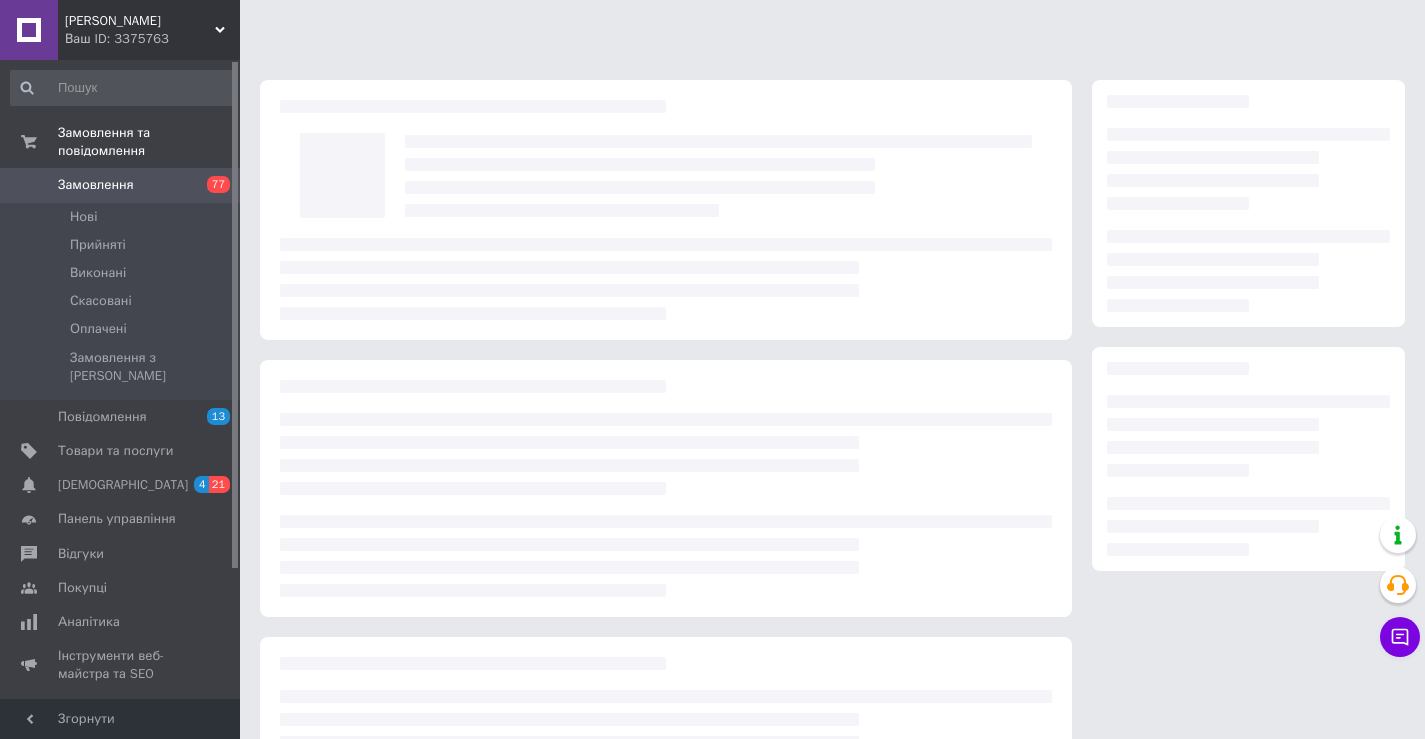 scroll, scrollTop: 0, scrollLeft: 0, axis: both 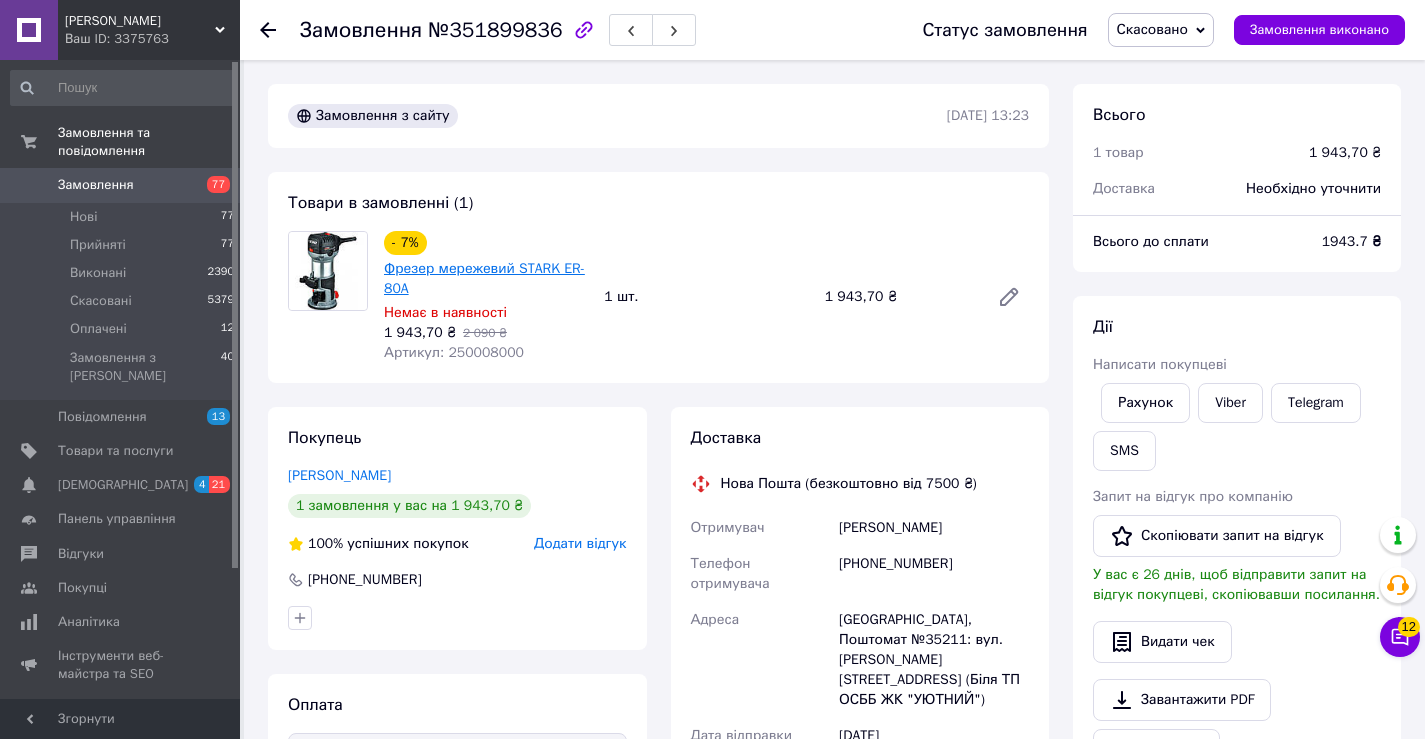click on "Фрезер мережевий STARK ER-80A" at bounding box center (484, 278) 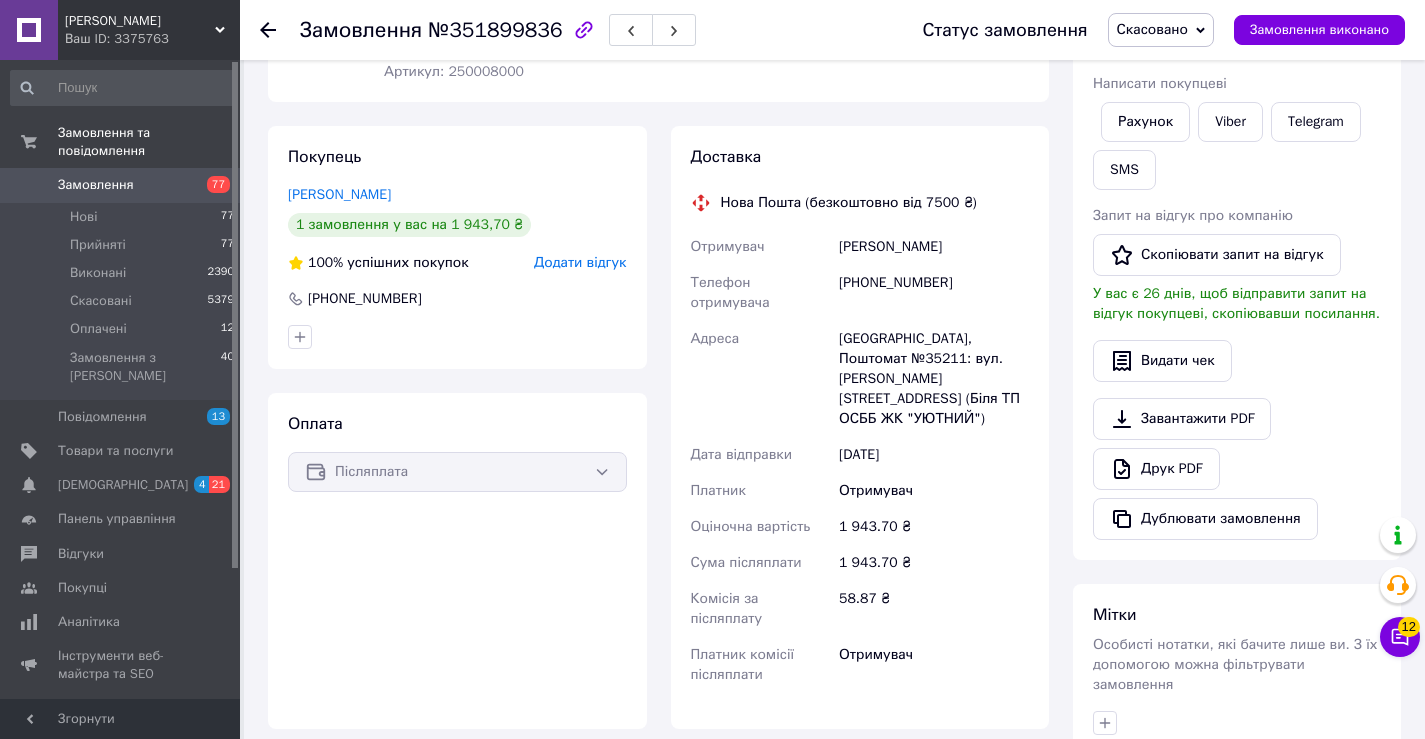 scroll, scrollTop: 0, scrollLeft: 0, axis: both 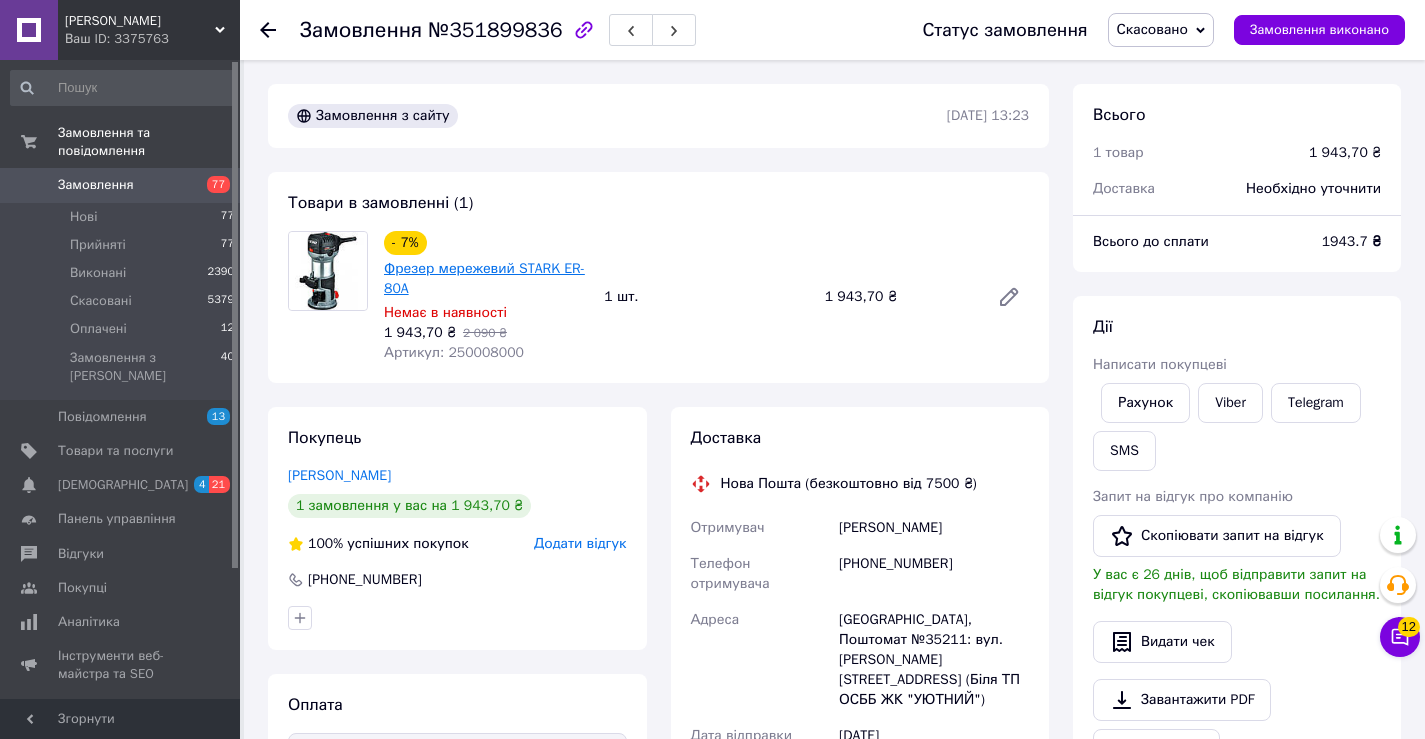 click on "Фрезер мережевий STARK ER-80A" at bounding box center (484, 278) 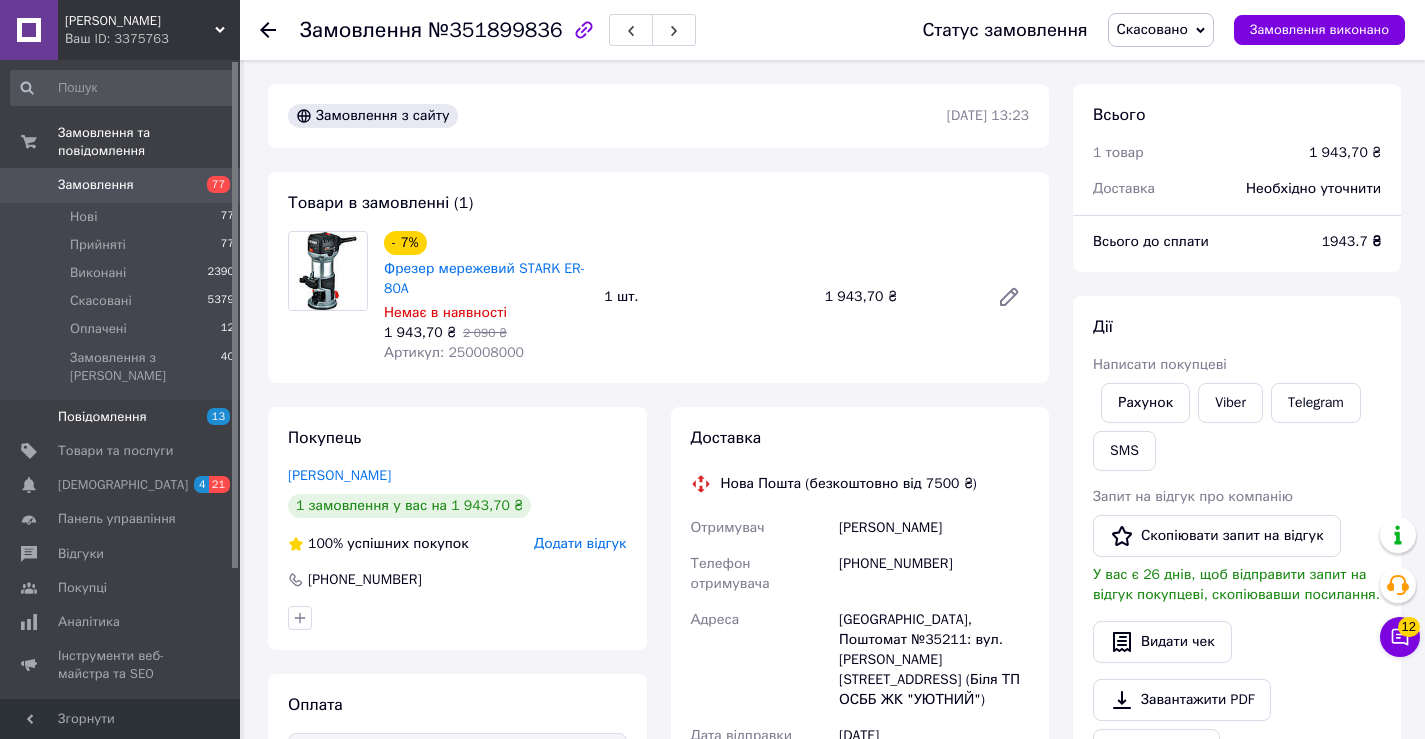 click on "Повідомлення" at bounding box center [102, 417] 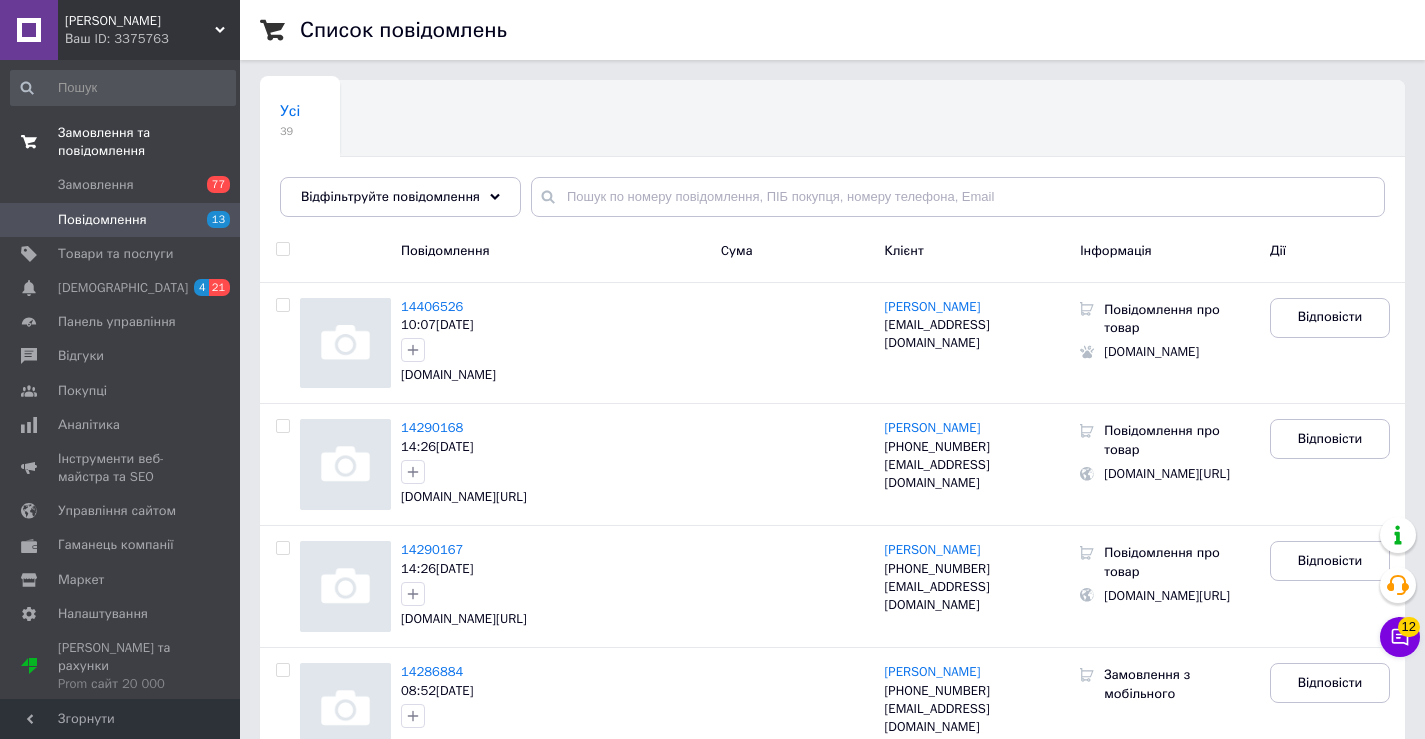 click on "Замовлення та повідомлення" at bounding box center (149, 142) 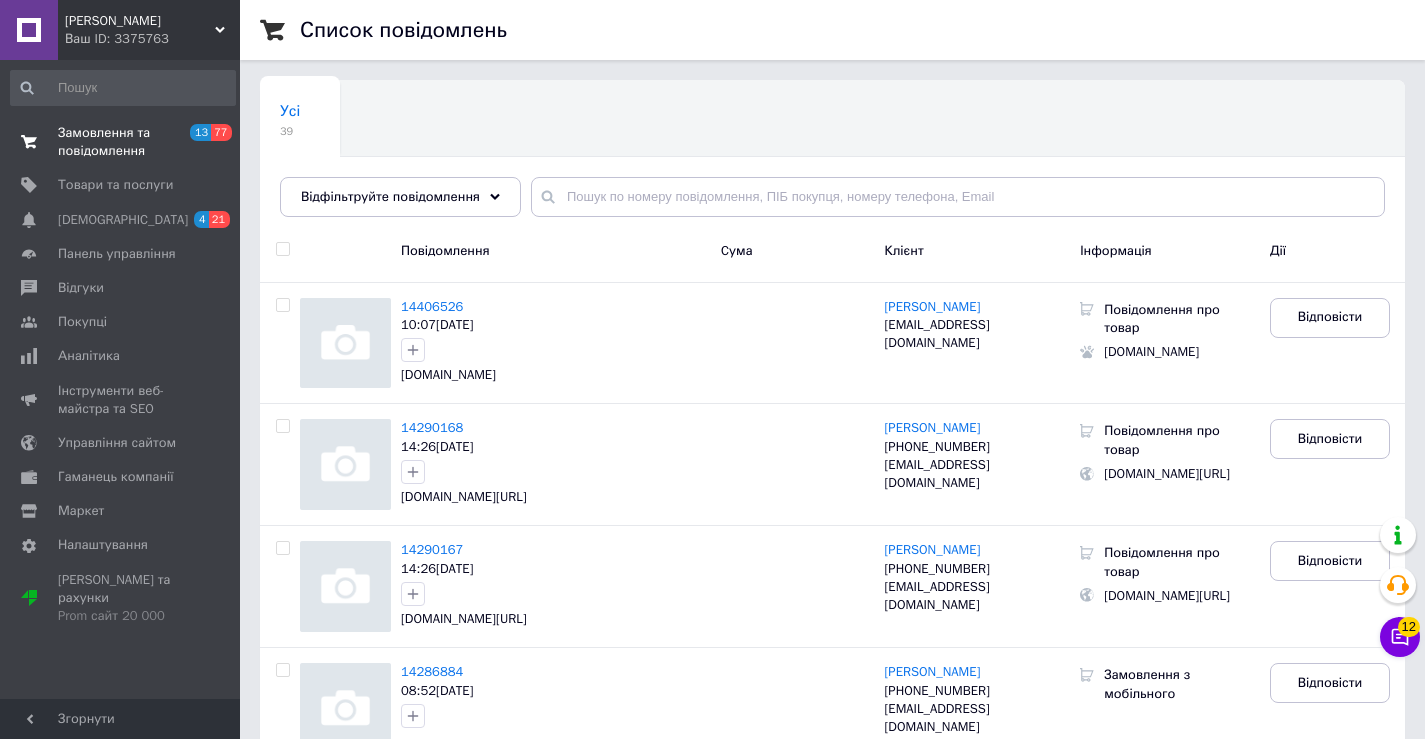 click on "Замовлення та повідомлення" at bounding box center [121, 142] 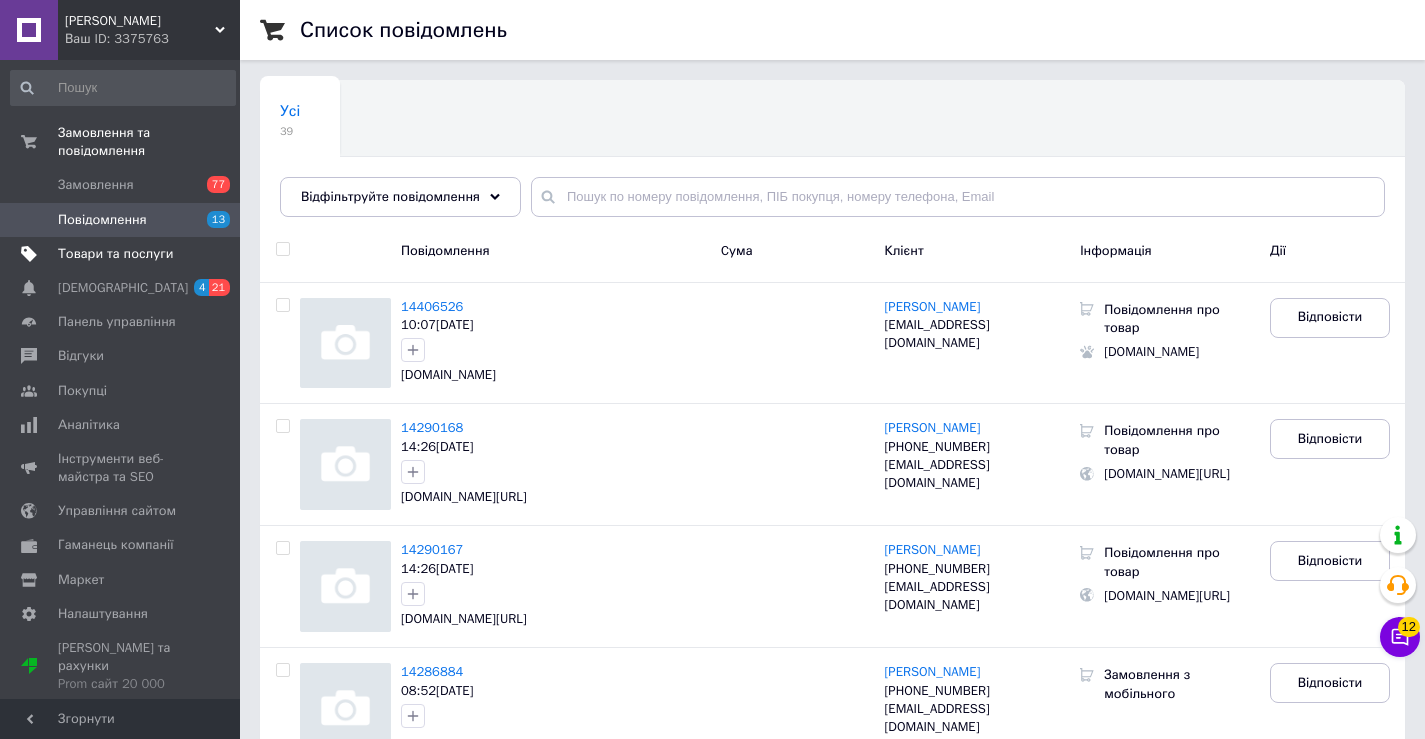click on "Товари та послуги" at bounding box center (115, 254) 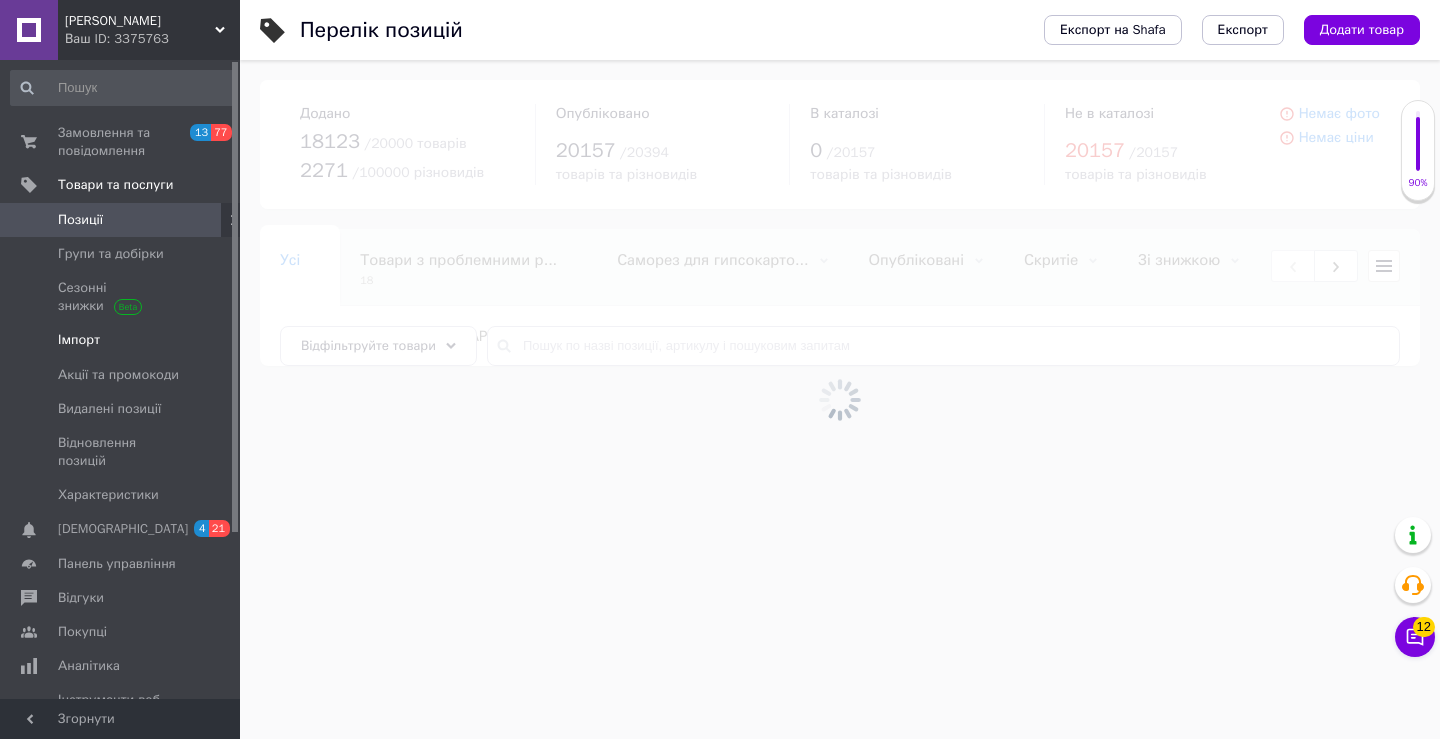 click on "Імпорт" at bounding box center (123, 340) 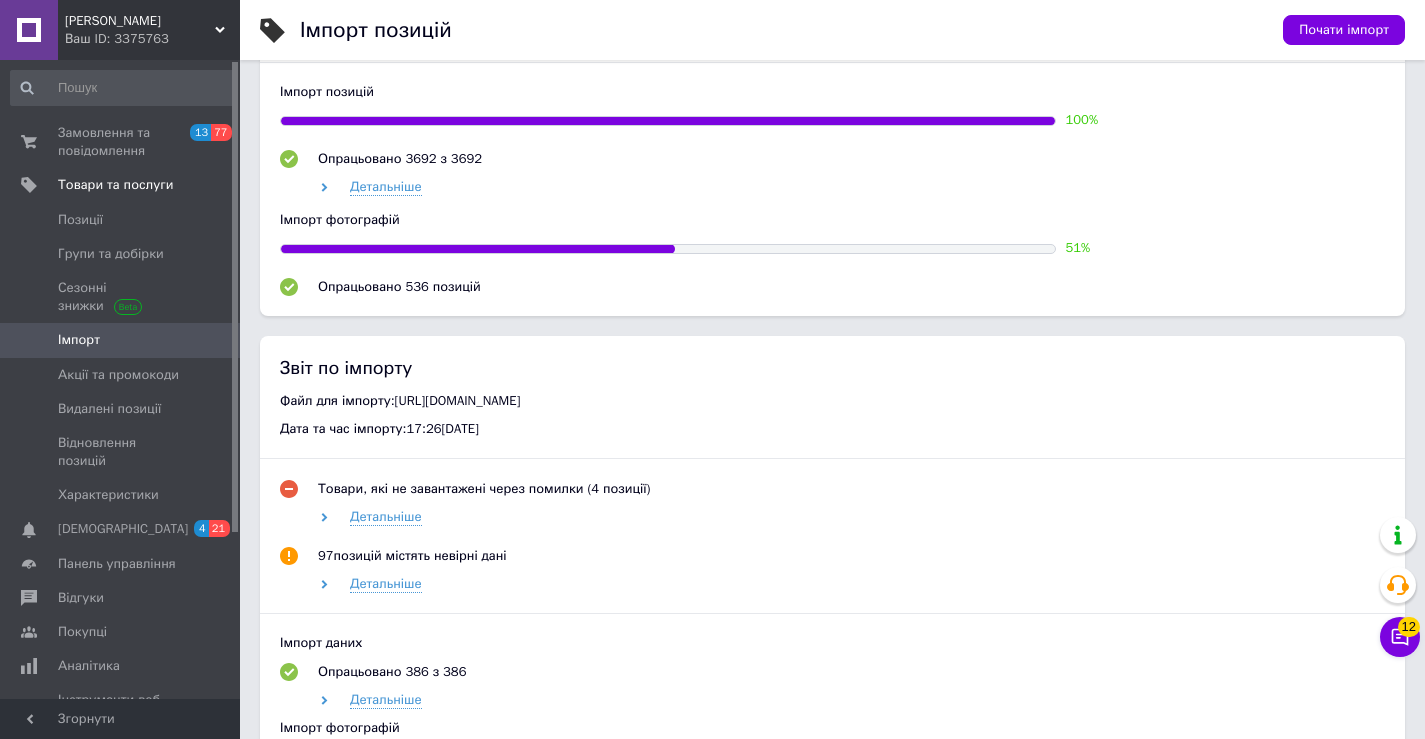 scroll, scrollTop: 718, scrollLeft: 0, axis: vertical 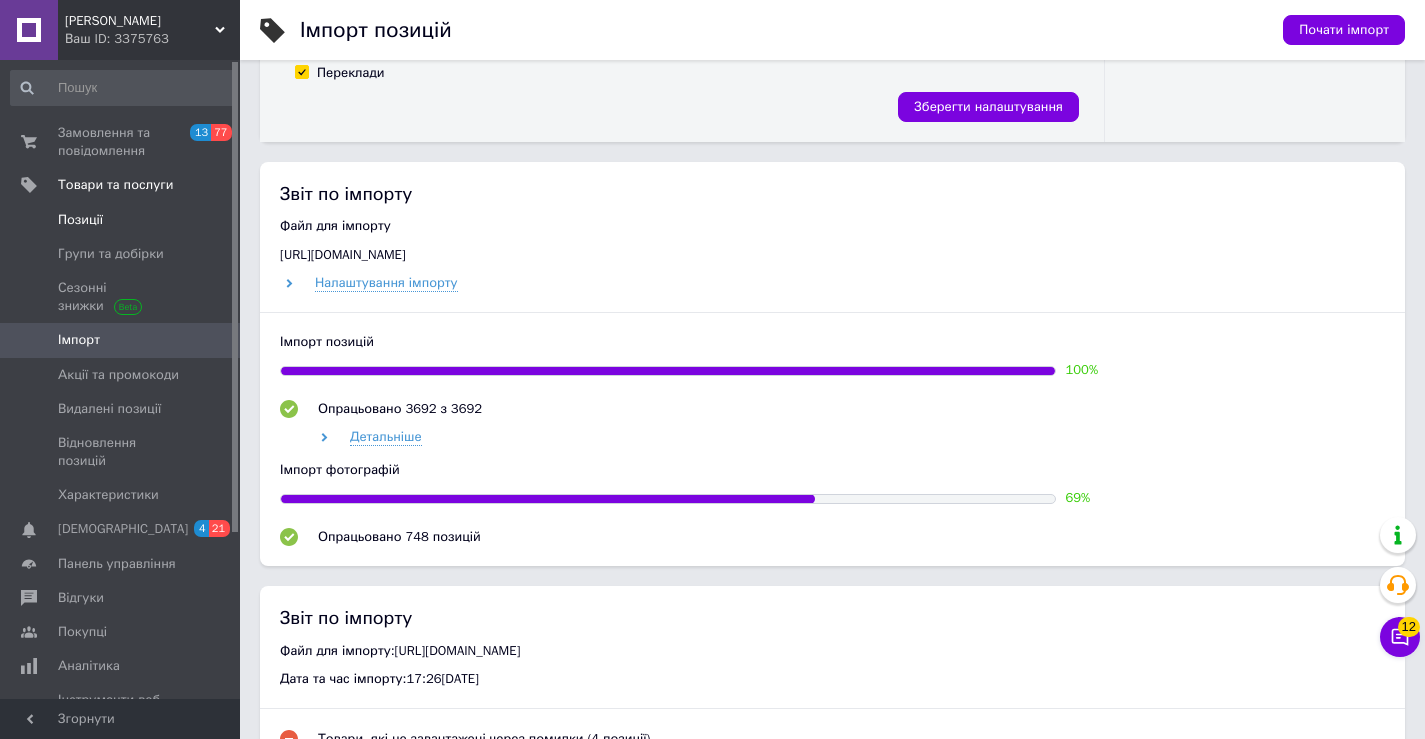 click on "Позиції" at bounding box center (123, 220) 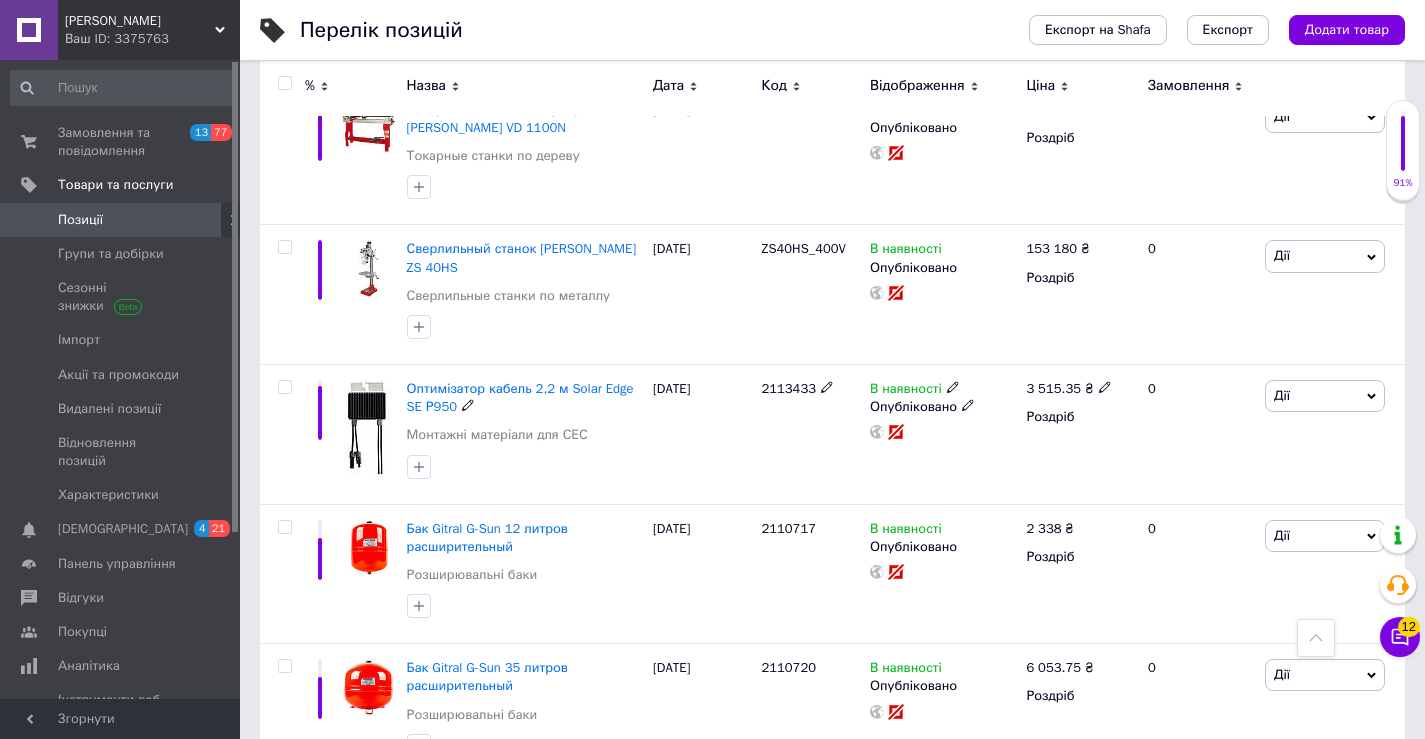 scroll, scrollTop: 8046, scrollLeft: 0, axis: vertical 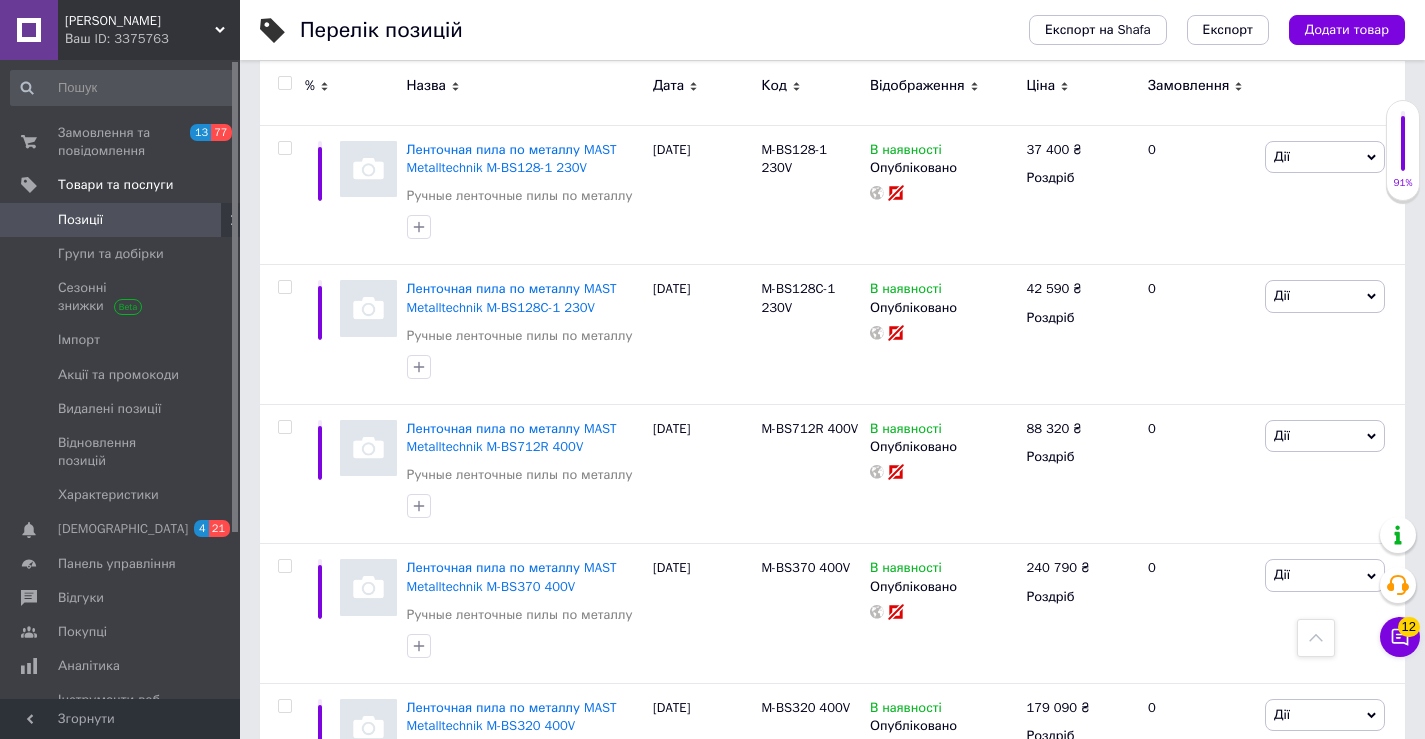 click on "Позиції" at bounding box center (123, 220) 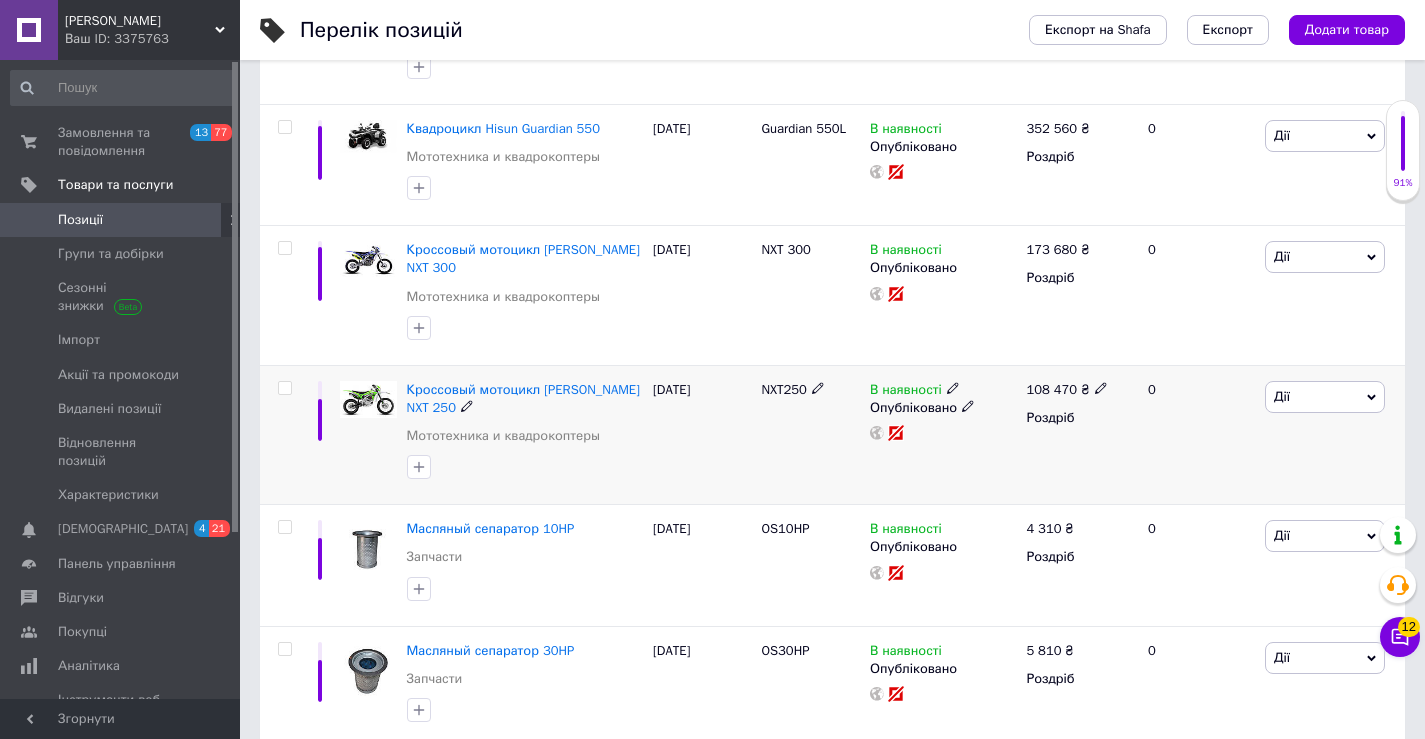 scroll, scrollTop: 645, scrollLeft: 0, axis: vertical 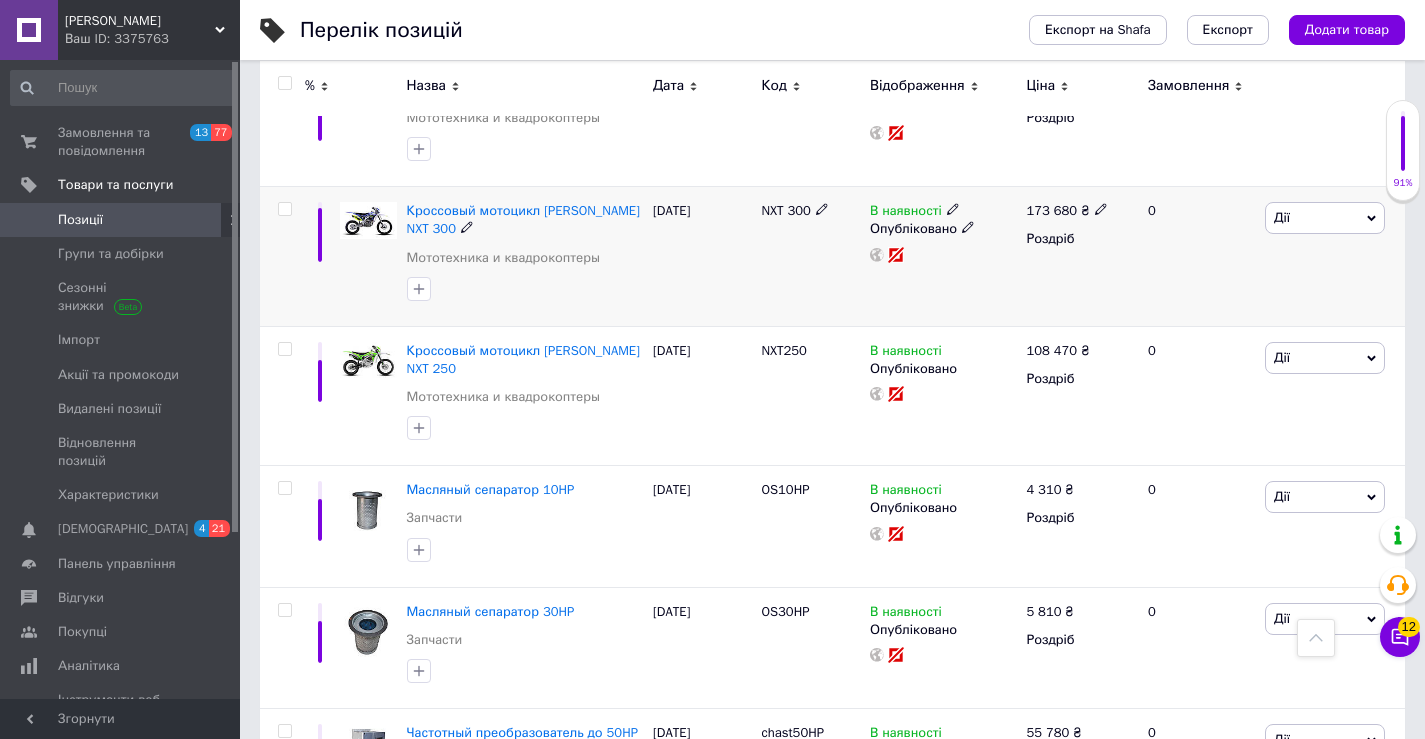 click at bounding box center [285, 209] 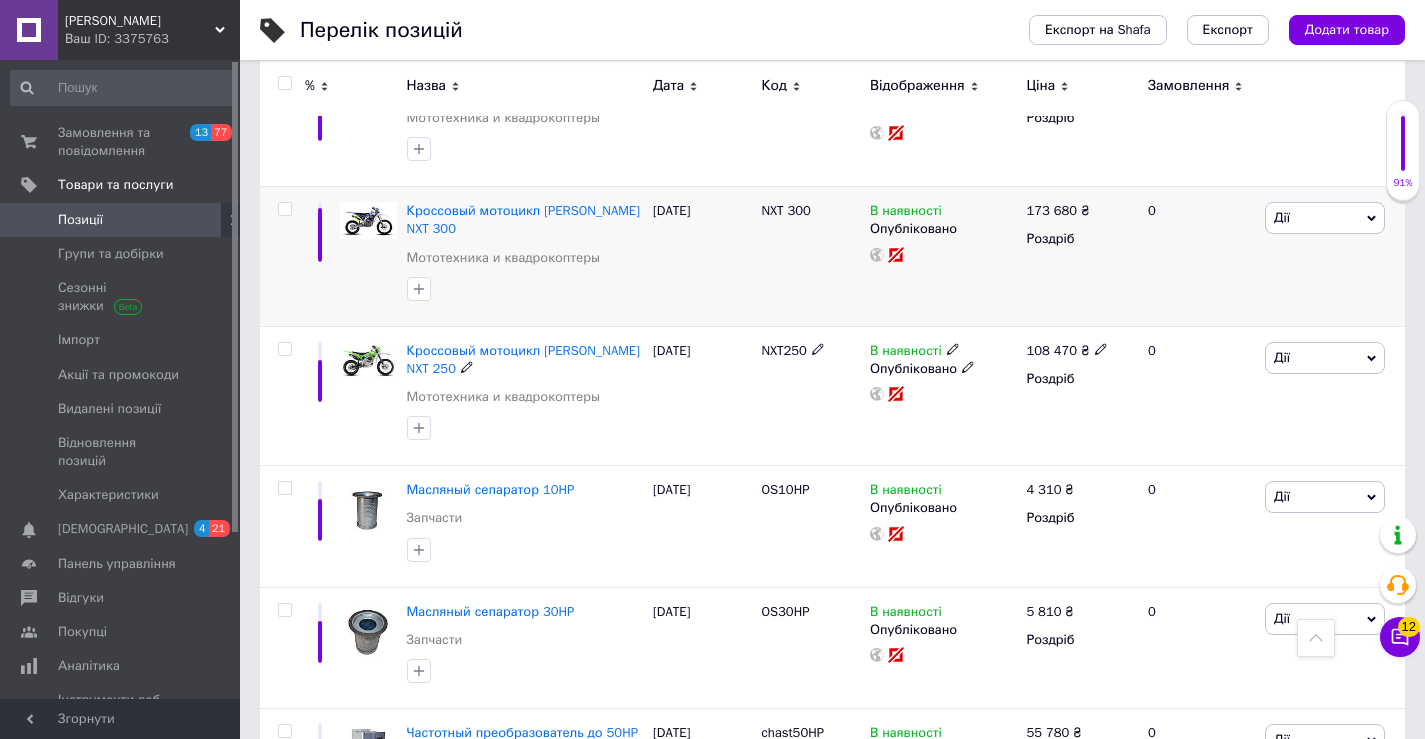 drag, startPoint x: 287, startPoint y: 345, endPoint x: 296, endPoint y: 311, distance: 35.17101 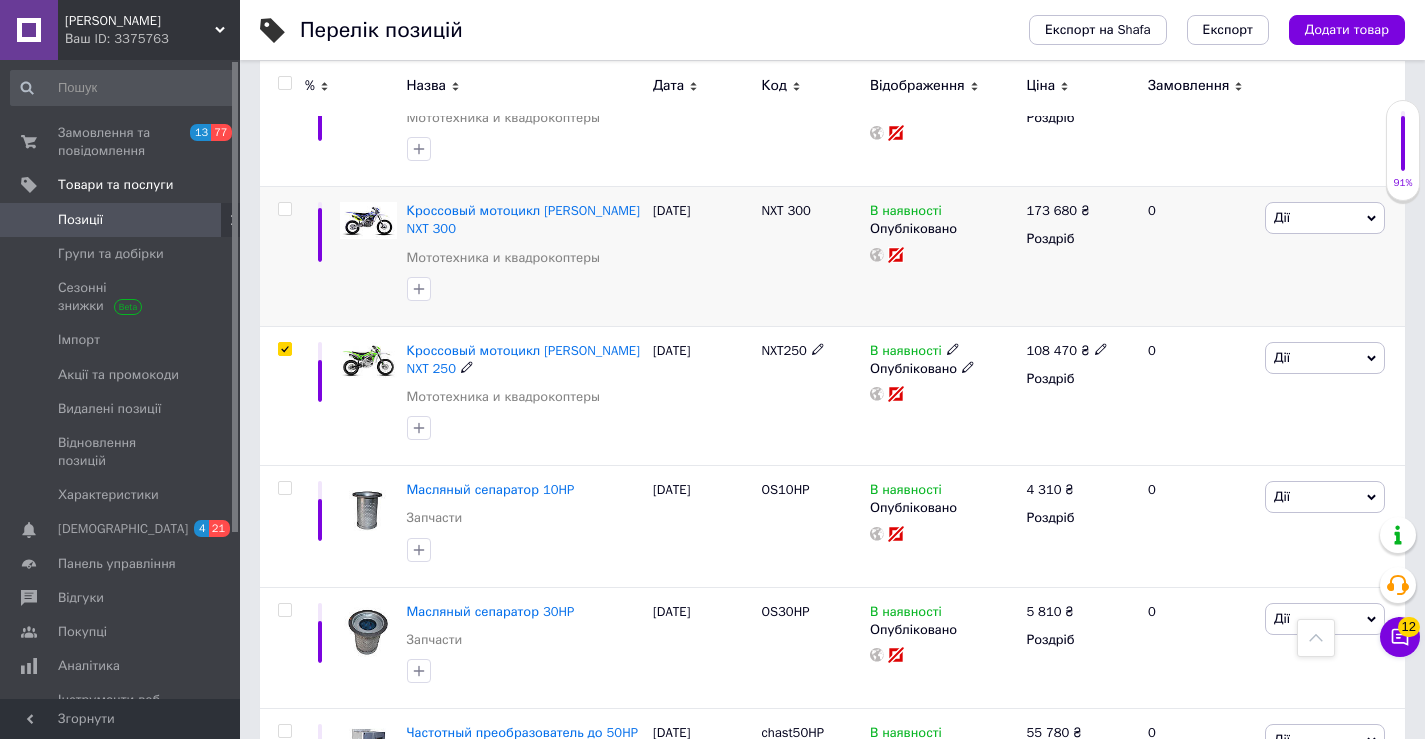checkbox on "true" 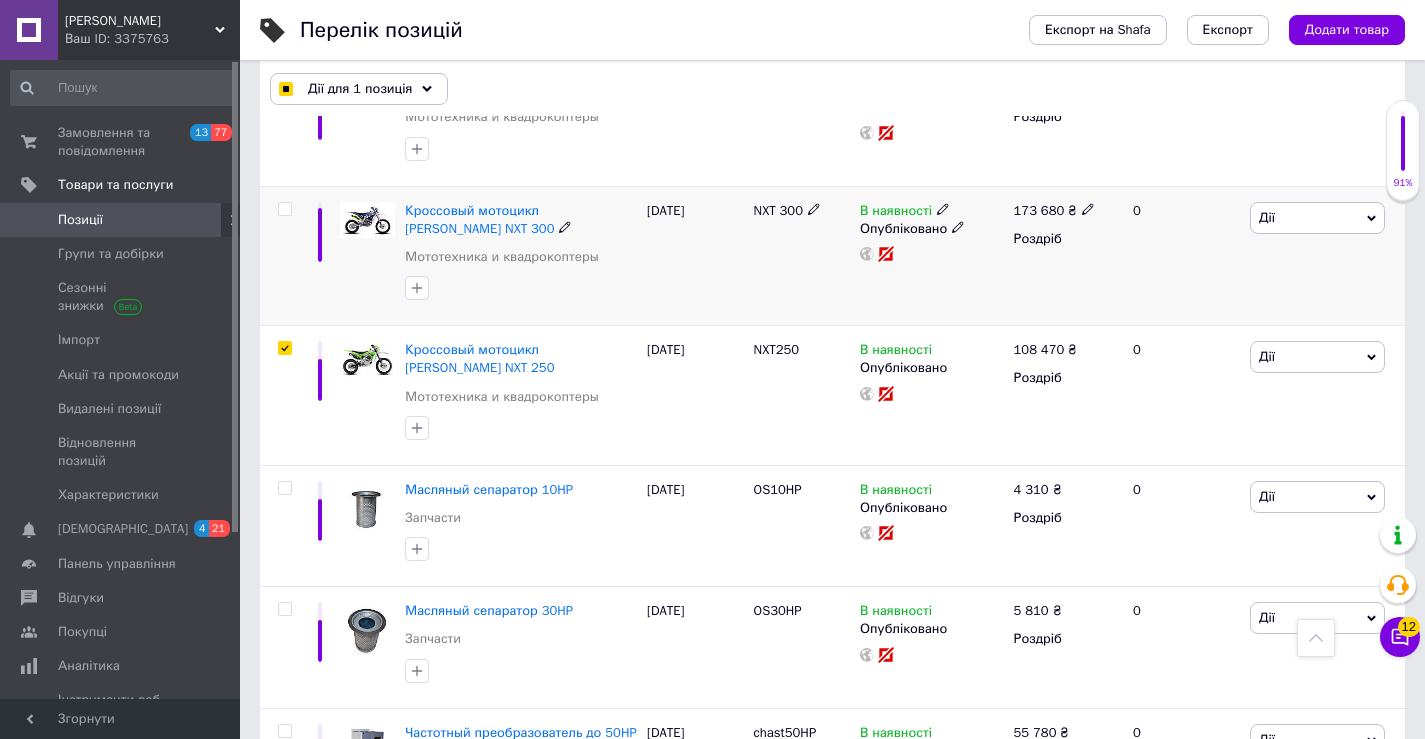 scroll, scrollTop: 644, scrollLeft: 0, axis: vertical 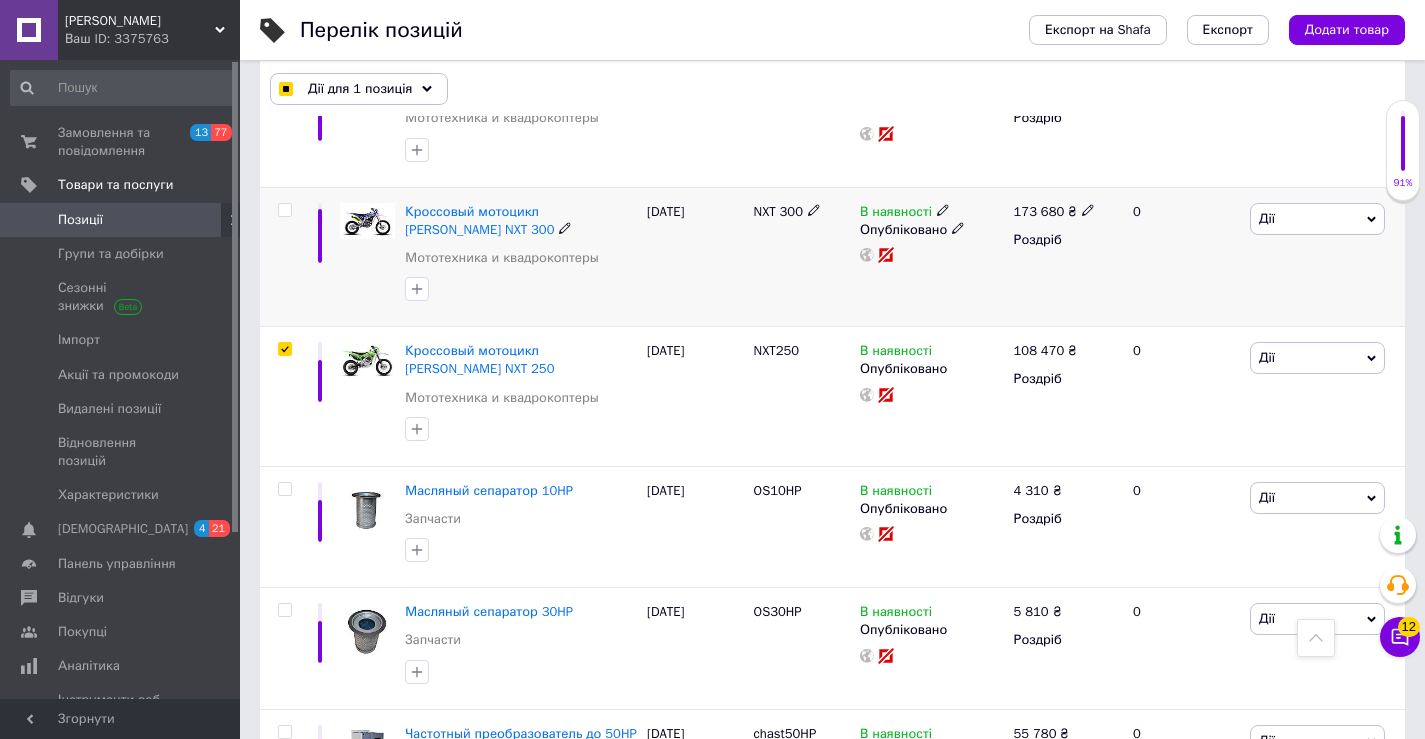 click at bounding box center (284, 210) 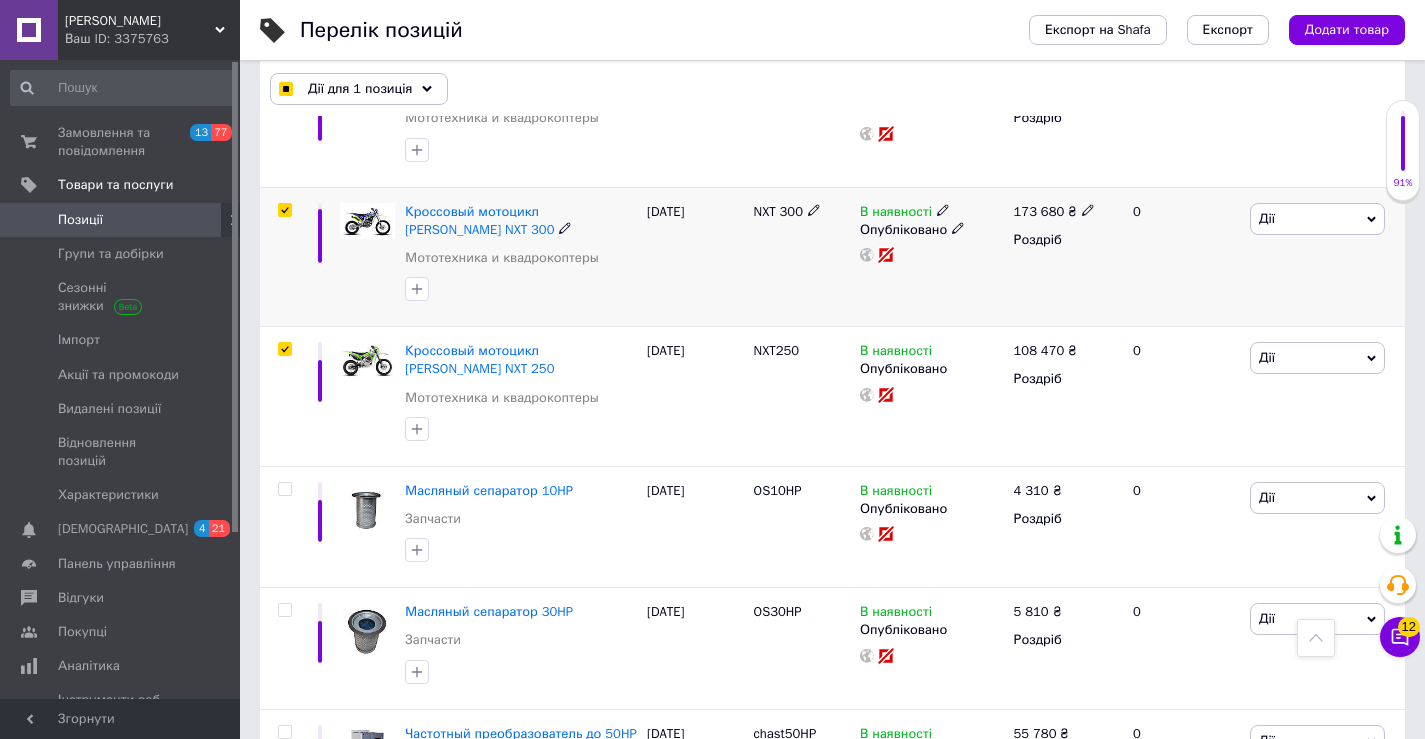 checkbox on "true" 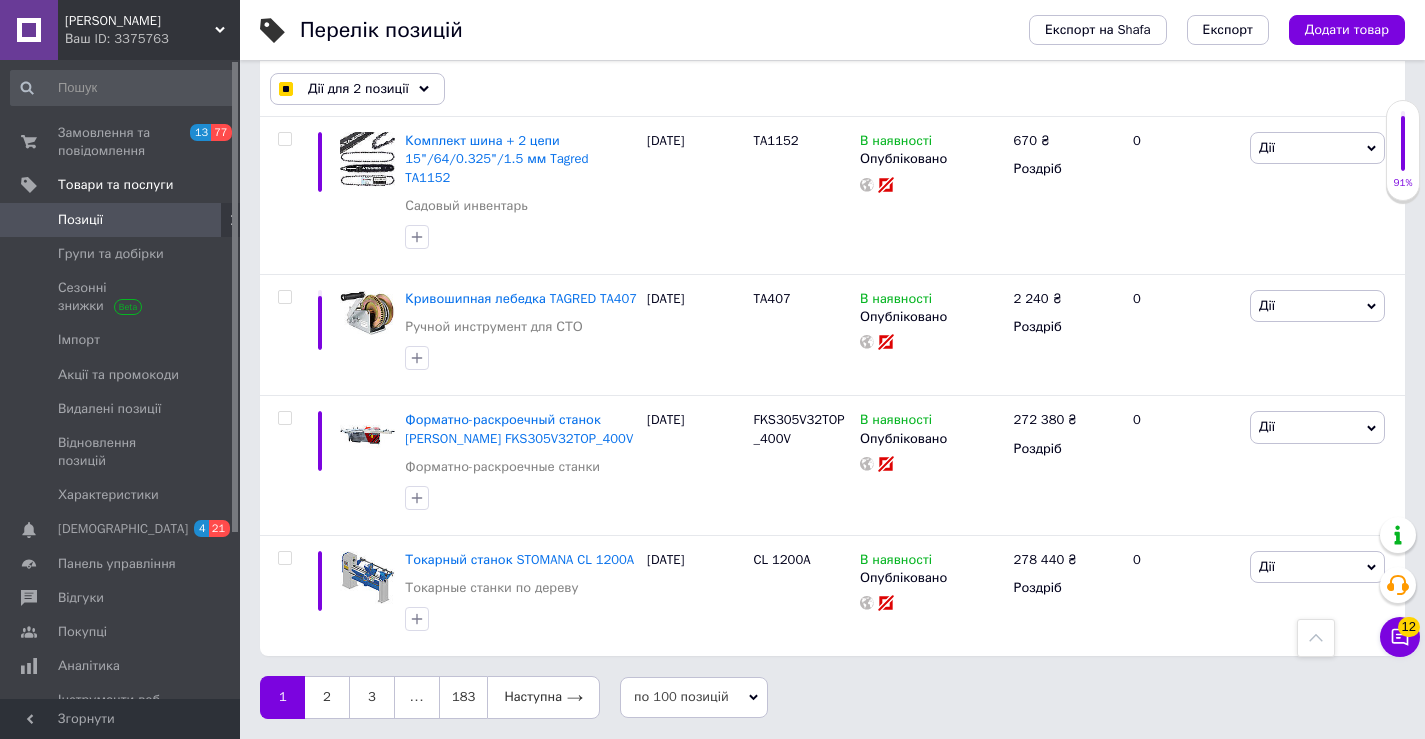 scroll, scrollTop: 13696, scrollLeft: 0, axis: vertical 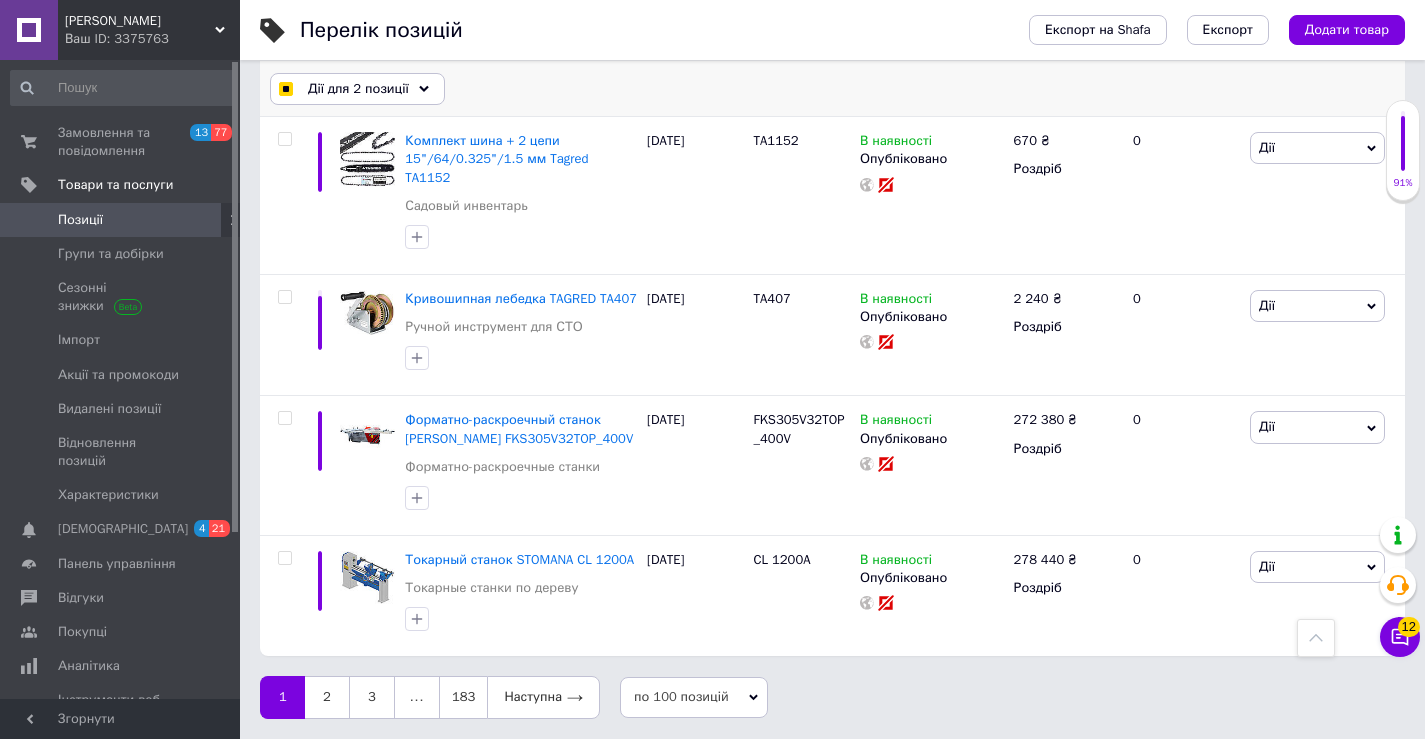 click on "Дії для 2 позиції Вибрати усі 18268 позицій Вибрані всі 18268 позицій Скасувати обрані Вказати, де знаходиться товар Підняти на початок групи Перенести в кінець групи Перенести до групи «Оплатити частинами»  [GEOGRAPHIC_DATA] у добірку Редагувати вітрину Редагувати знижки Редагувати подарунки Редагувати супутні Редагувати ярлики Додати пошуковий запит Видалити пошуковий запит Додати мітку Видалити мітку Змінити тип Змінити наявність Змінити видимість Додати до замовлення Експорт груп та позицій Видалити" at bounding box center [832, 89] 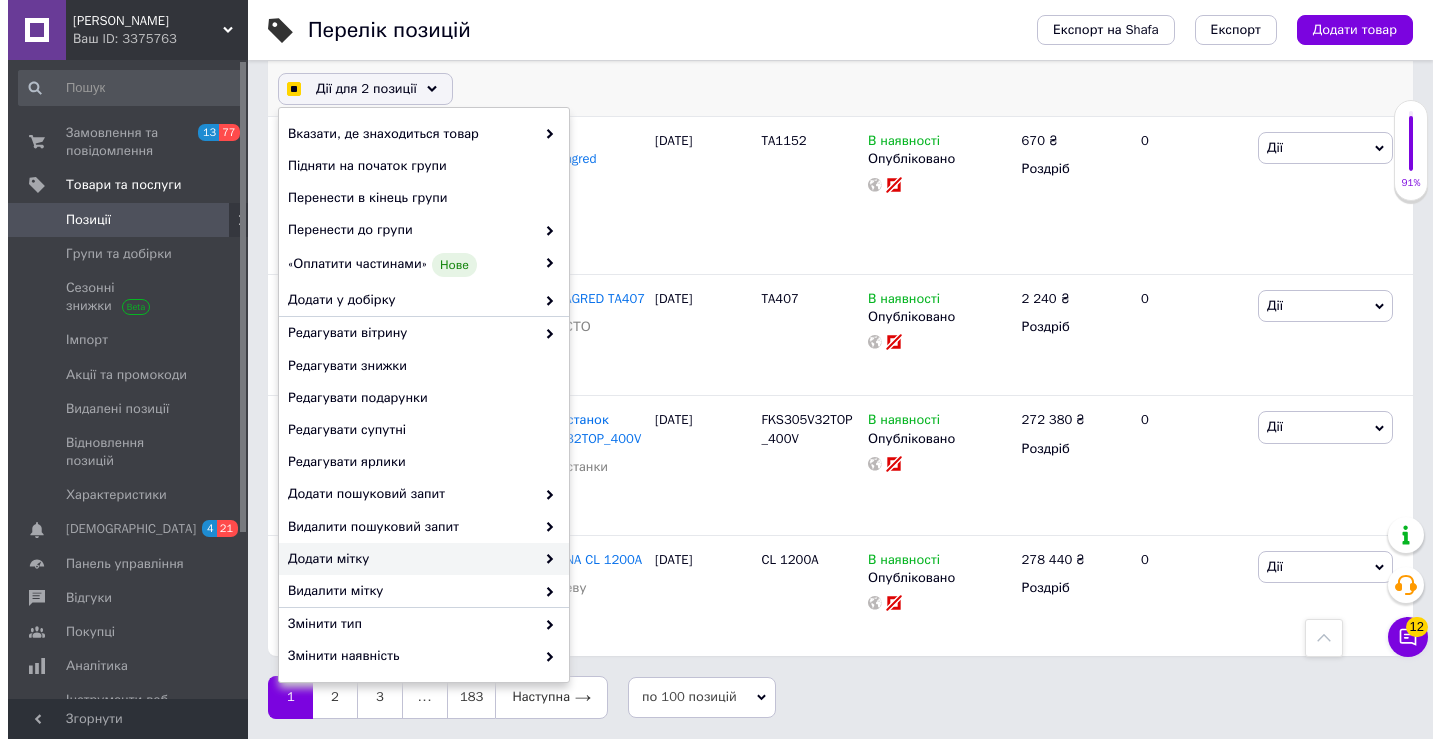 scroll, scrollTop: 122, scrollLeft: 0, axis: vertical 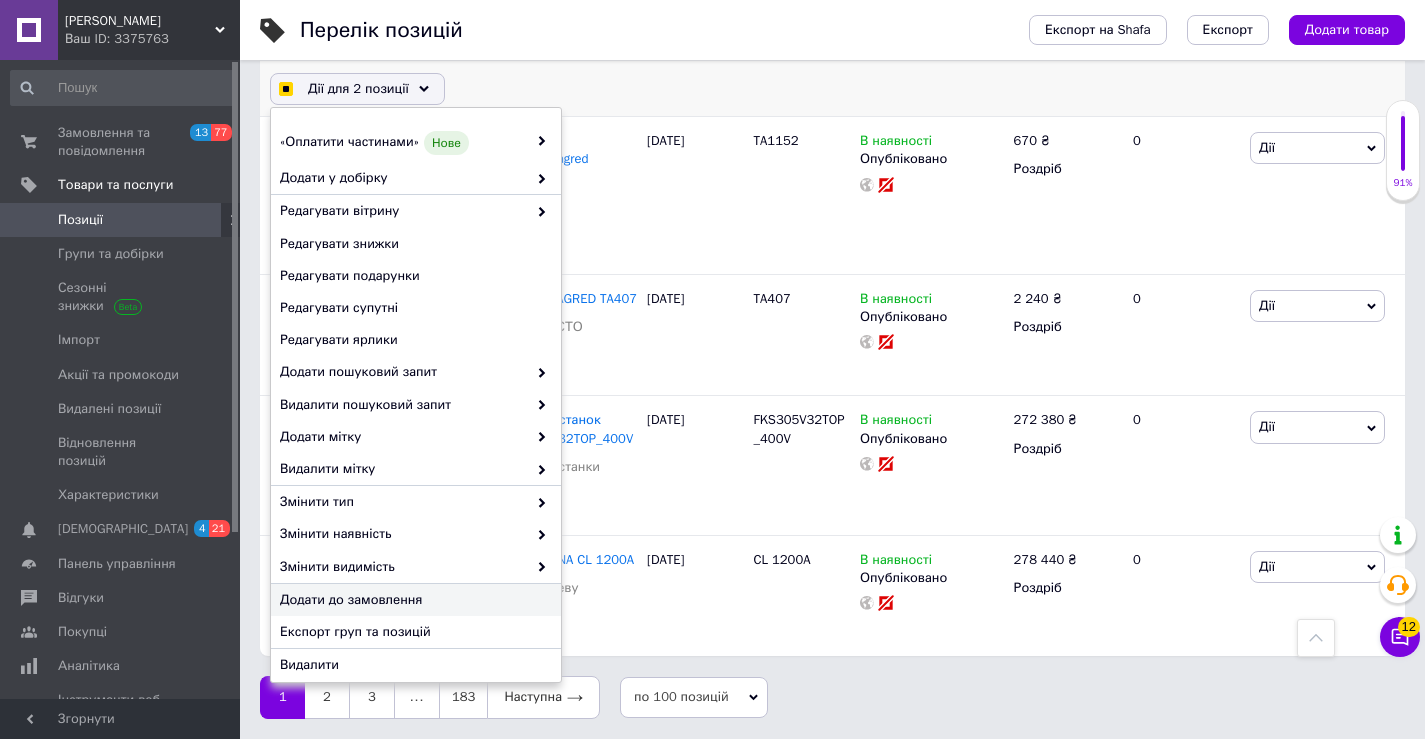 checkbox on "true" 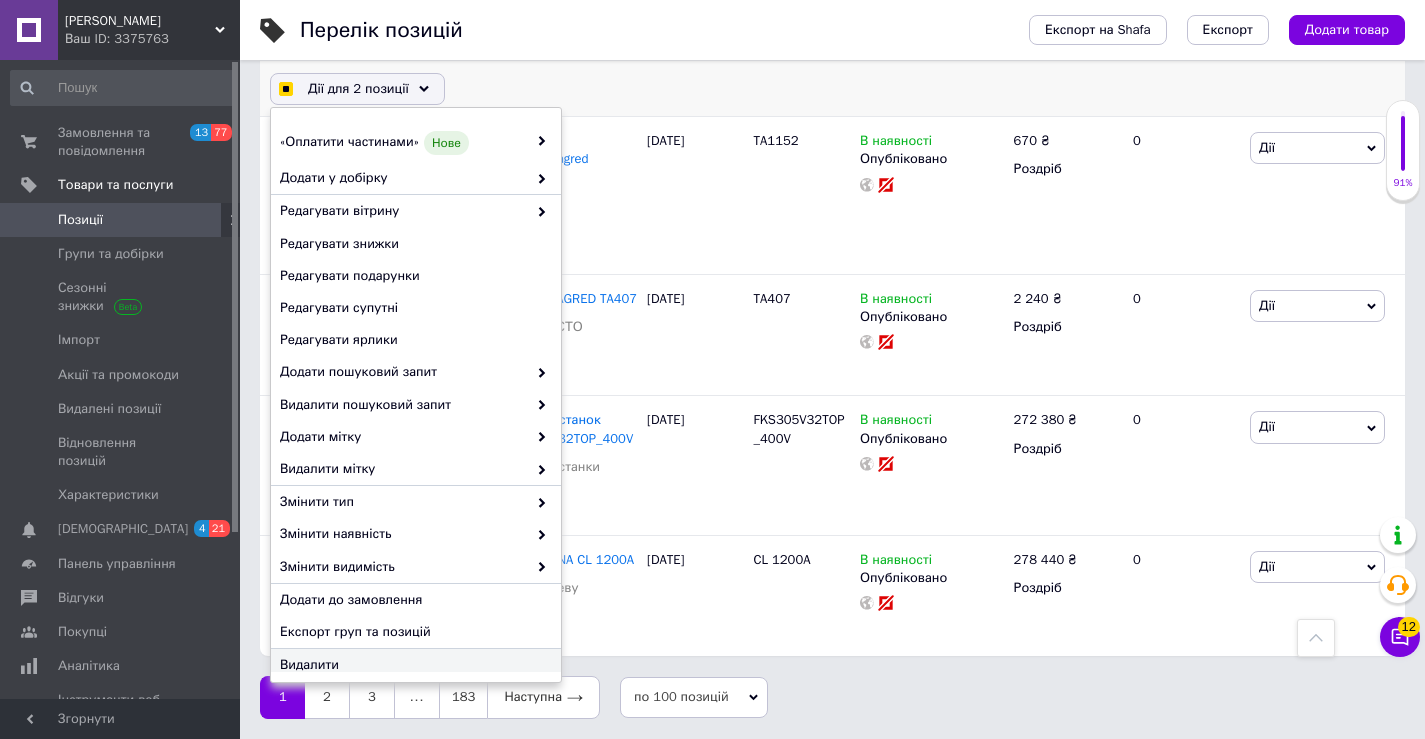 checkbox on "true" 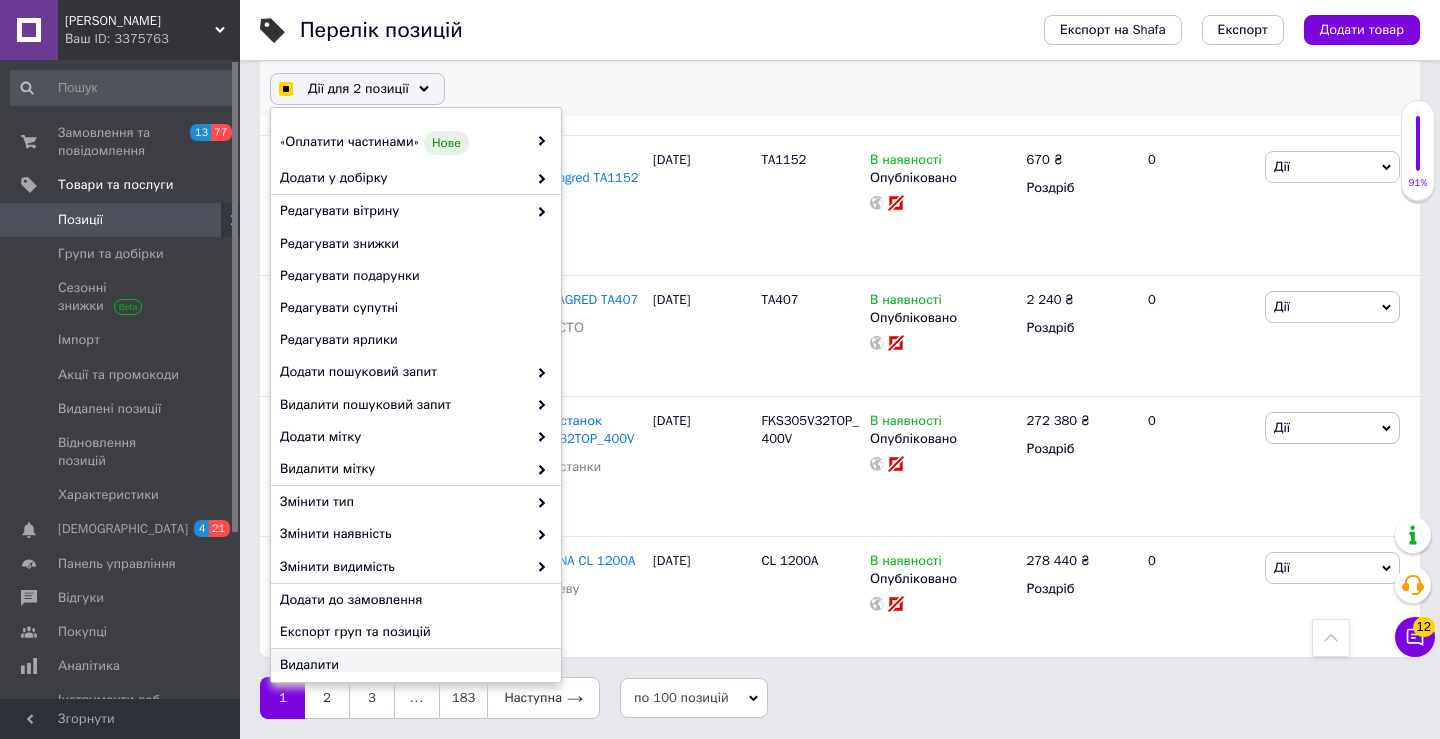 checkbox on "true" 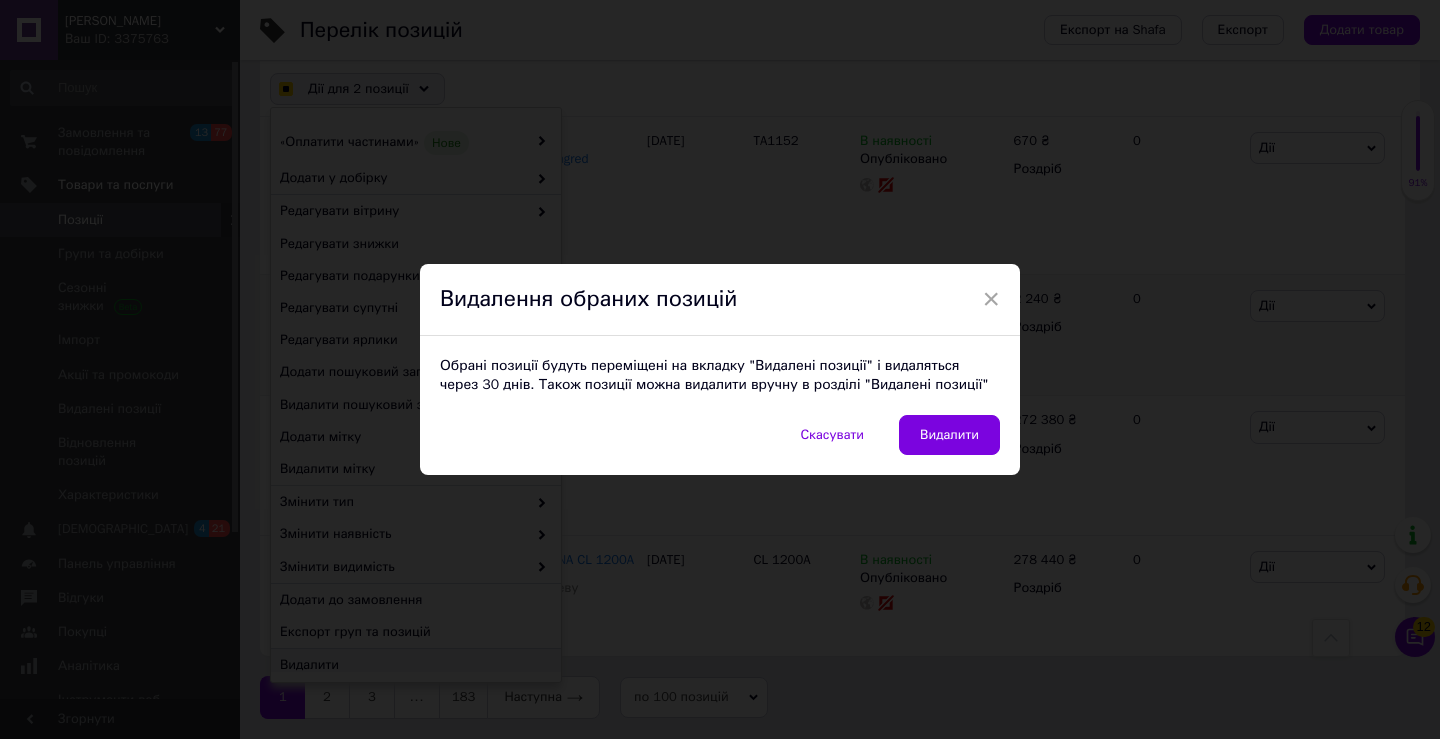 drag, startPoint x: 923, startPoint y: 415, endPoint x: 922, endPoint y: 428, distance: 13.038404 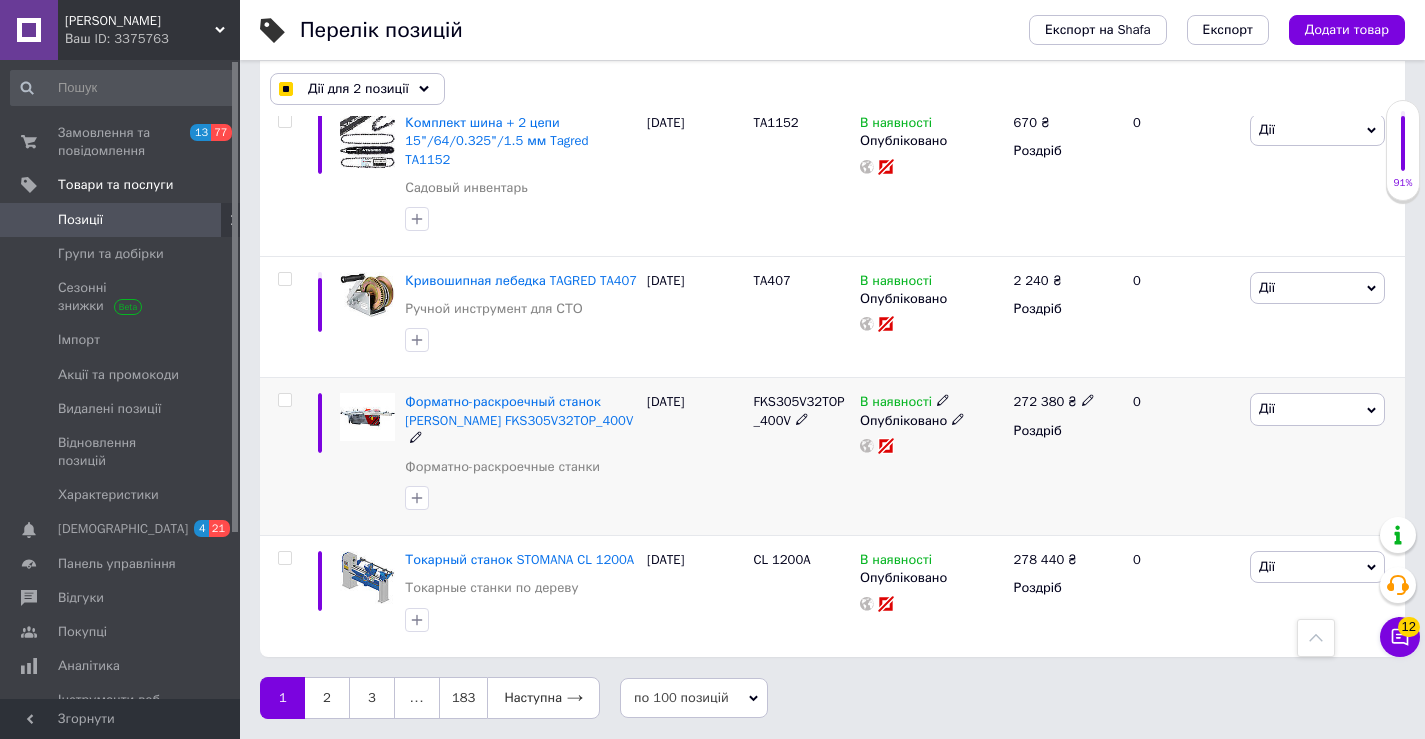 checkbox on "false" 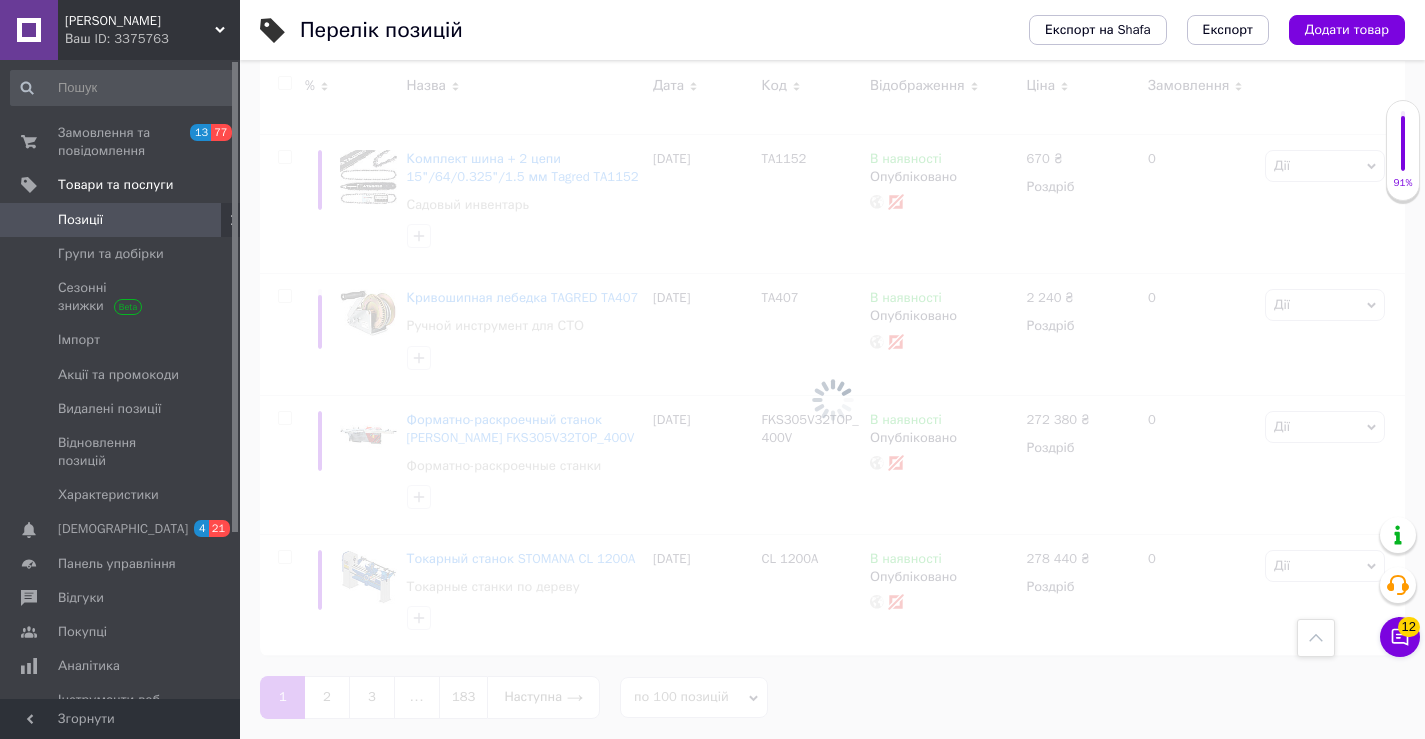 scroll, scrollTop: 13605, scrollLeft: 0, axis: vertical 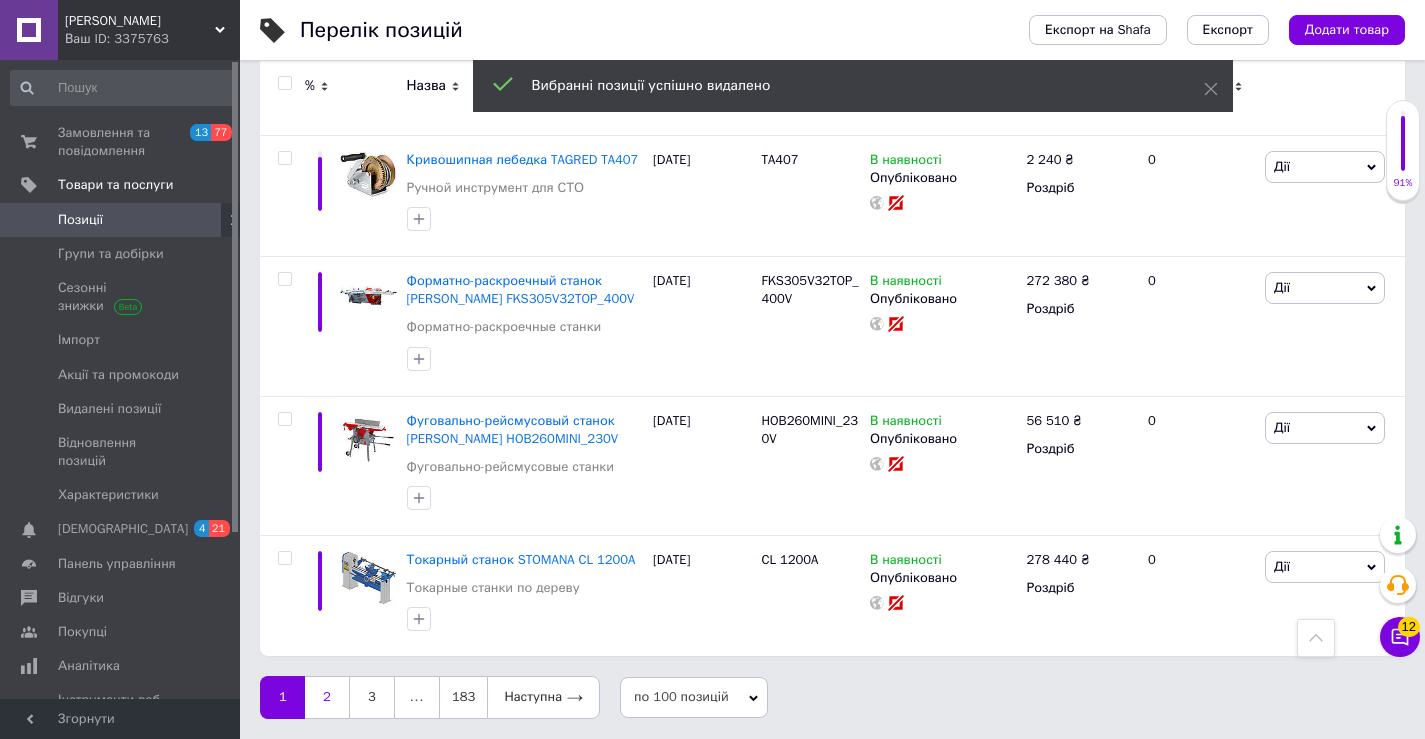 click on "2" at bounding box center (327, 697) 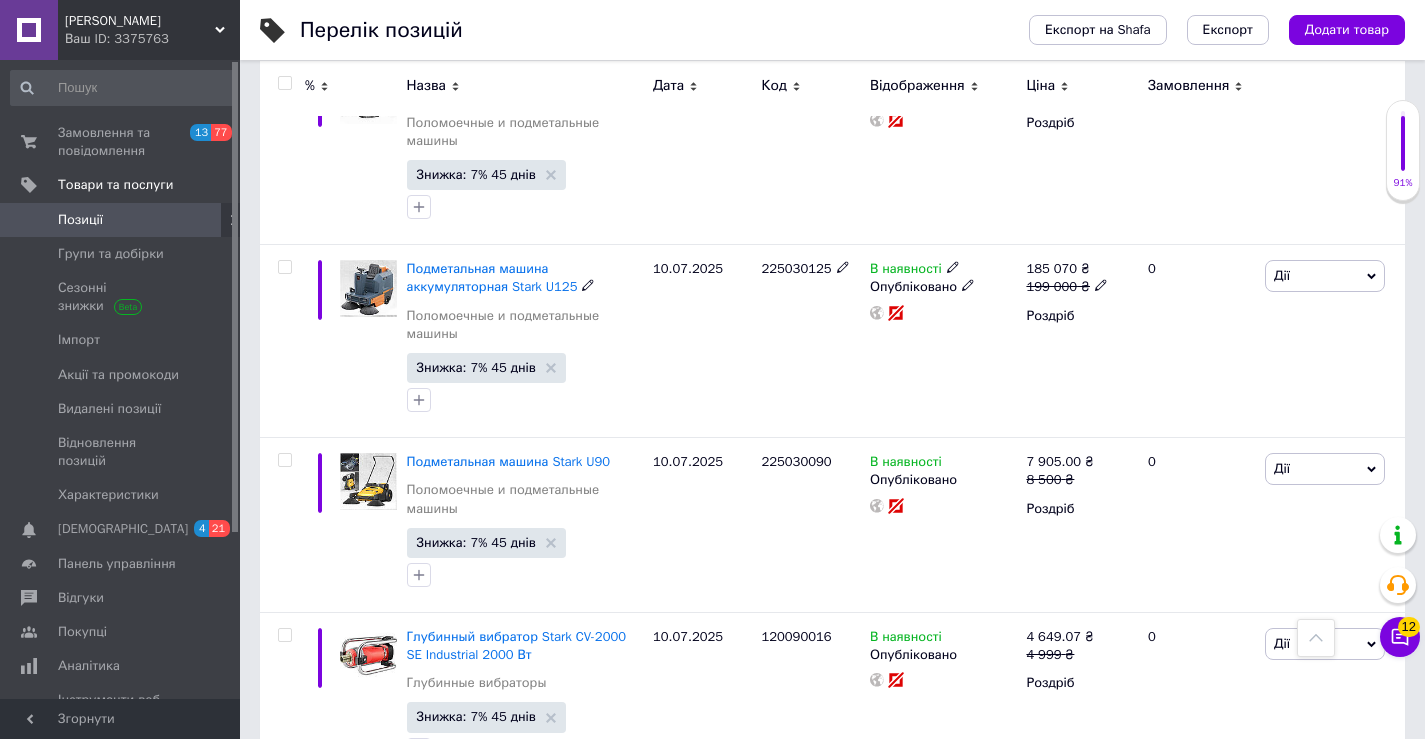 scroll, scrollTop: 10423, scrollLeft: 0, axis: vertical 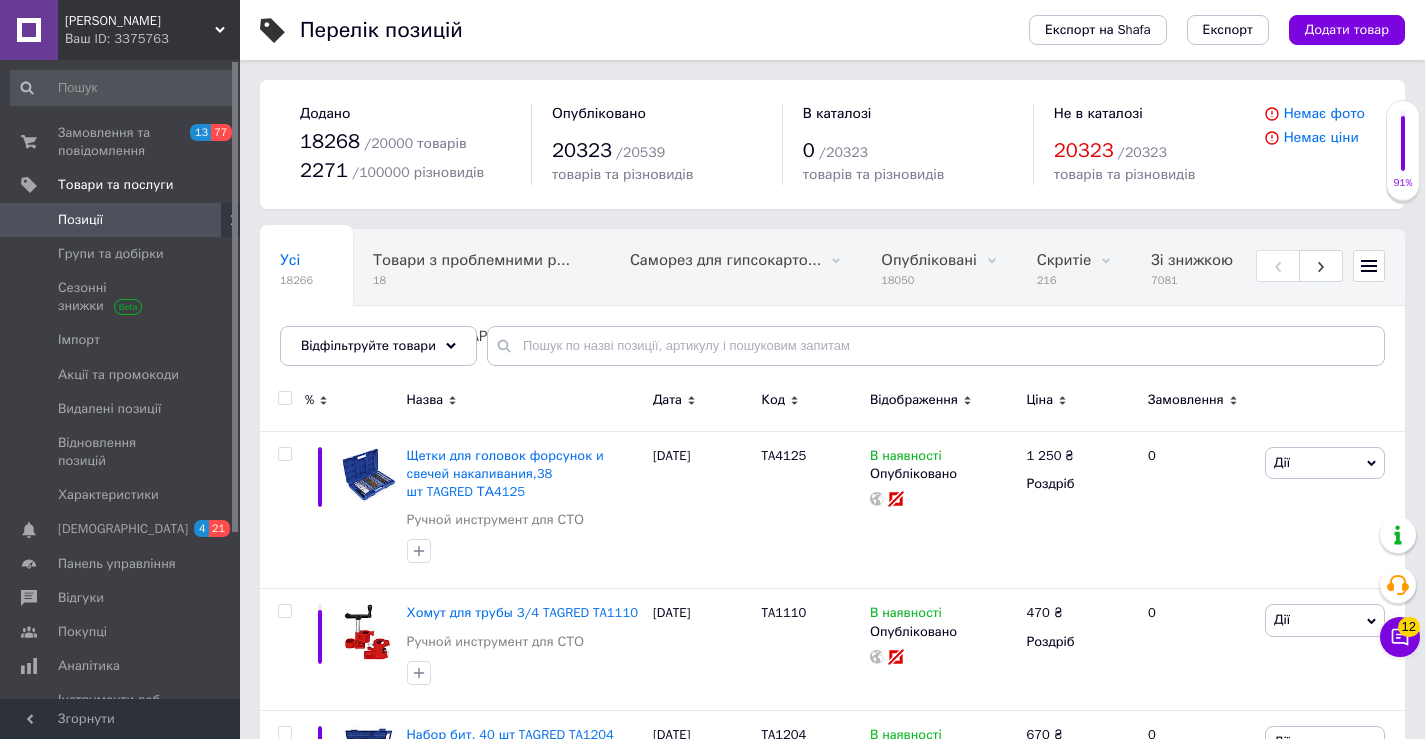click on "Позиції" at bounding box center (121, 220) 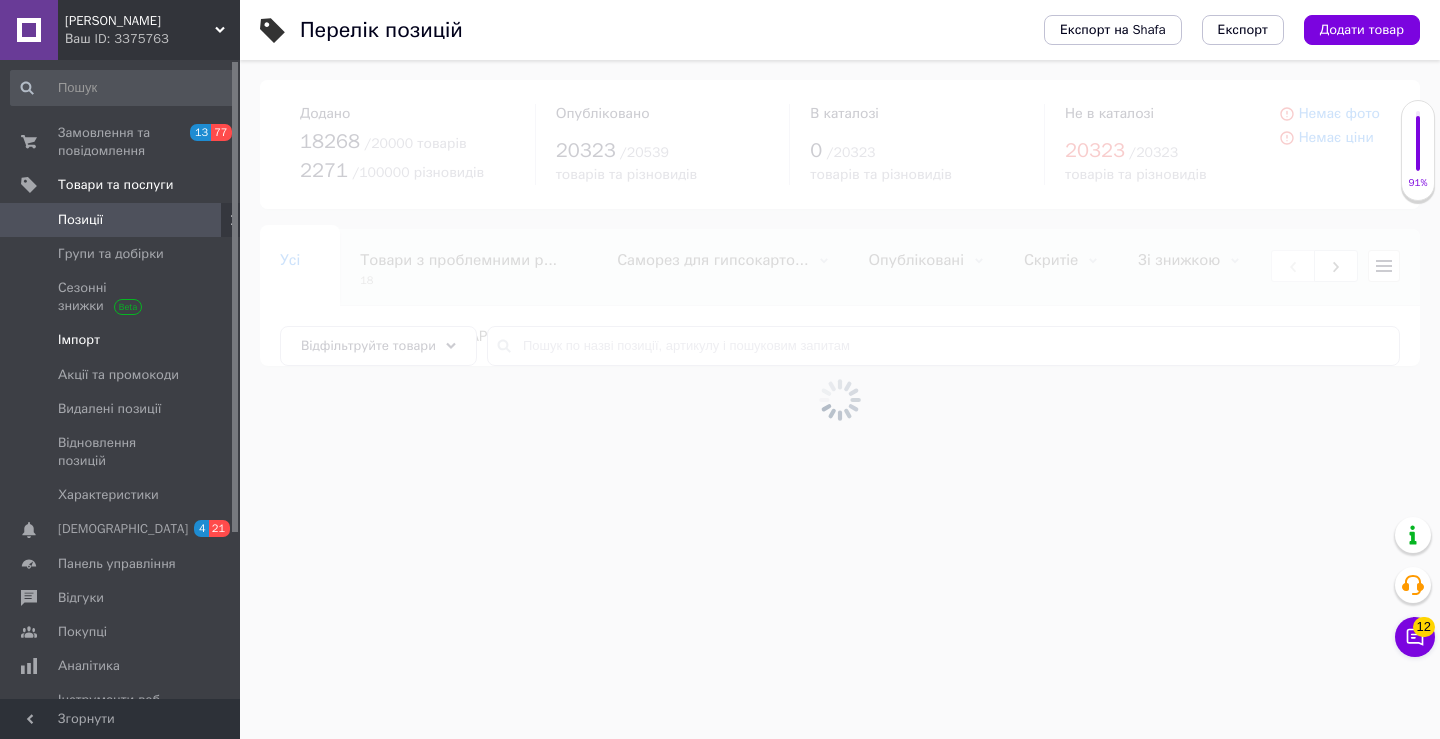 click on "Імпорт" at bounding box center [121, 340] 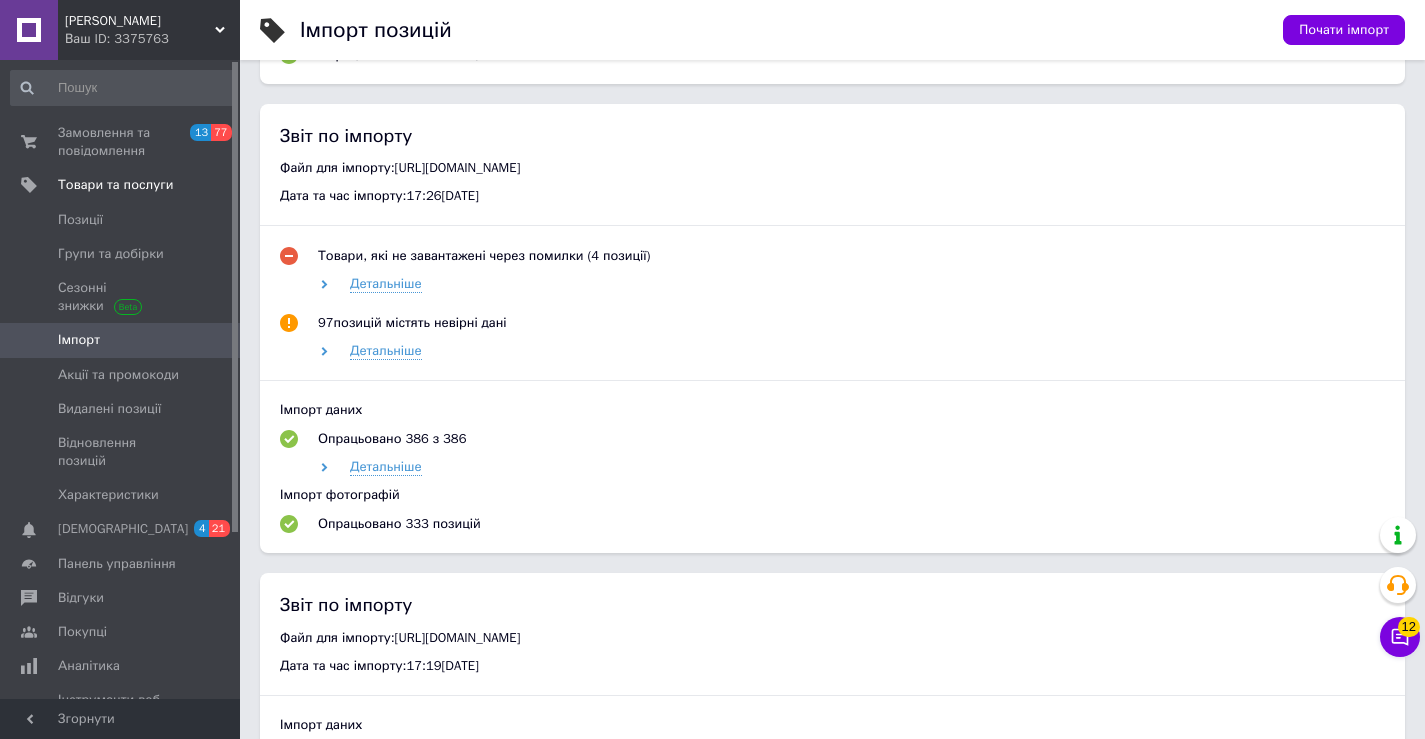 scroll, scrollTop: 1330, scrollLeft: 0, axis: vertical 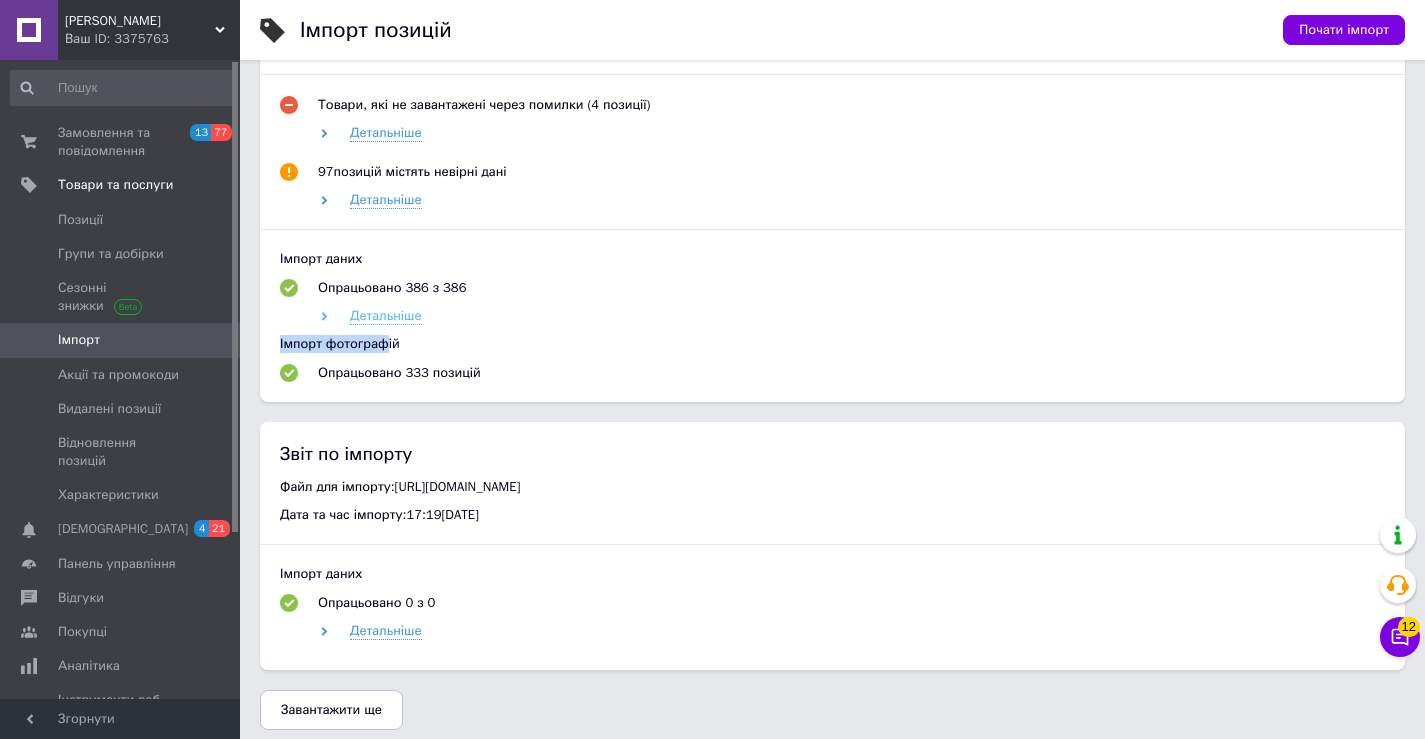drag, startPoint x: 397, startPoint y: 390, endPoint x: 393, endPoint y: 379, distance: 11.7046995 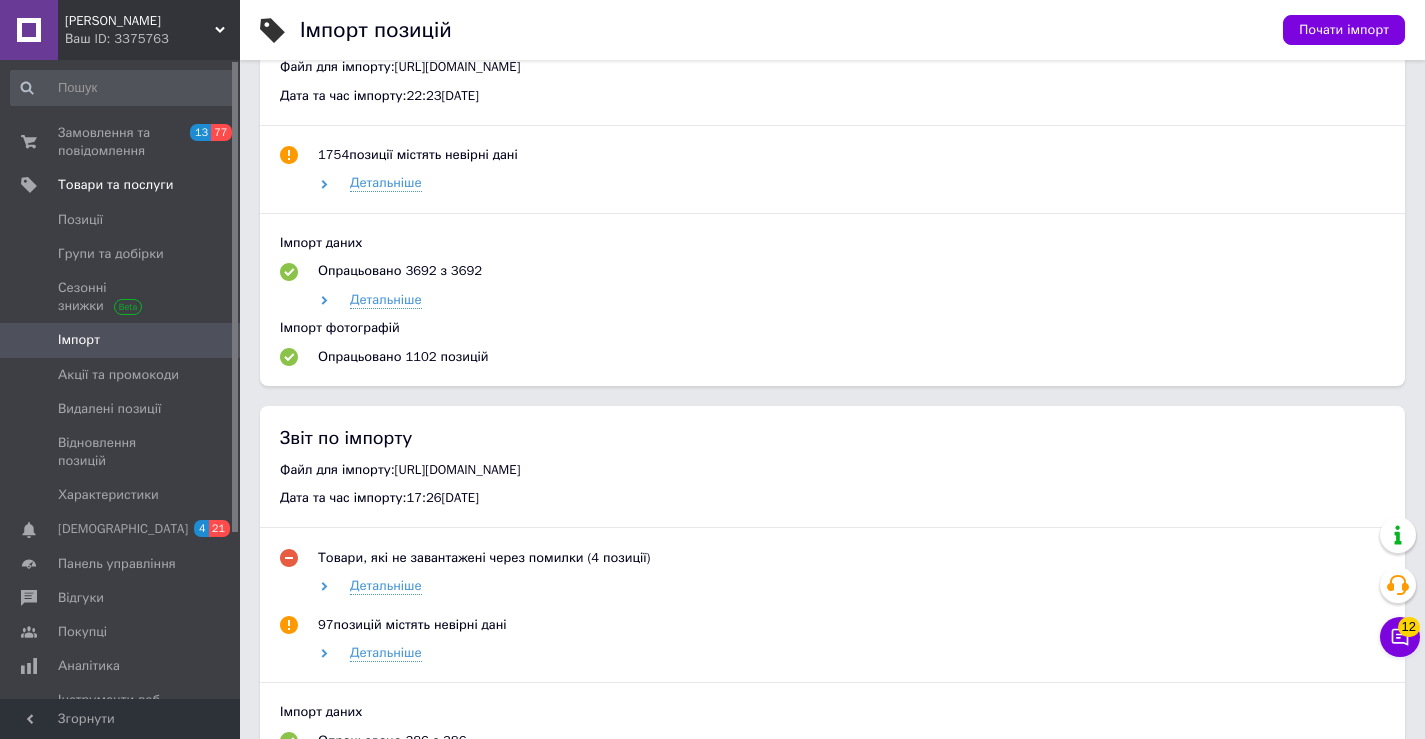 scroll, scrollTop: 864, scrollLeft: 0, axis: vertical 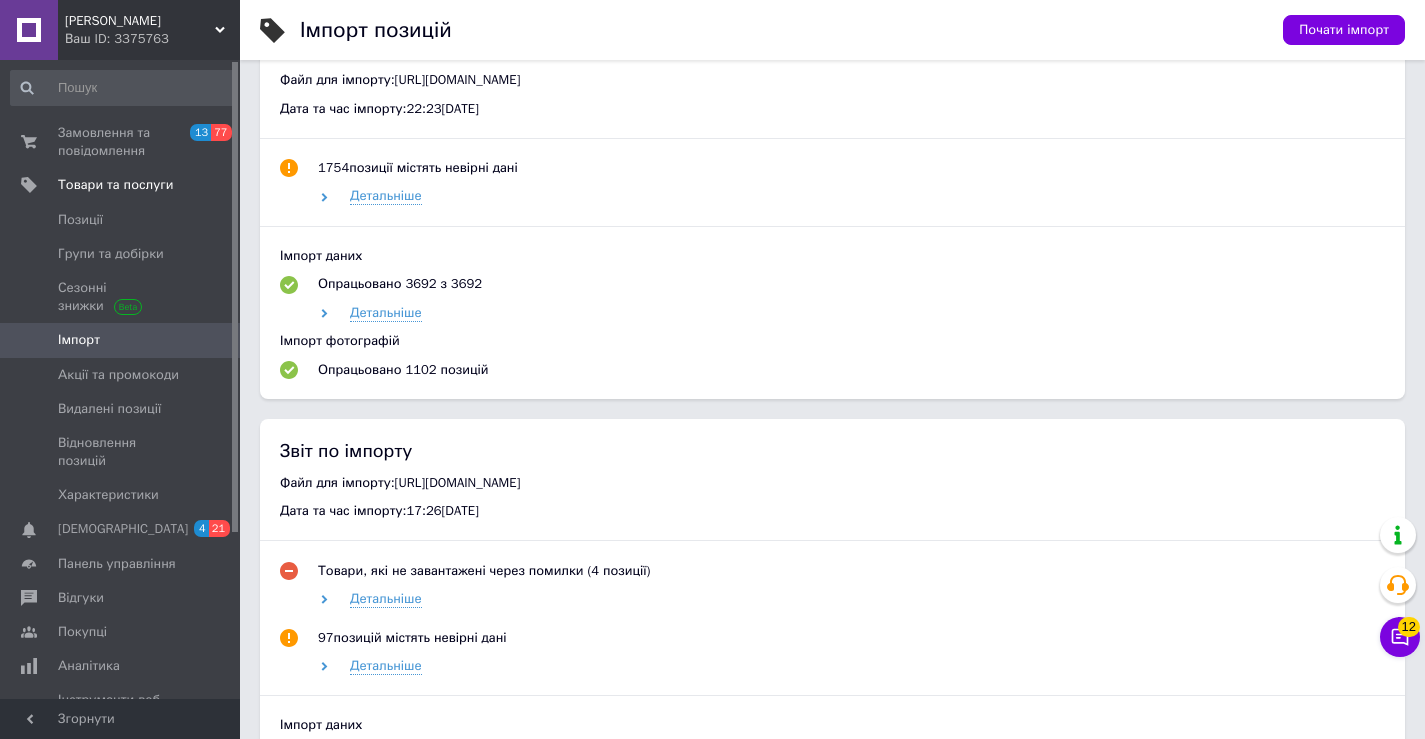 click on "1754  позиції містять невірні дані Детальніше" at bounding box center (832, 193) 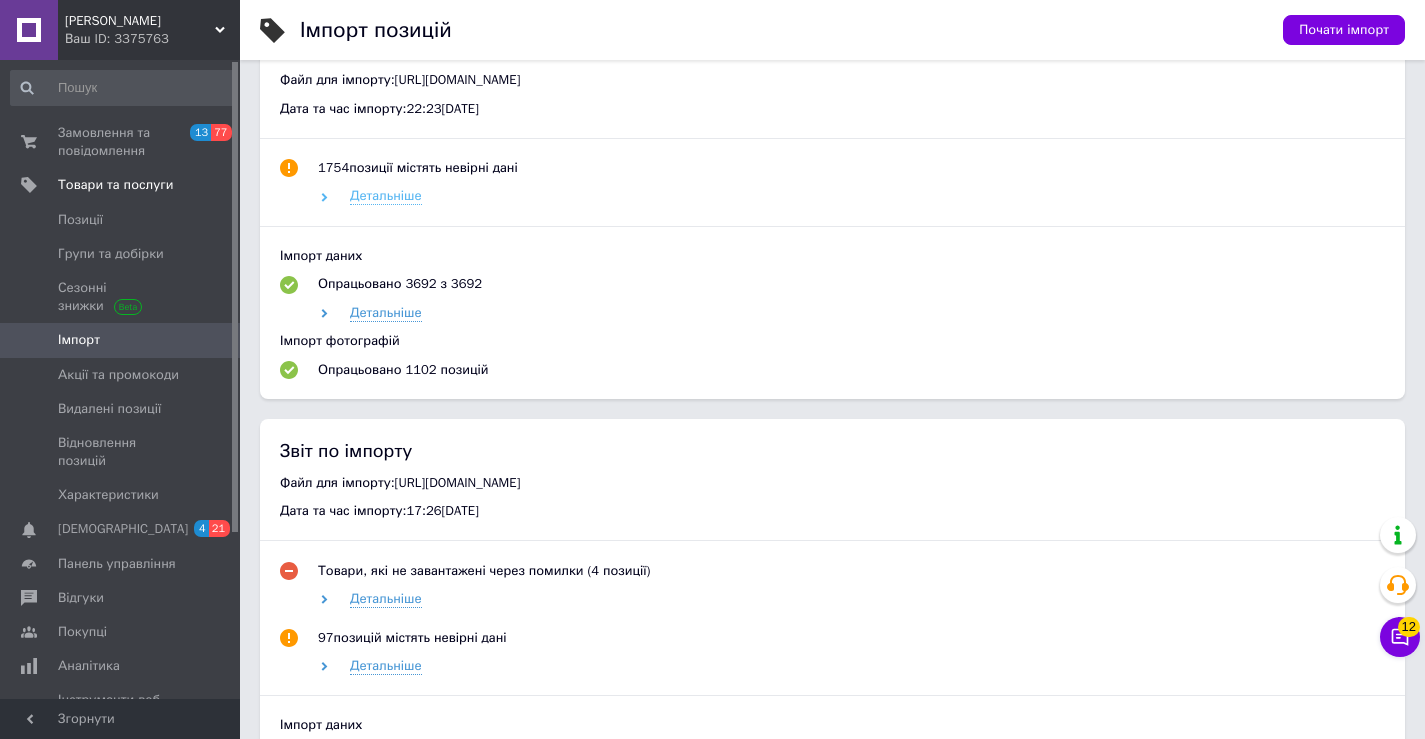 click on "Детальніше" at bounding box center (386, 196) 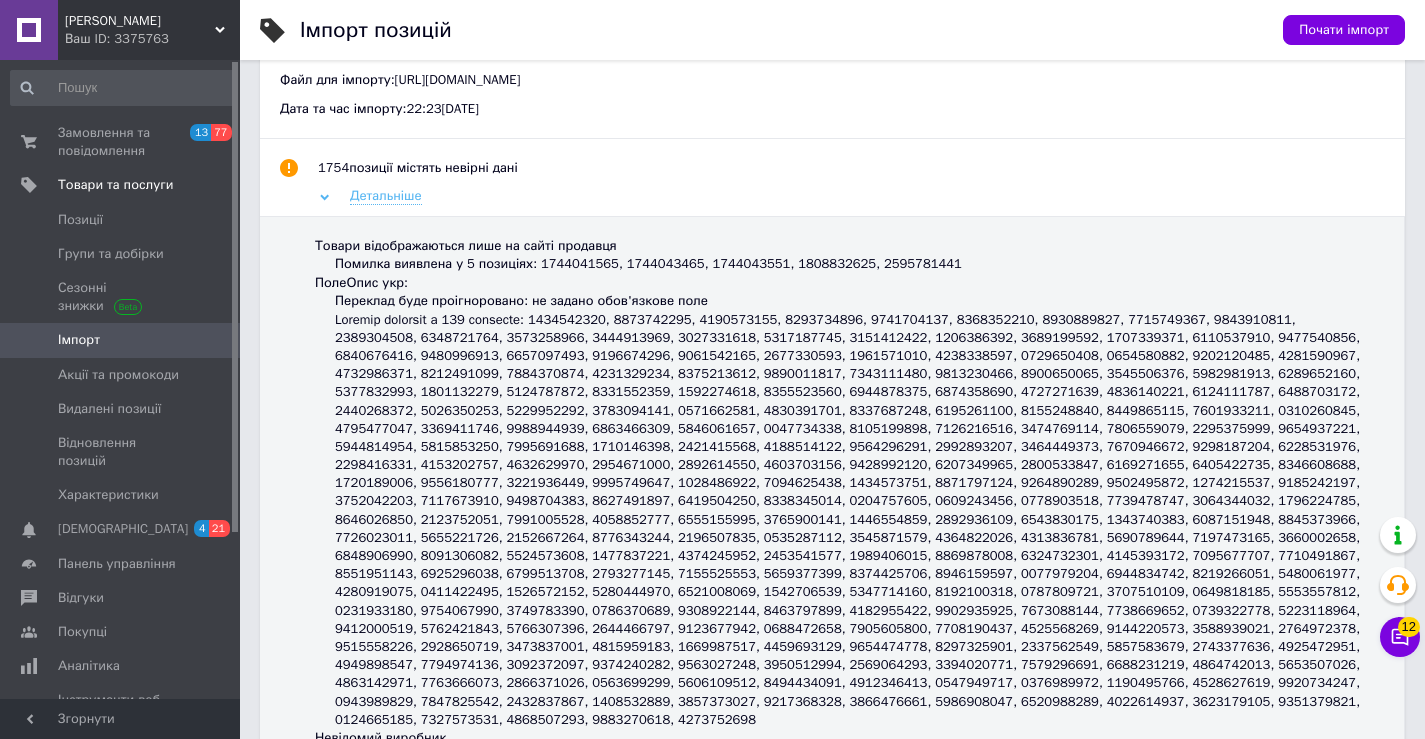 click on "Детальніше" at bounding box center [386, 196] 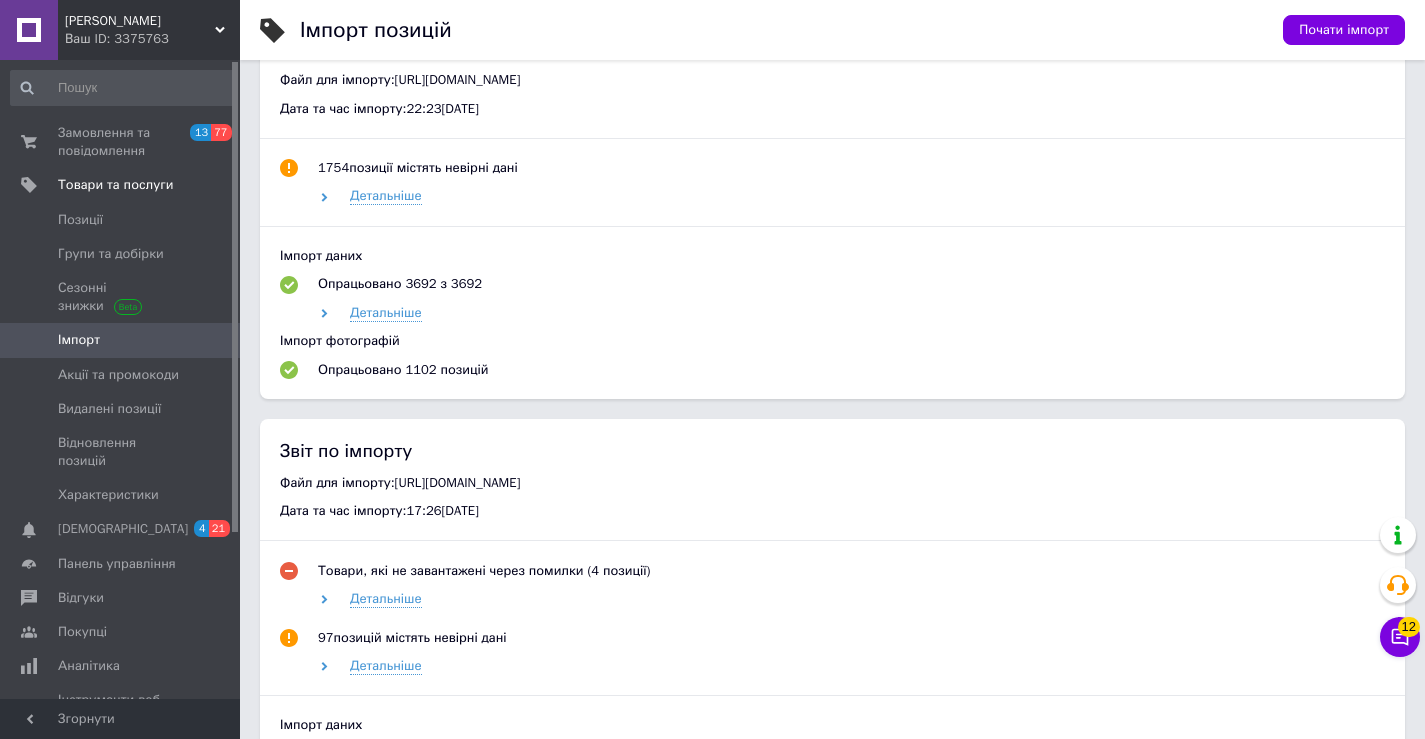 click on "1754  позиції містять невірні дані Детальніше Імпорт даних Опрацьовано 3692 з 3692 Детальніше Імпорт фотографій Опрацьовано 1102 позицій" at bounding box center [832, 269] 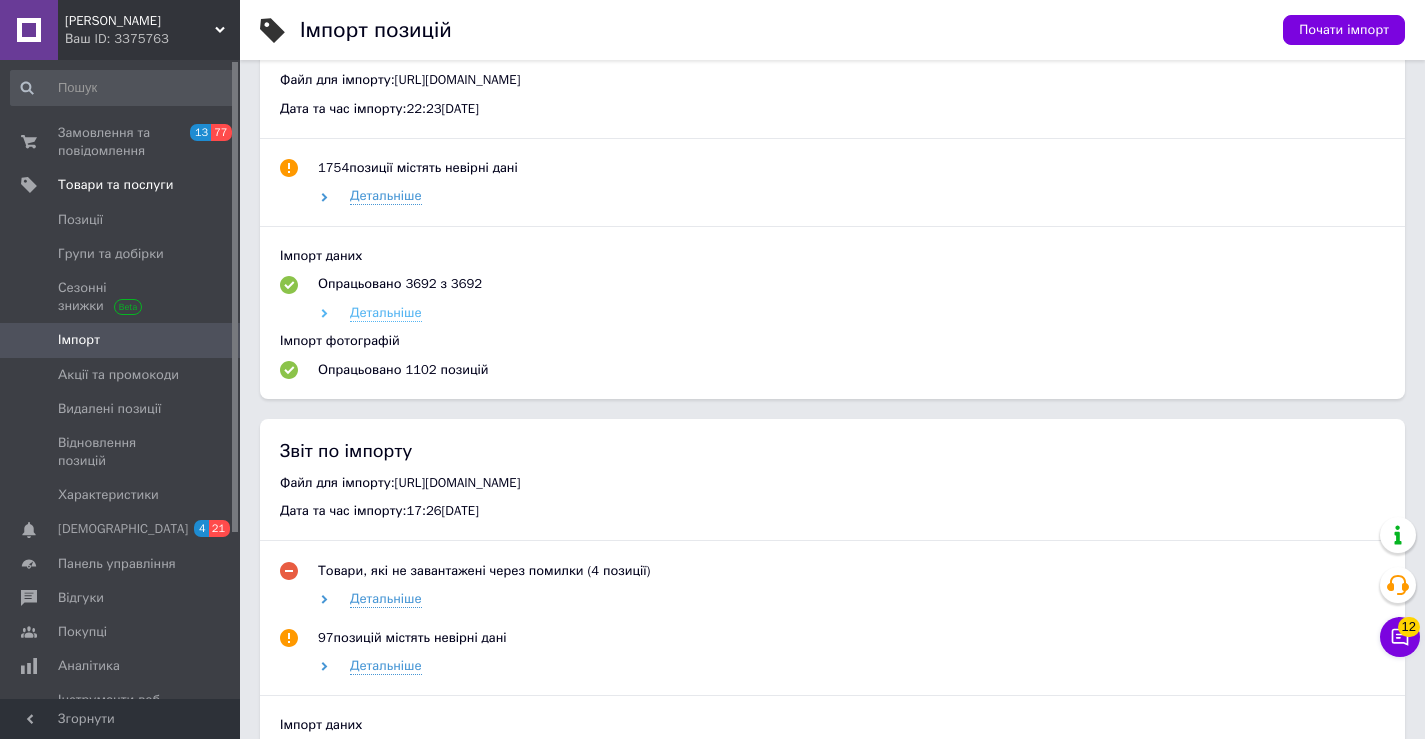 click on "Детальніше" at bounding box center [386, 313] 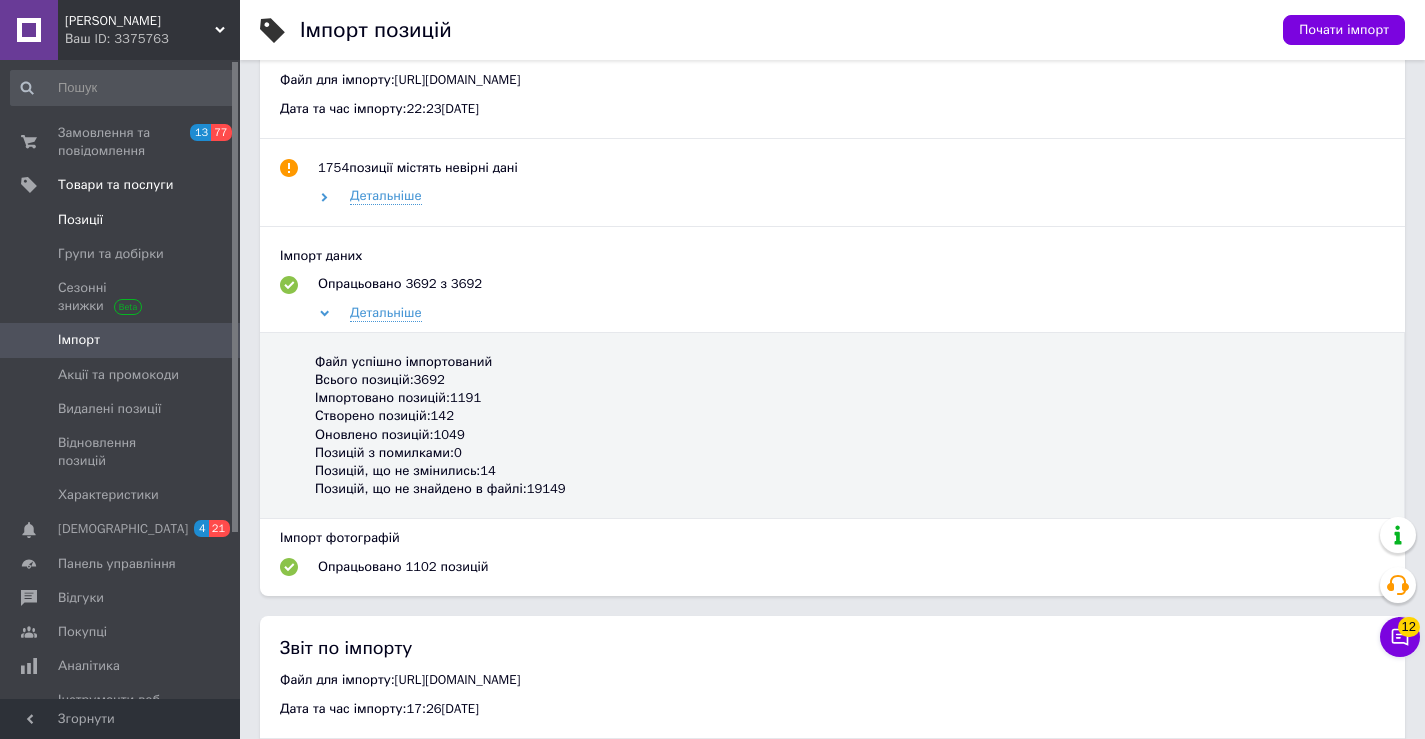 click on "Позиції" at bounding box center [121, 220] 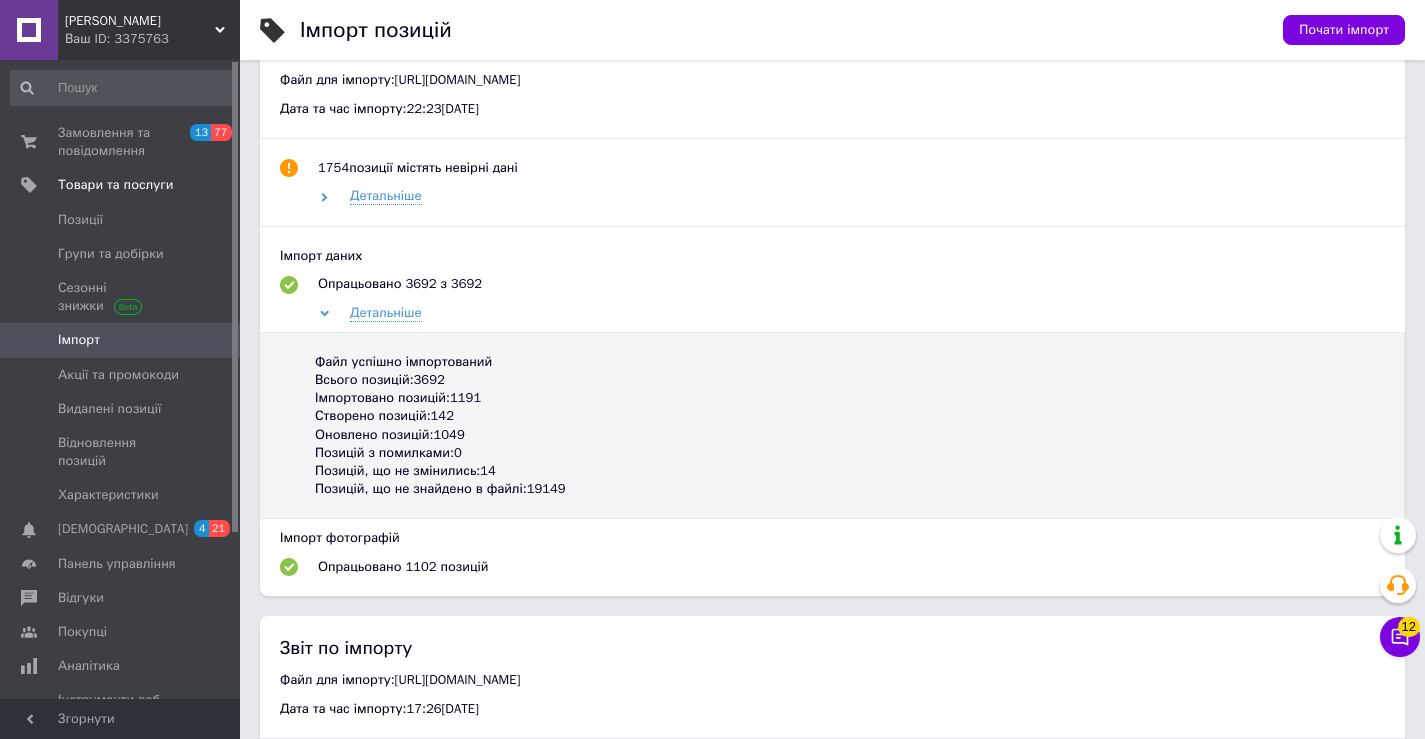 scroll, scrollTop: 0, scrollLeft: 0, axis: both 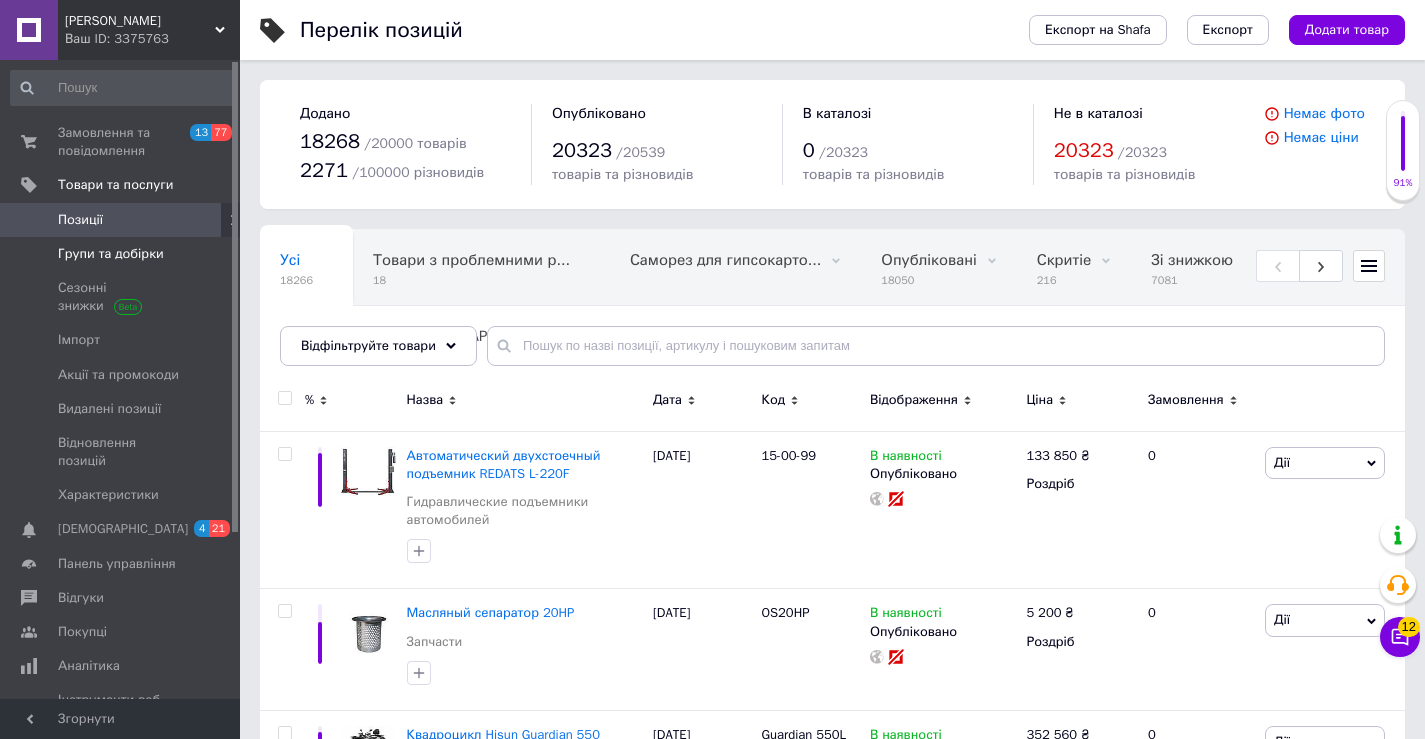 click on "Групи та добірки" at bounding box center (111, 254) 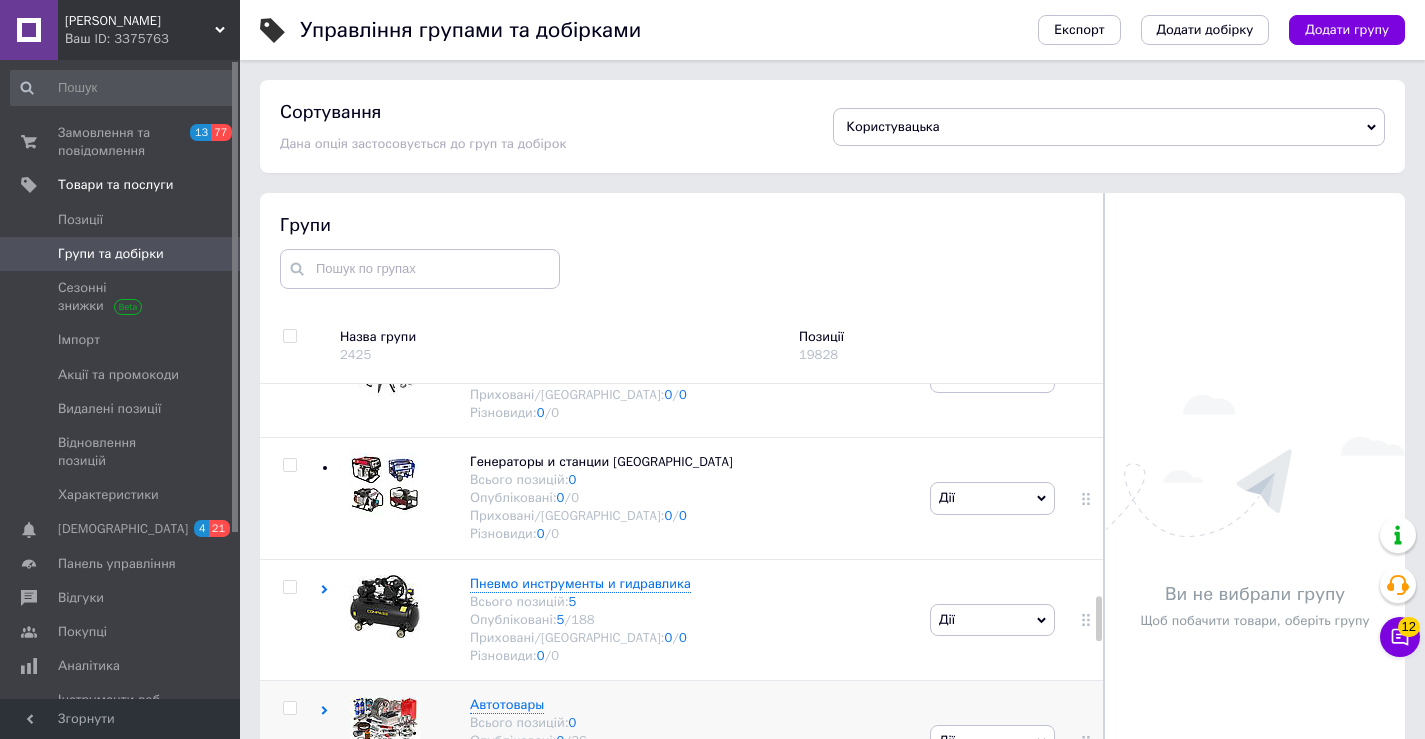 scroll, scrollTop: 2250, scrollLeft: 0, axis: vertical 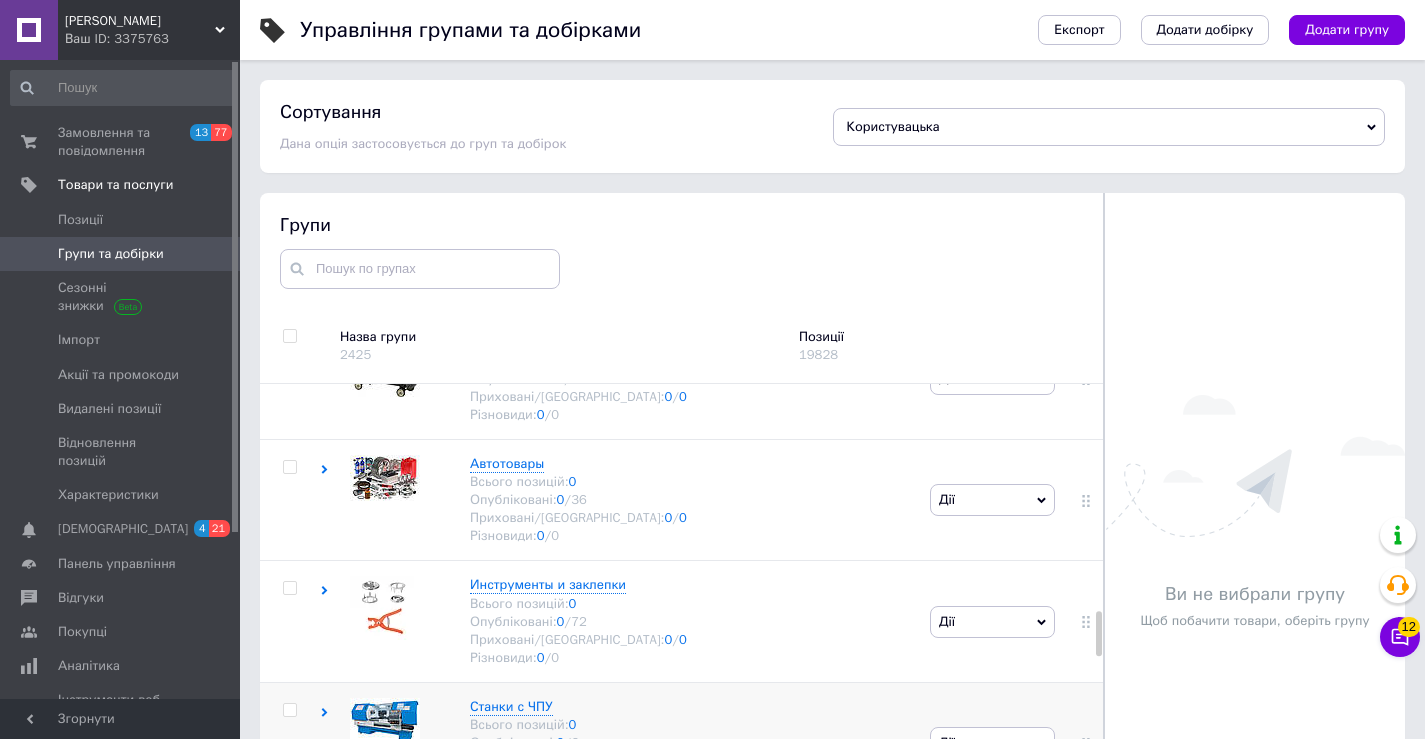 click at bounding box center [289, 710] 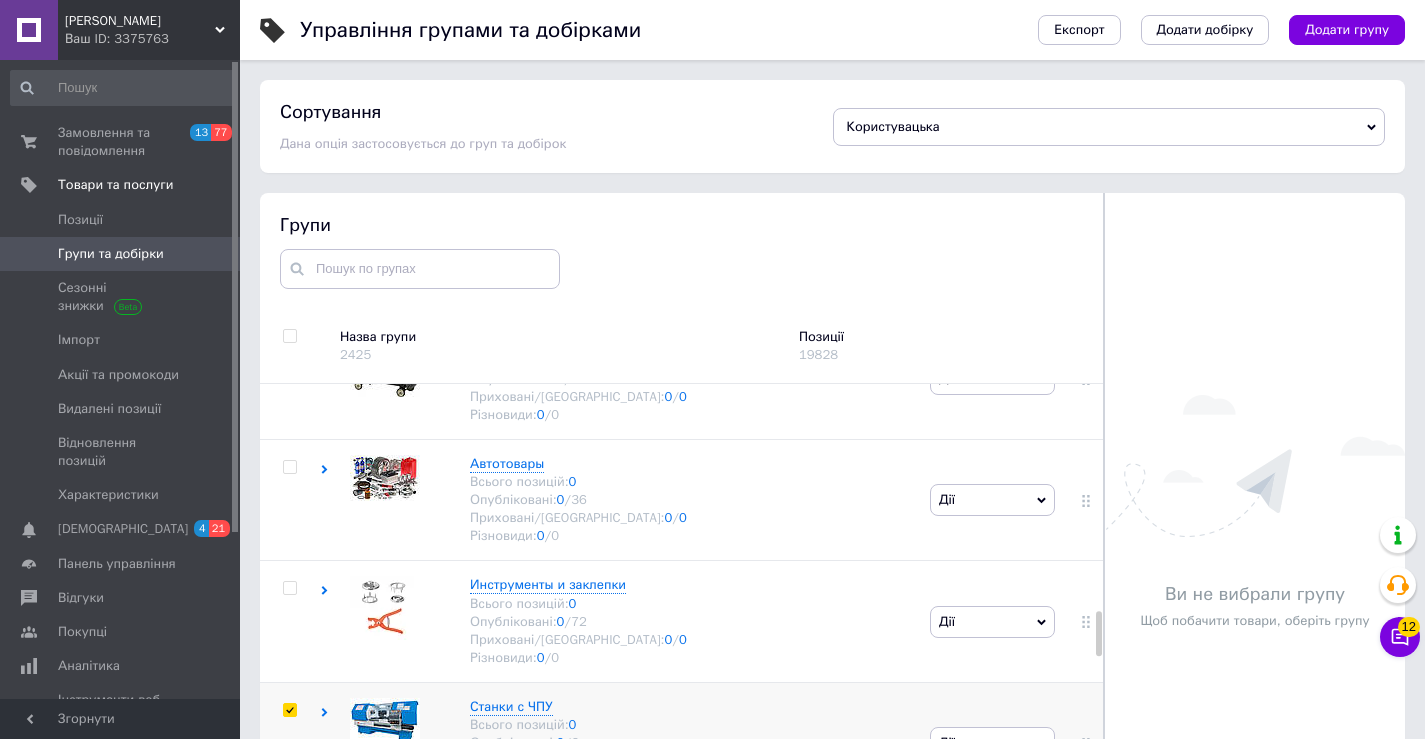 checkbox on "true" 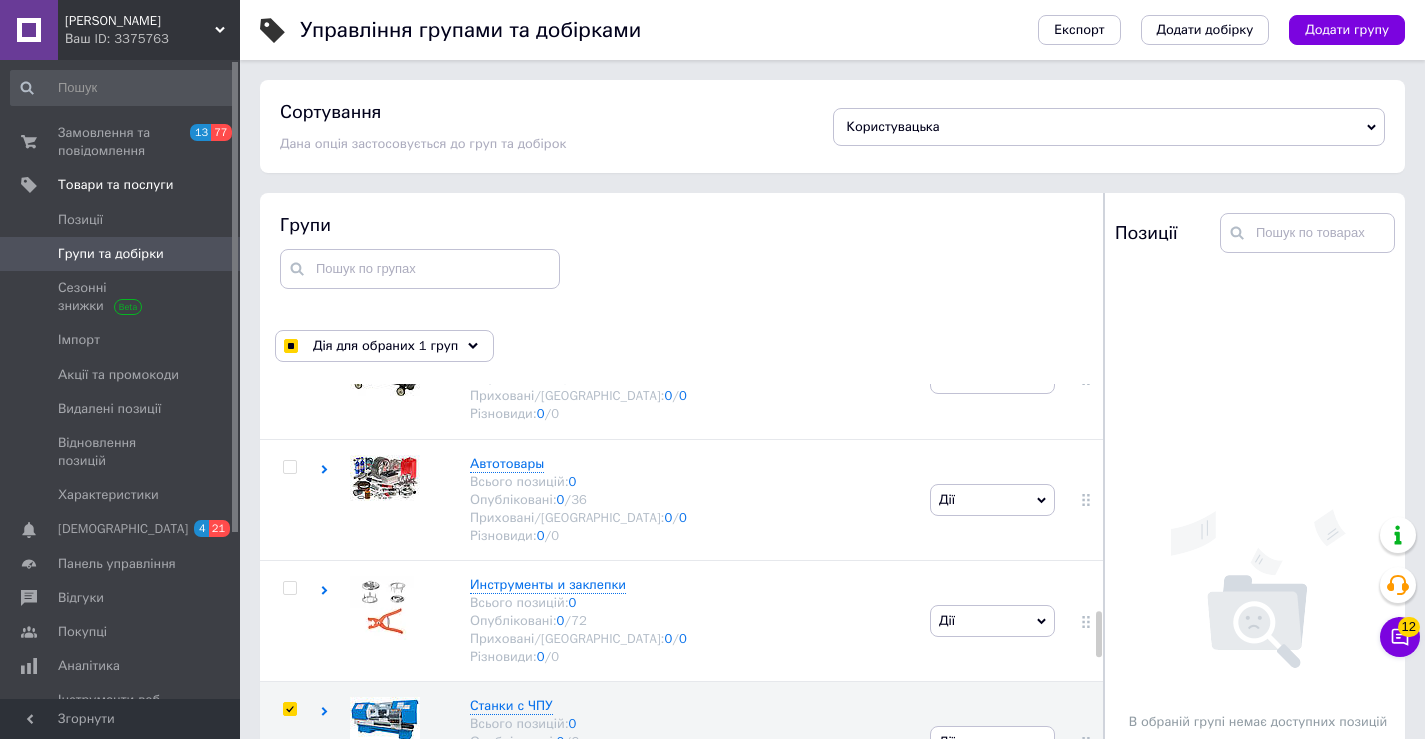 click at bounding box center (289, 831) 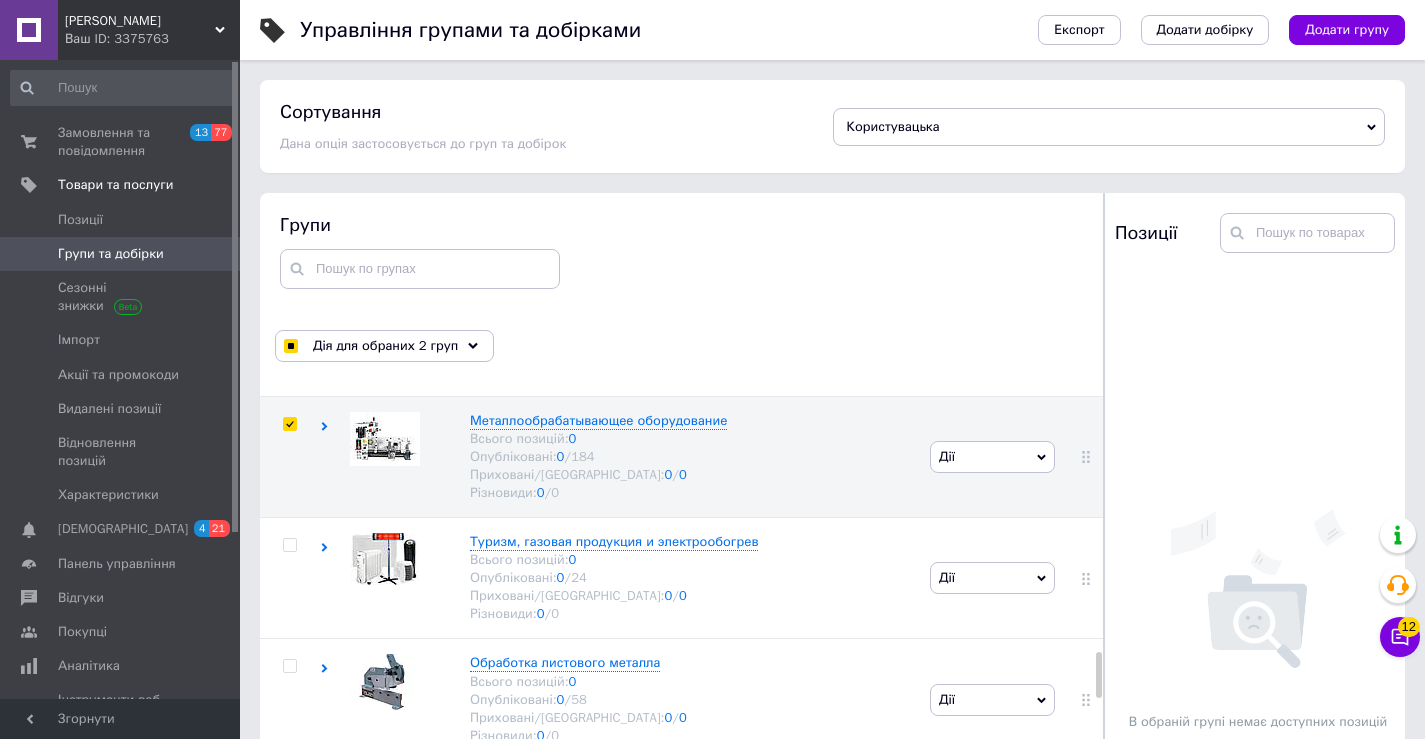 scroll, scrollTop: 2433, scrollLeft: 0, axis: vertical 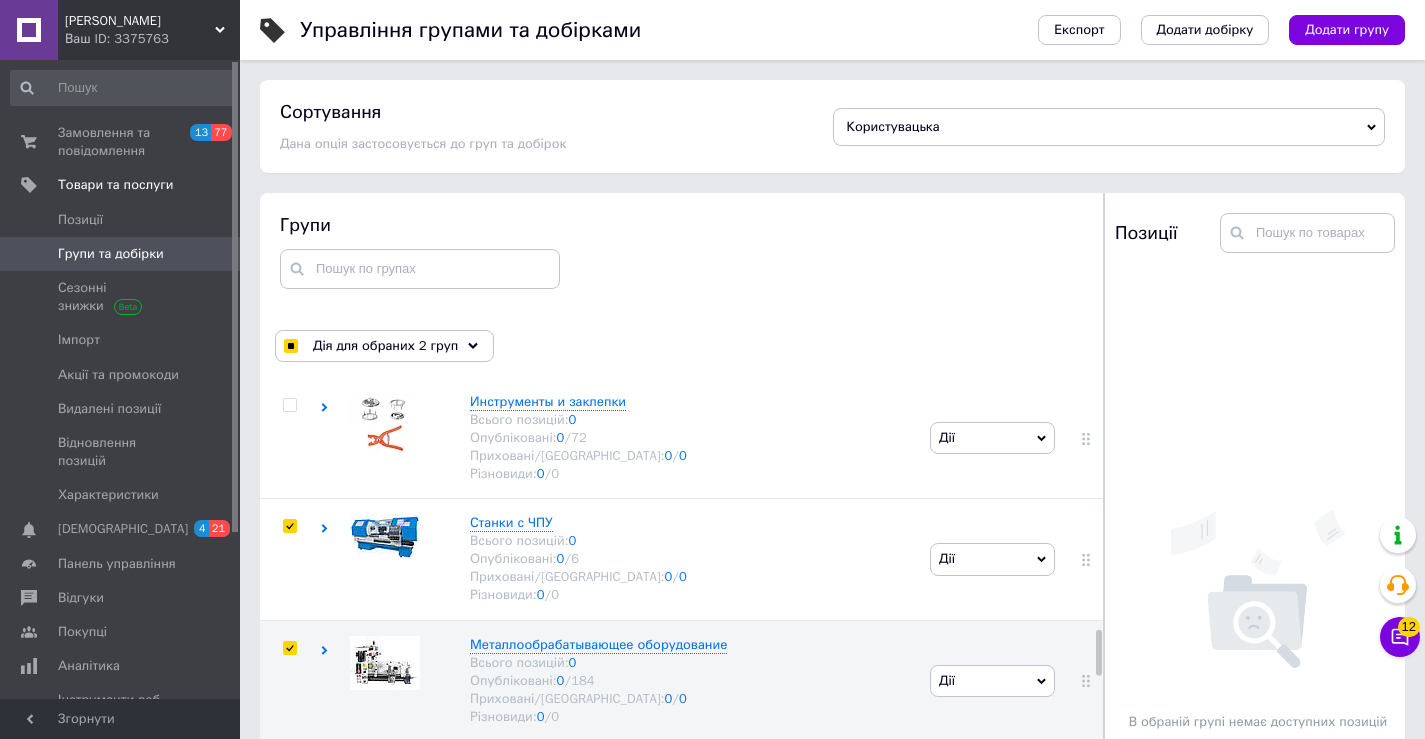click at bounding box center [289, 769] 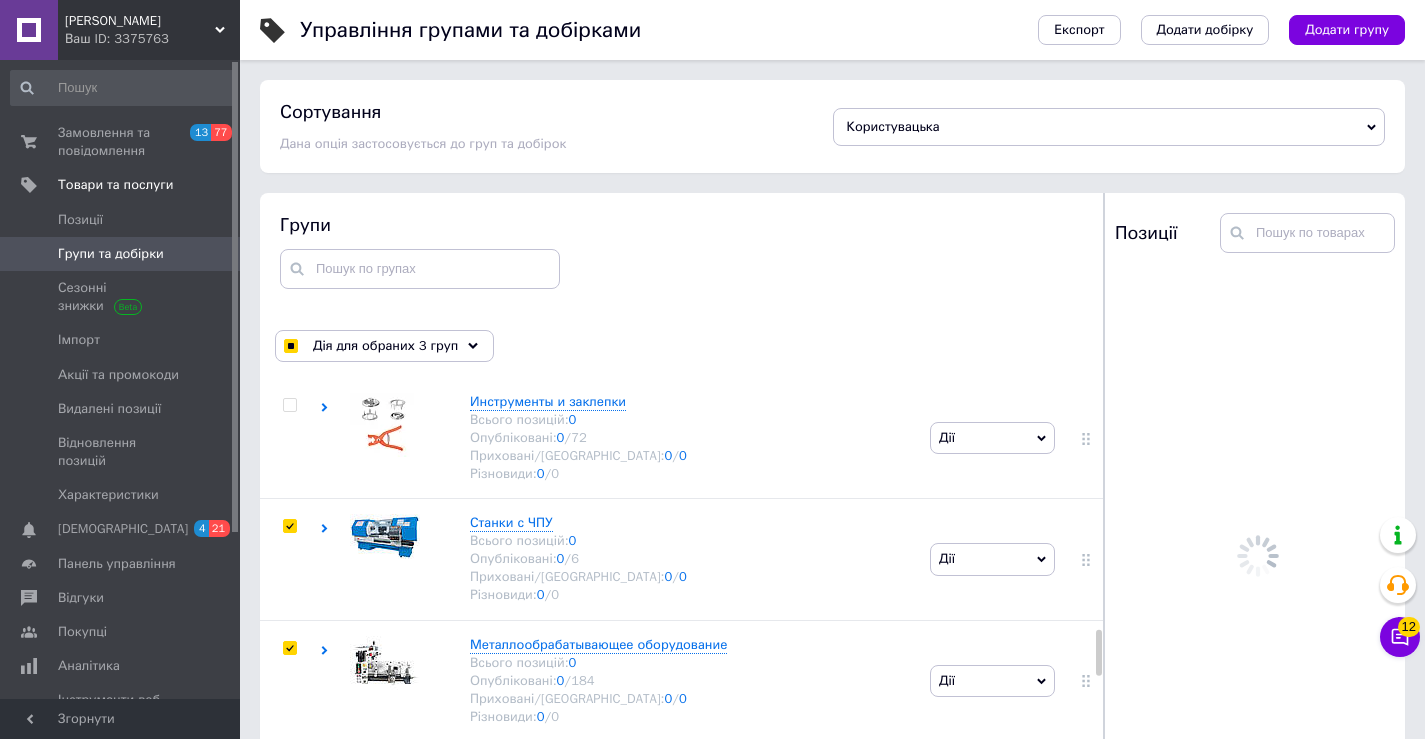 click at bounding box center (289, 890) 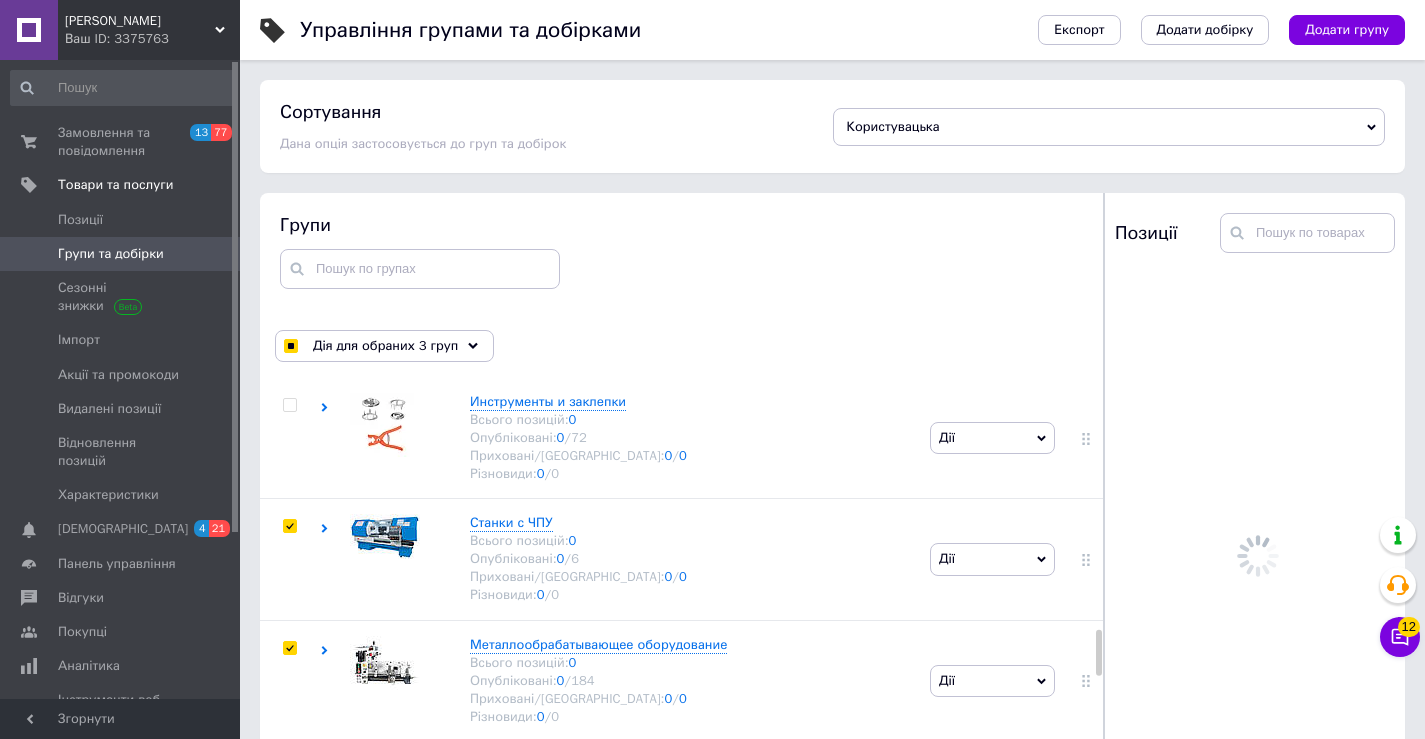 checkbox on "true" 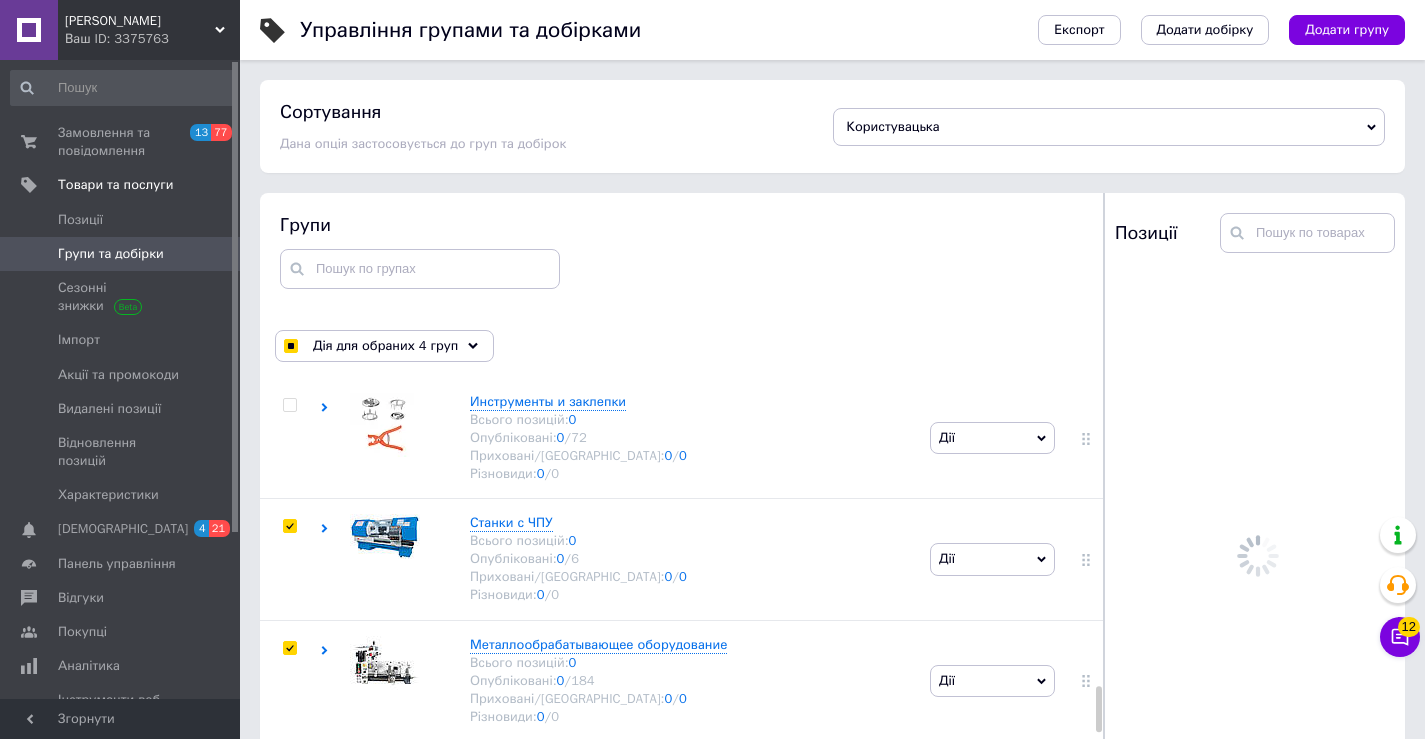 scroll, scrollTop: 2998, scrollLeft: 0, axis: vertical 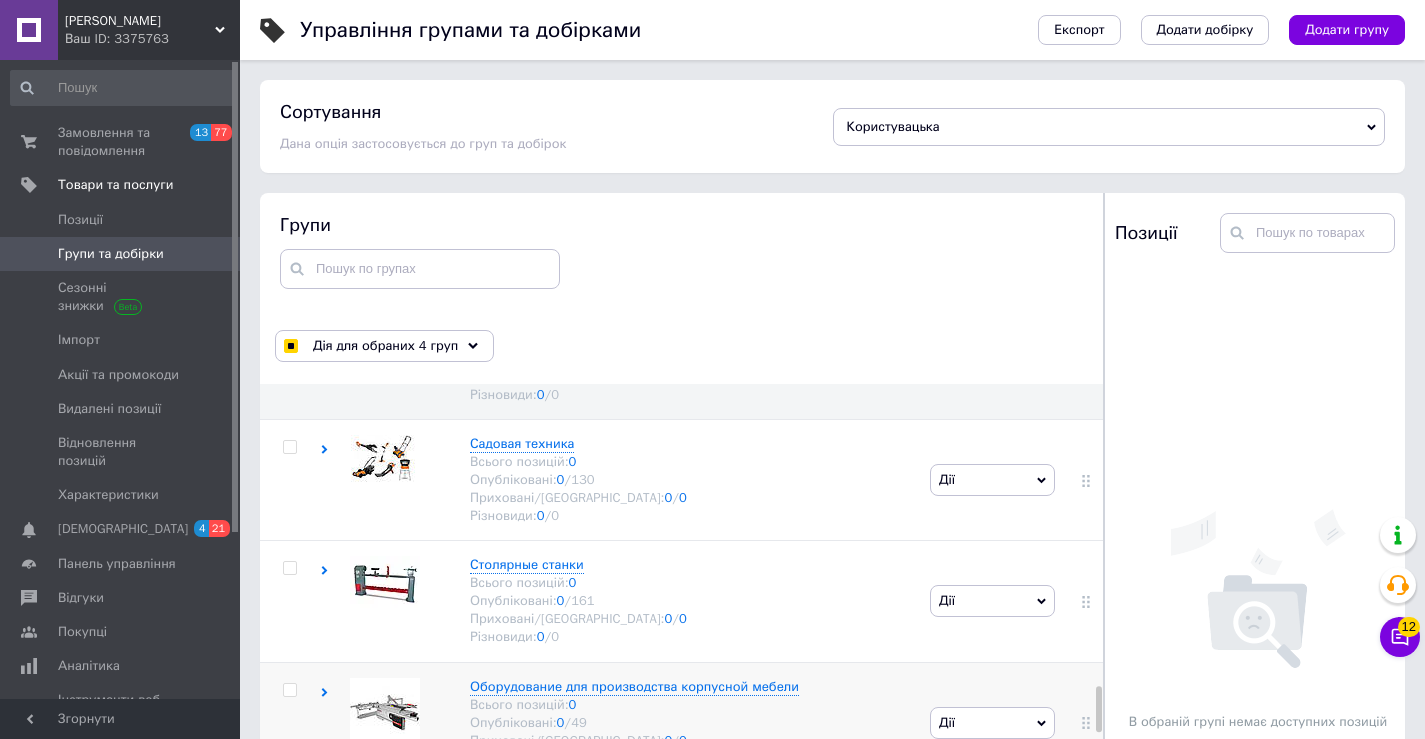 drag, startPoint x: 295, startPoint y: 403, endPoint x: 301, endPoint y: 423, distance: 20.880613 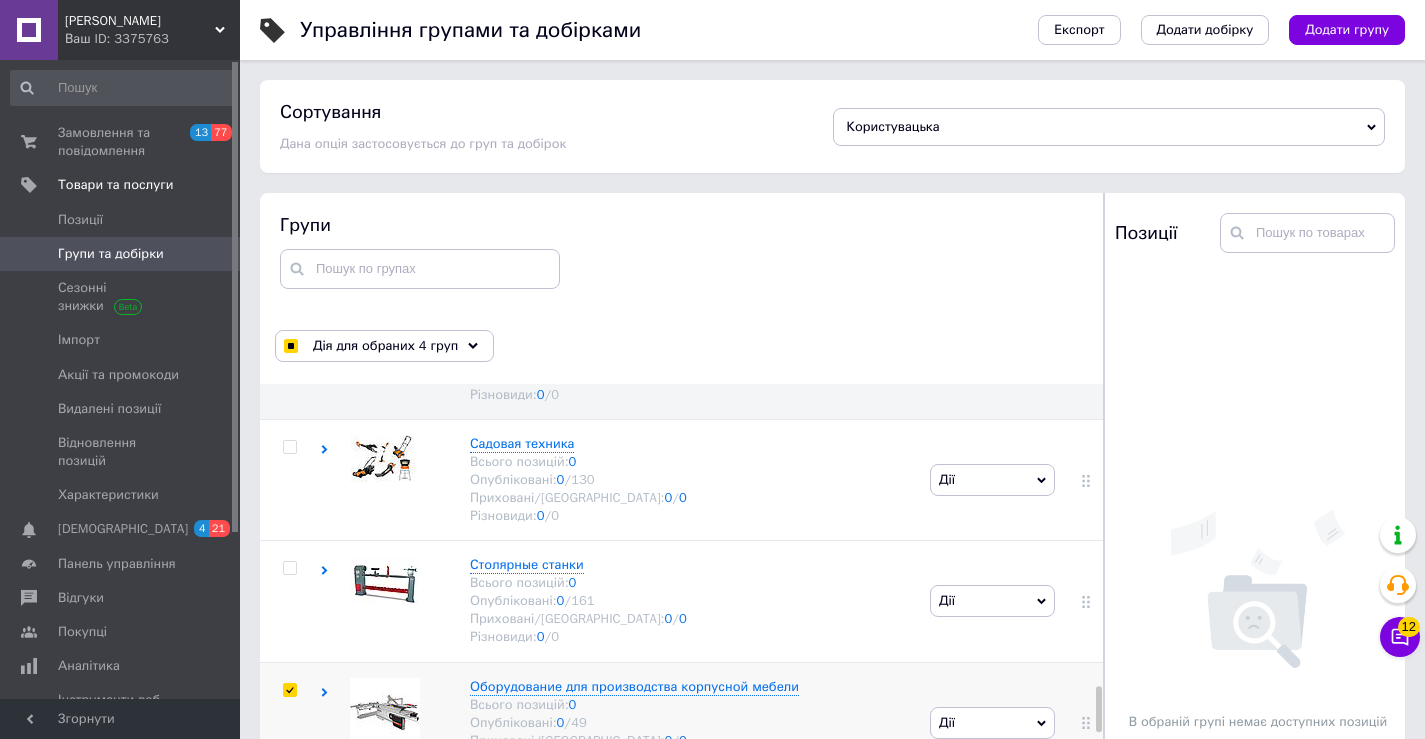 checkbox on "true" 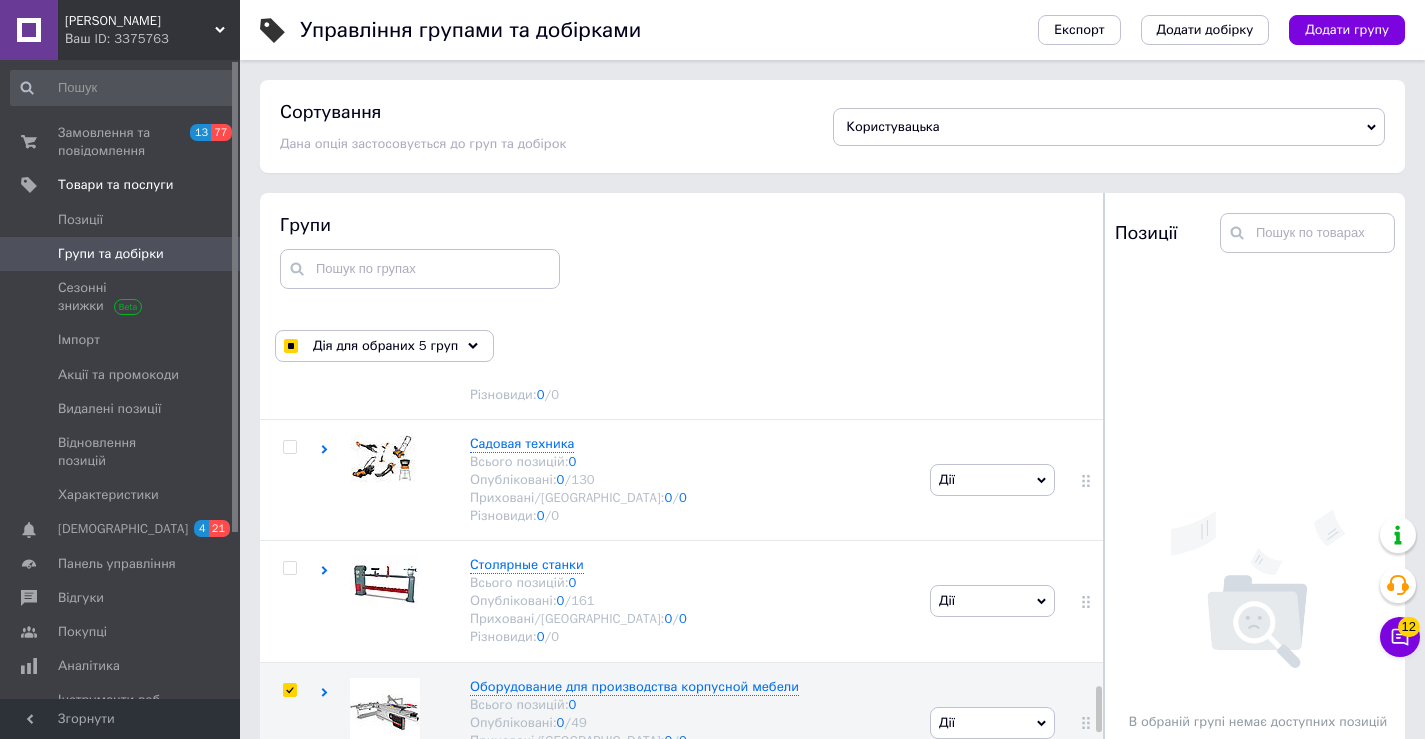 click at bounding box center (289, 811) 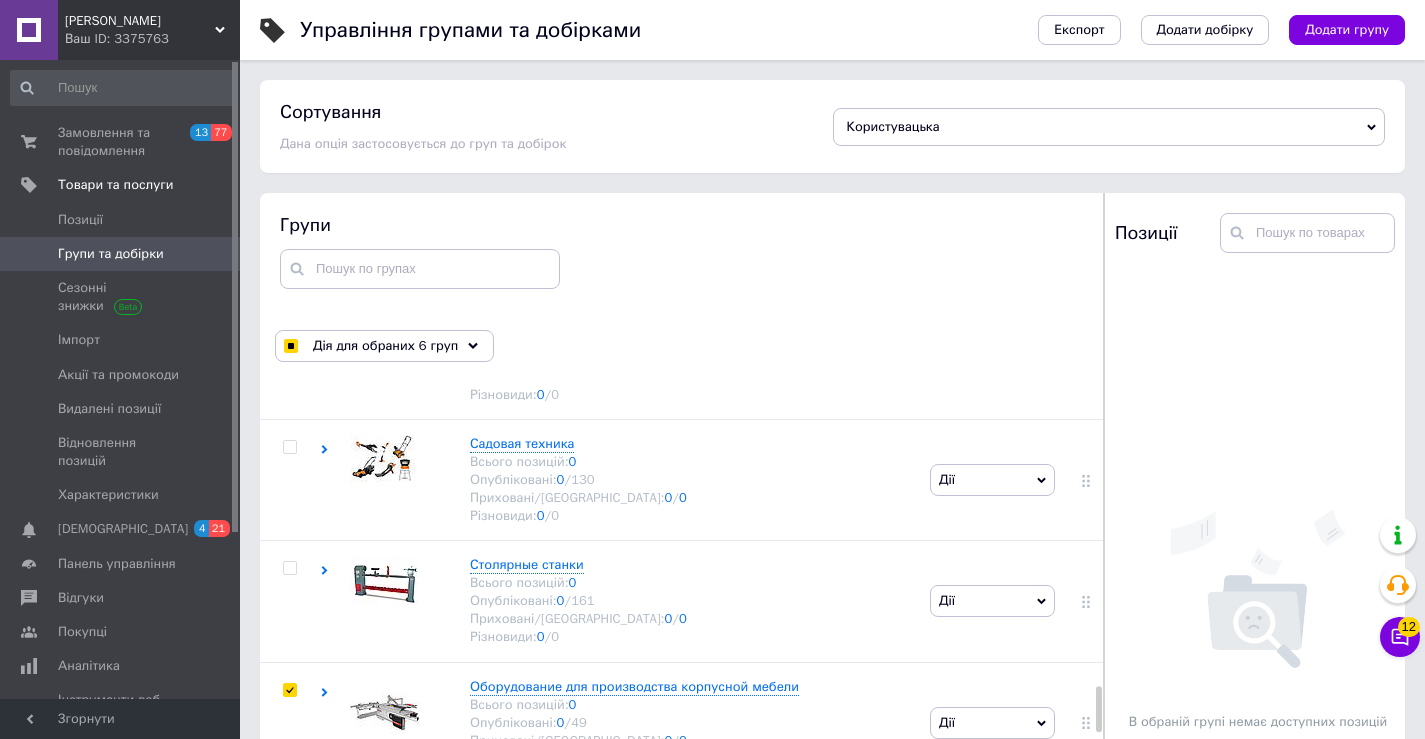 click at bounding box center [289, 932] 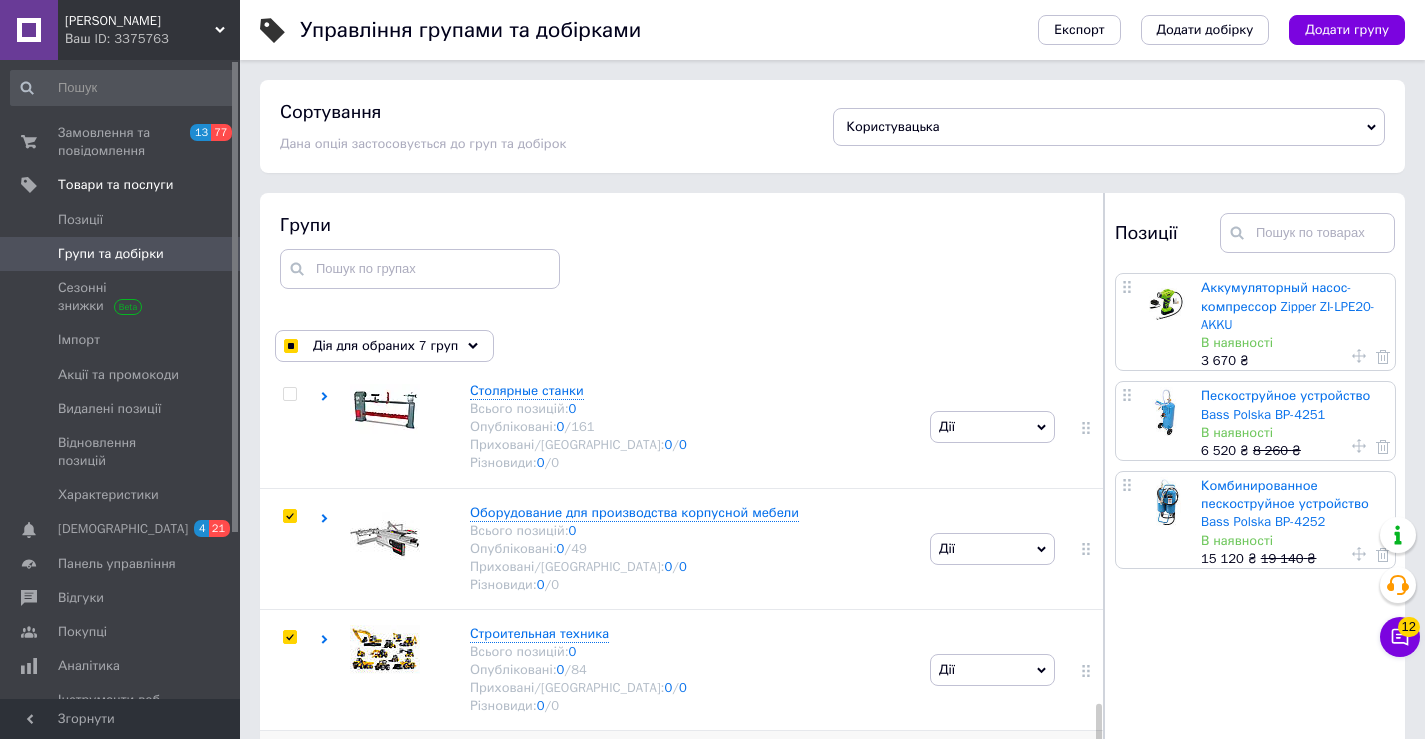 scroll, scrollTop: 3196, scrollLeft: 0, axis: vertical 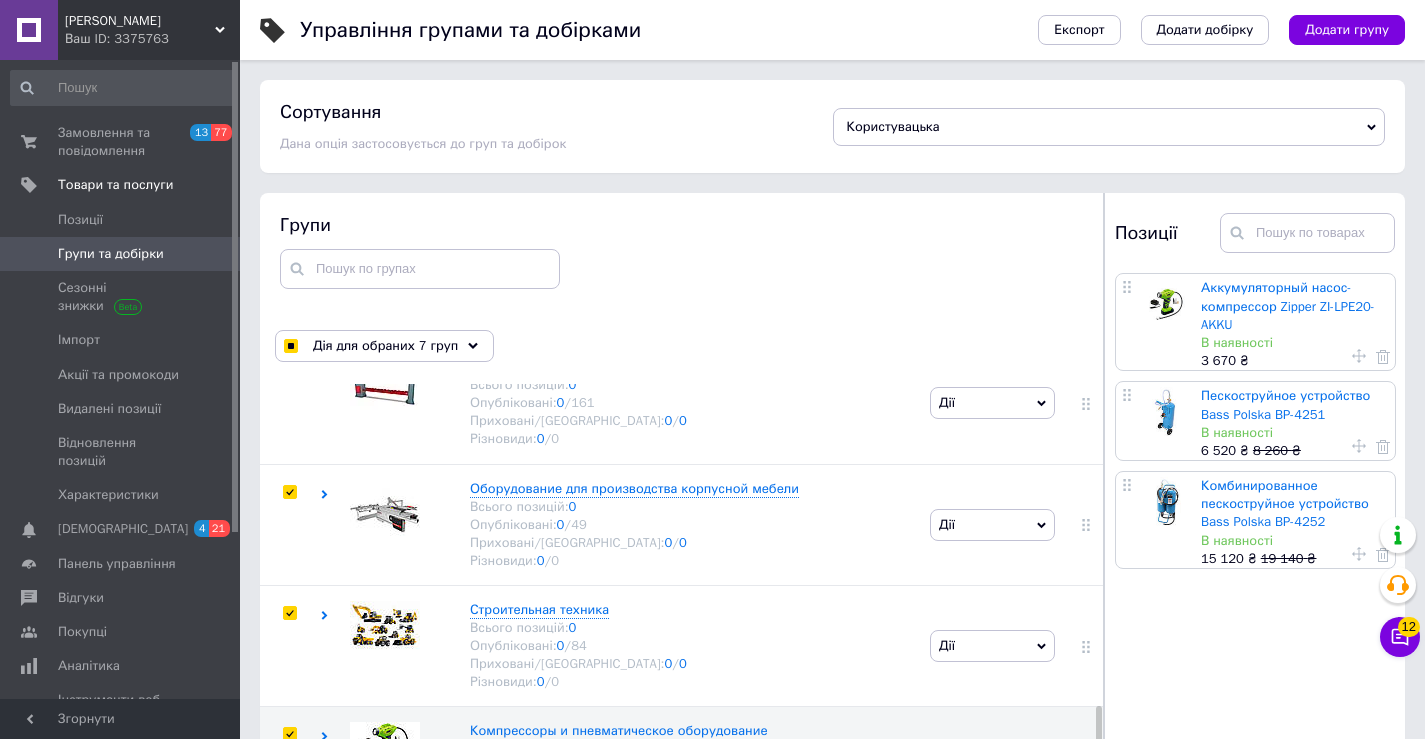click at bounding box center [289, 856] 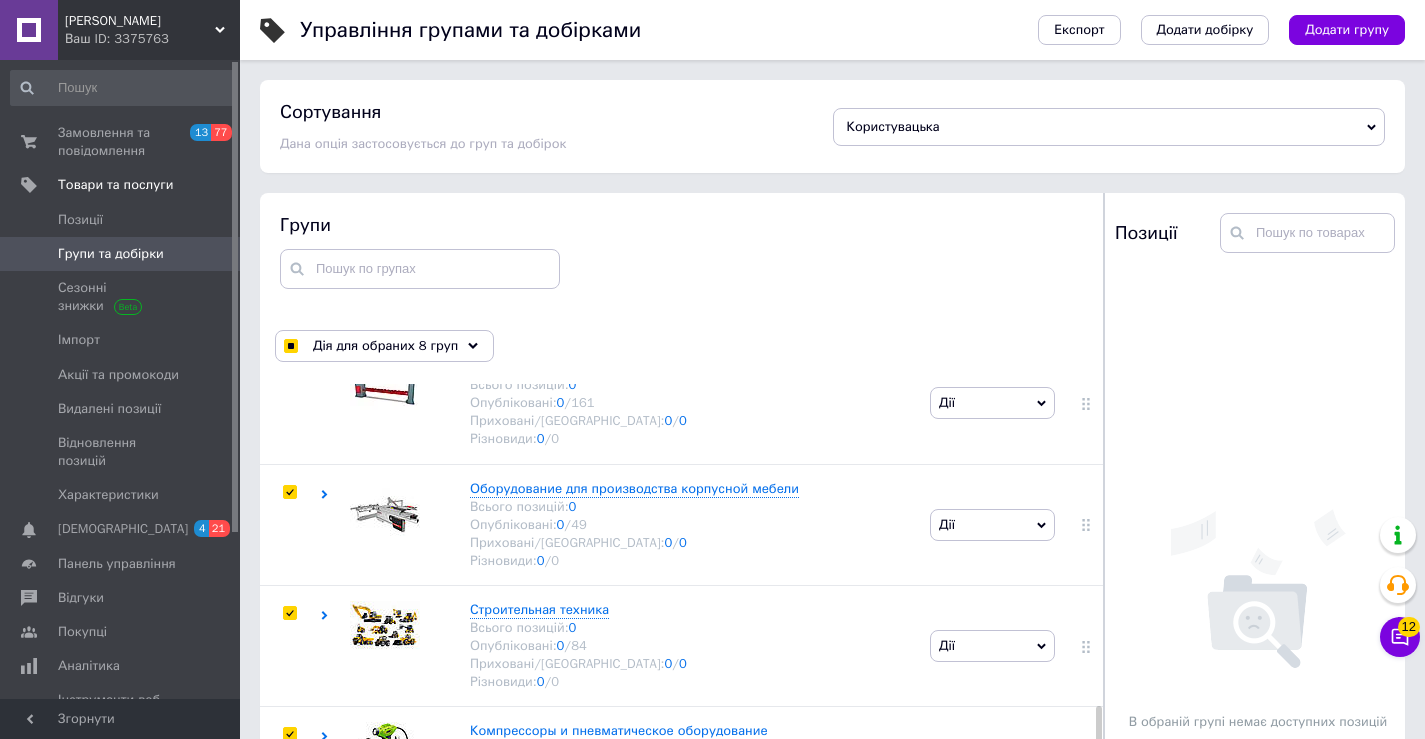 click at bounding box center (289, 977) 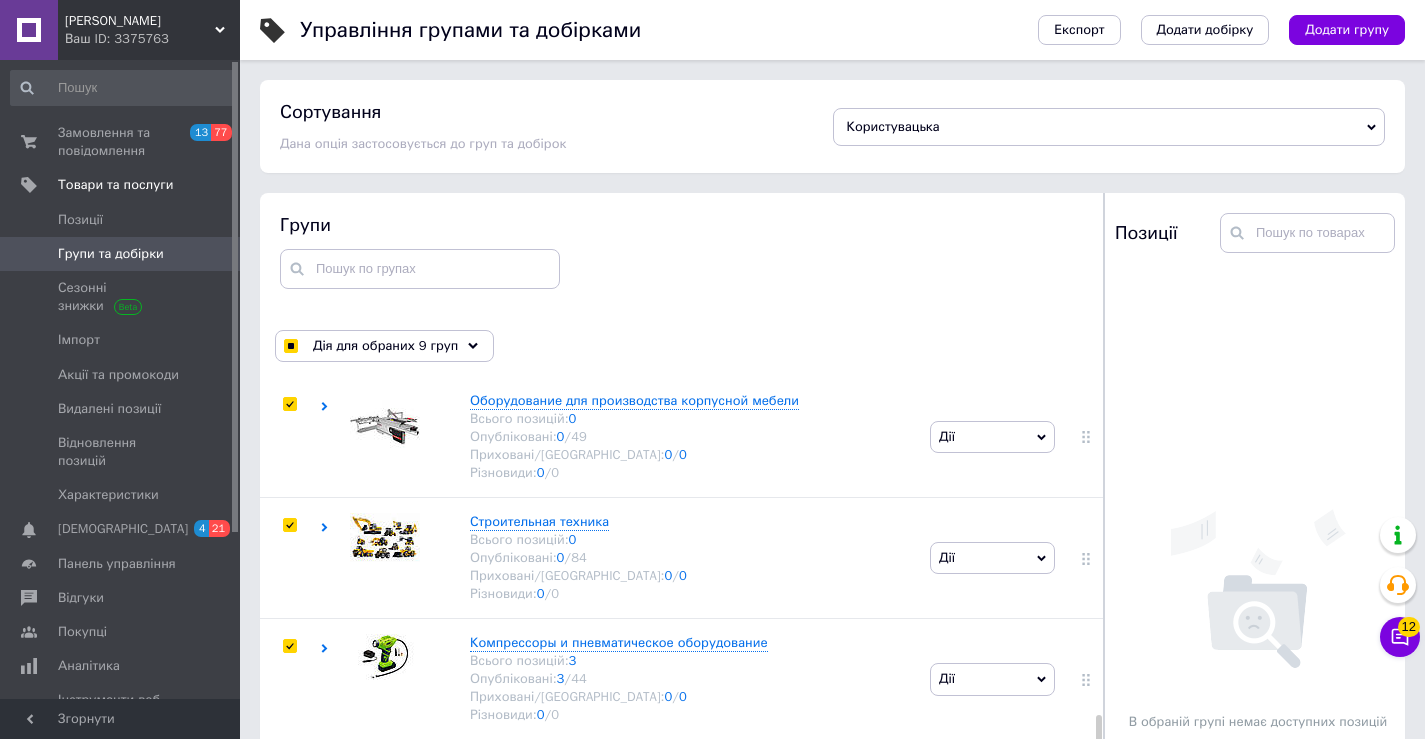 scroll, scrollTop: 3309, scrollLeft: 0, axis: vertical 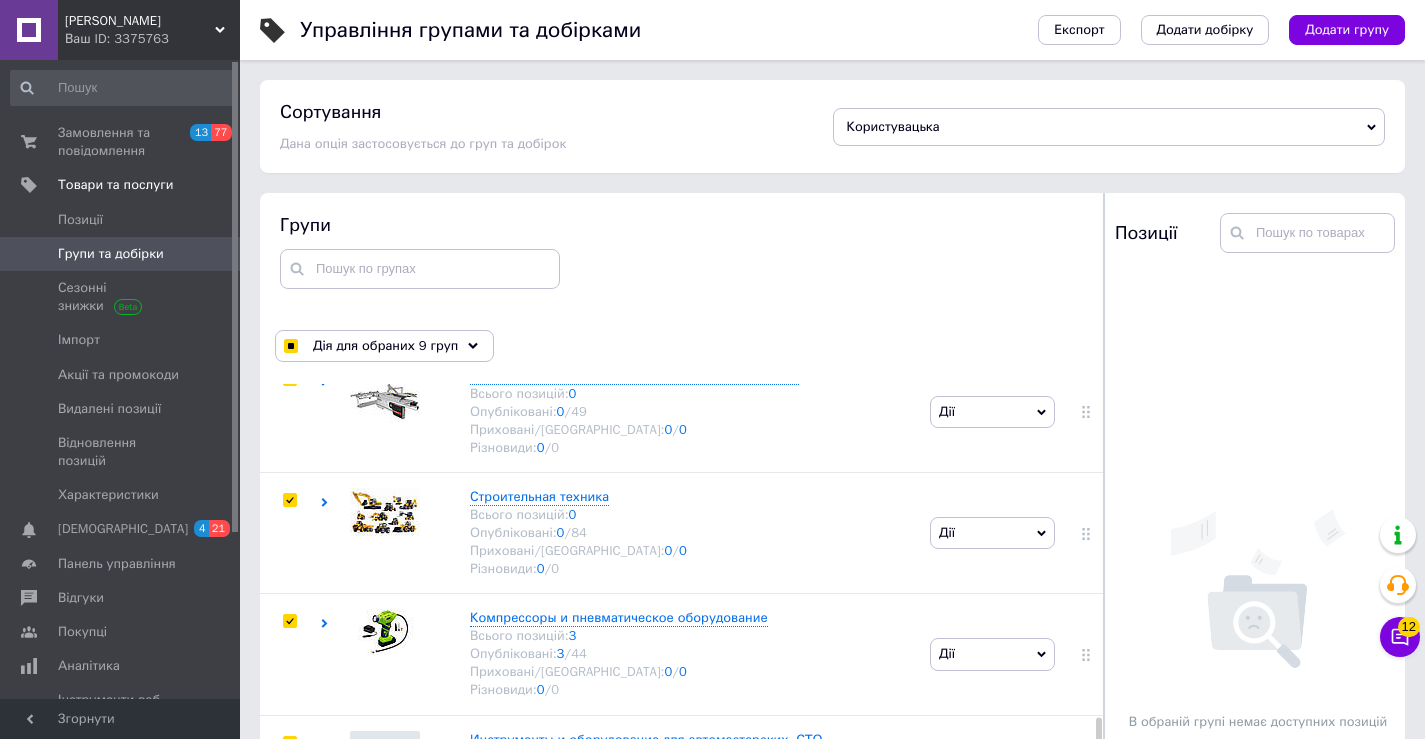 click at bounding box center [289, 985] 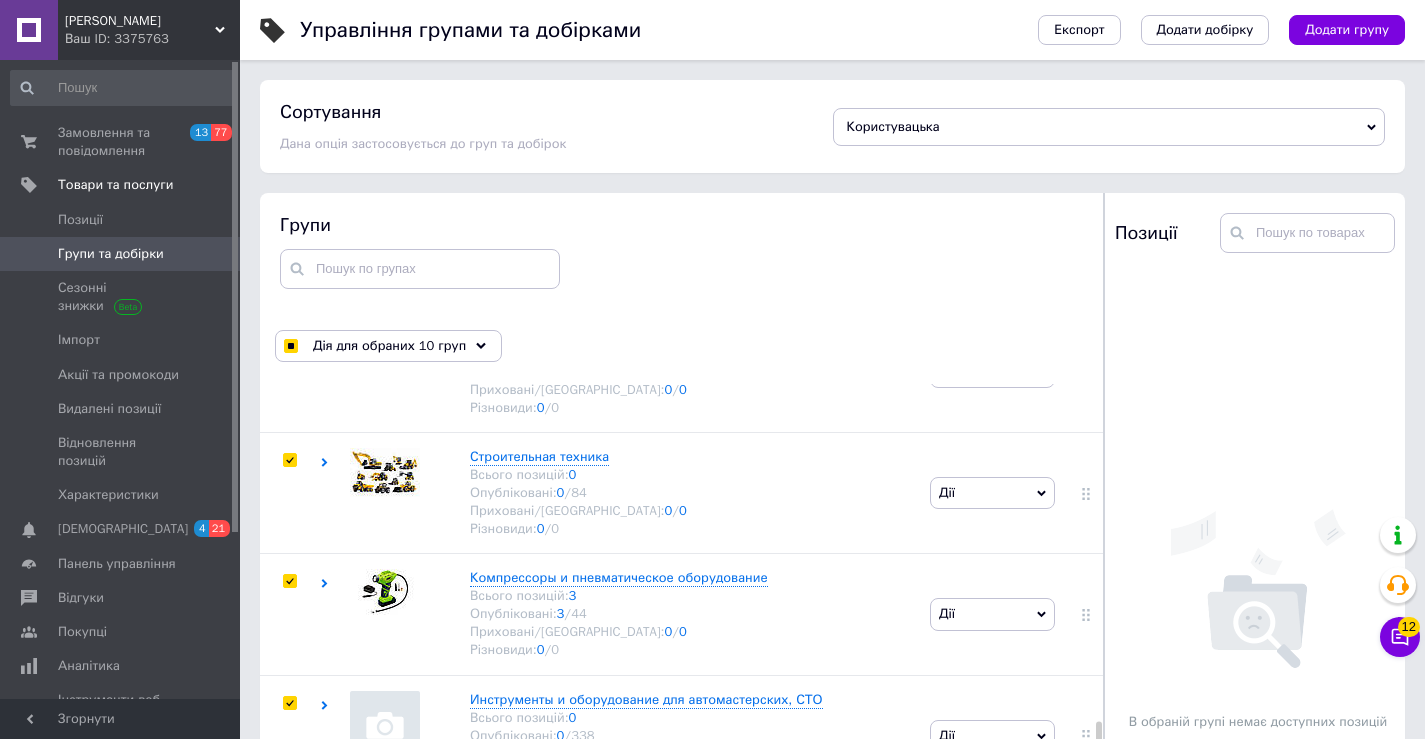 scroll, scrollTop: 3614, scrollLeft: 0, axis: vertical 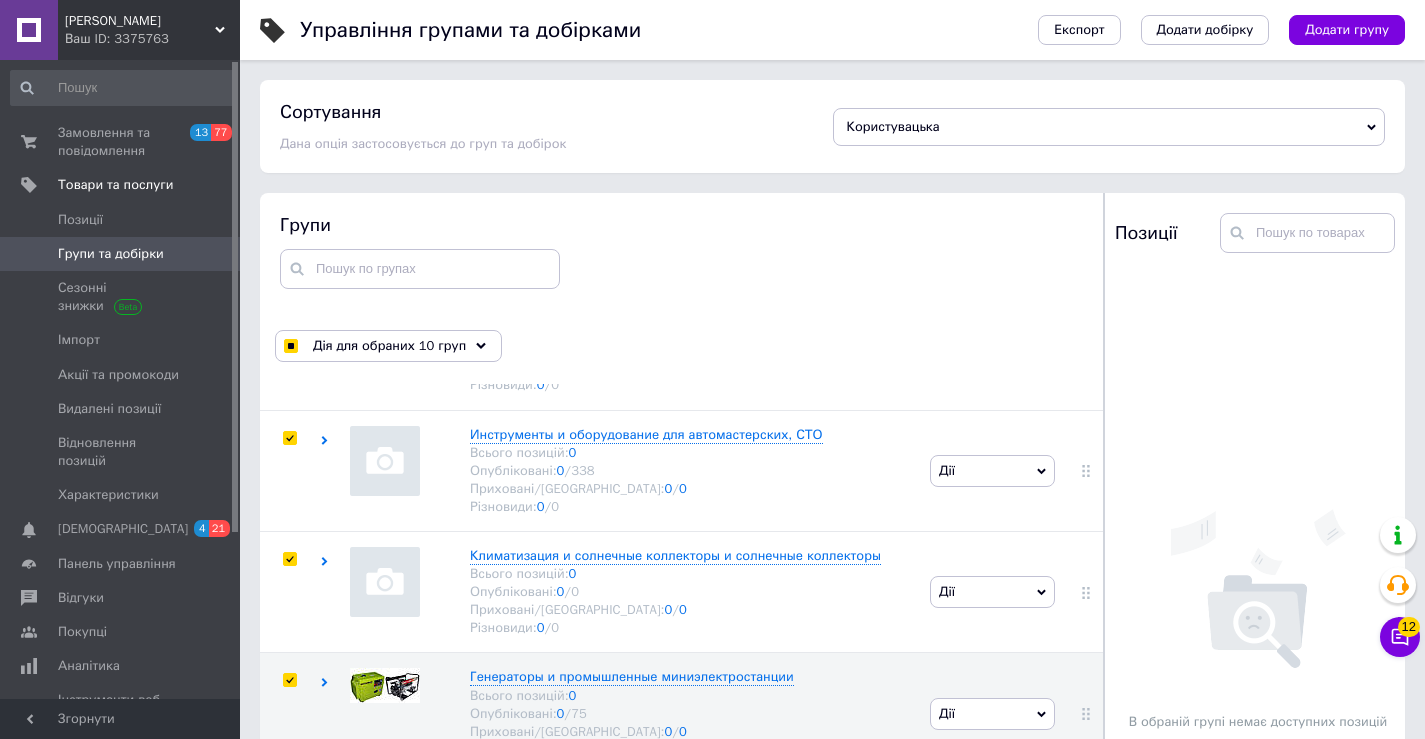 click at bounding box center [289, 802] 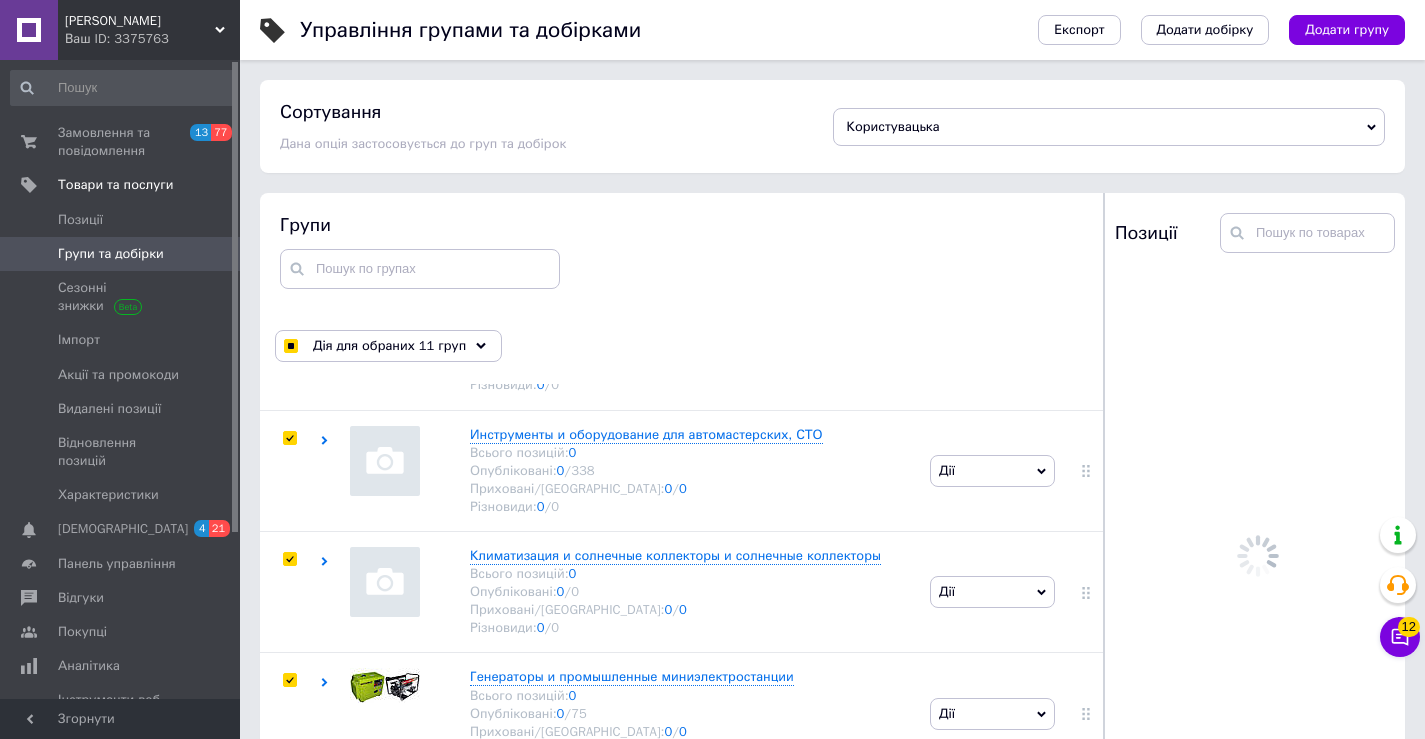 click at bounding box center (289, 923) 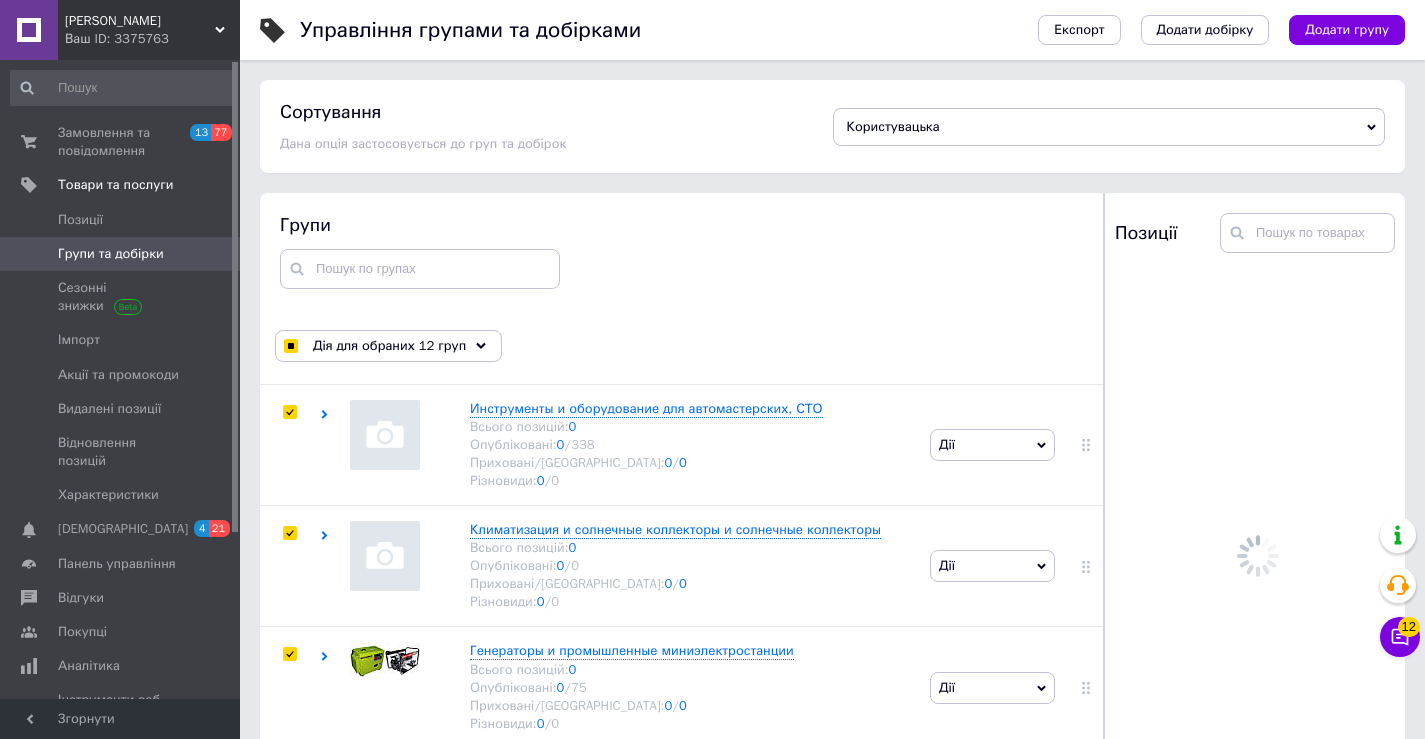 scroll, scrollTop: 3653, scrollLeft: 0, axis: vertical 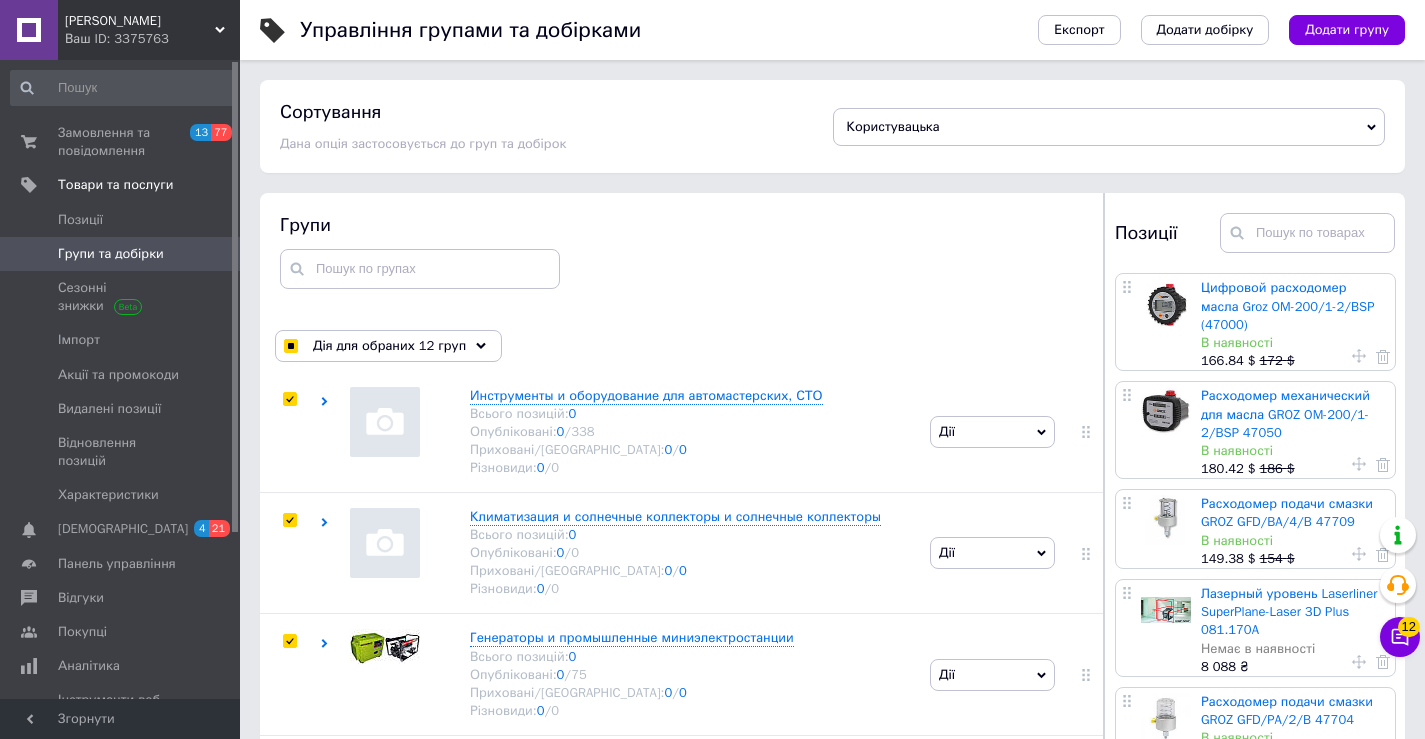 click at bounding box center (289, 884) 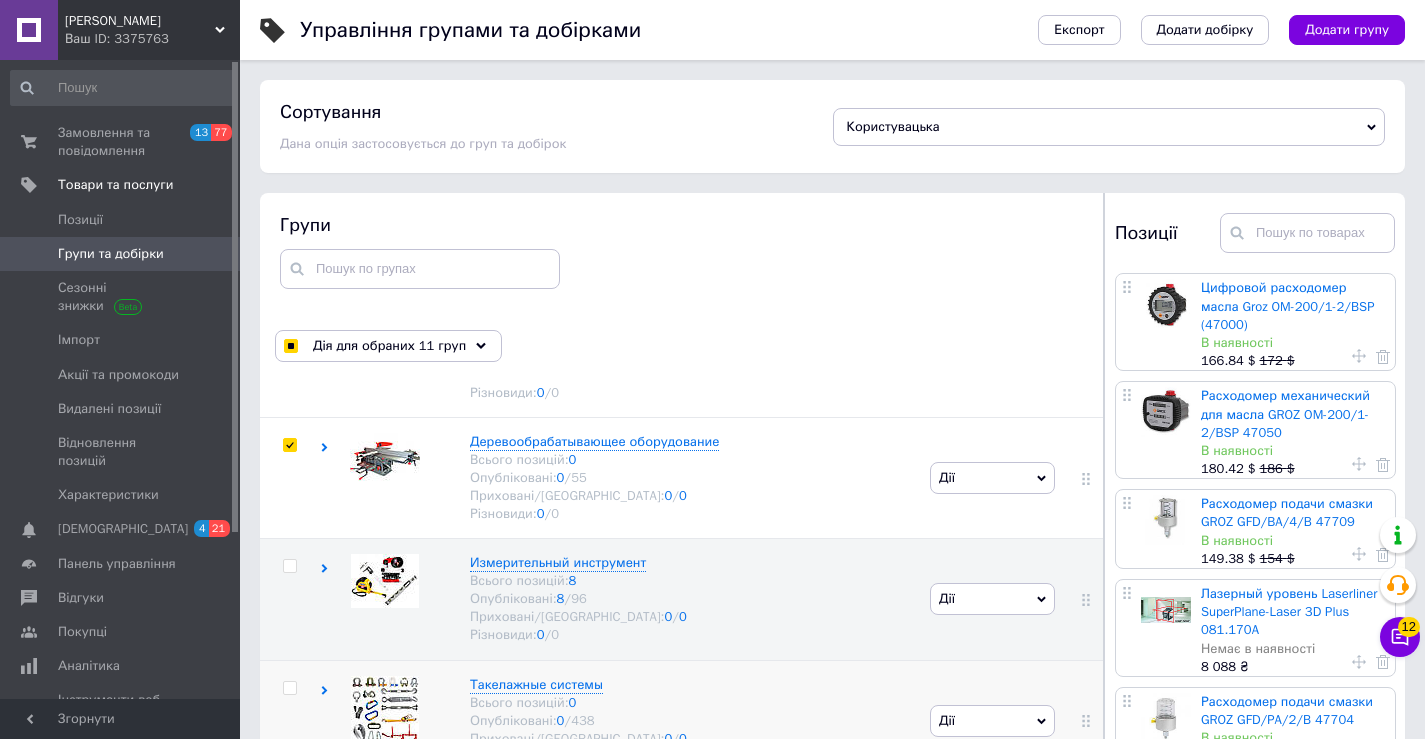 scroll, scrollTop: 3984, scrollLeft: 0, axis: vertical 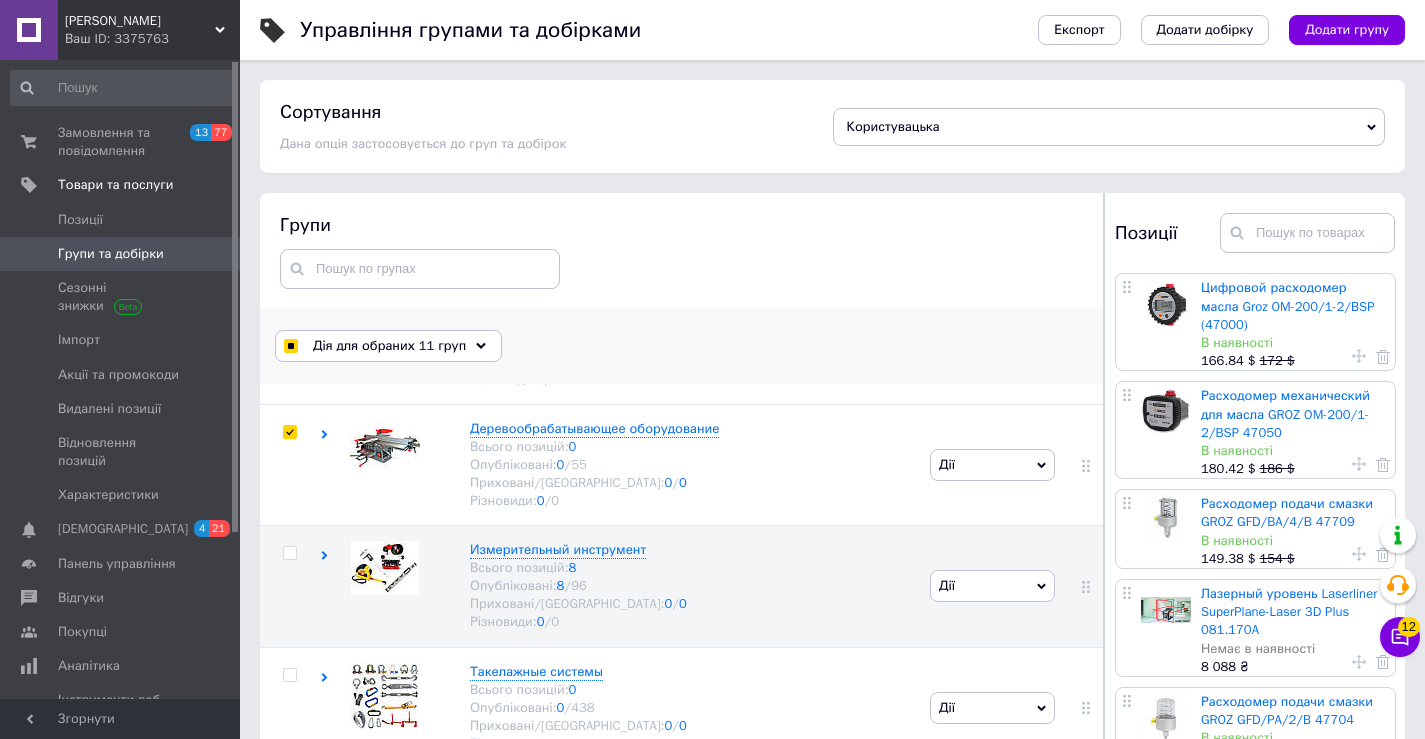 click on "Дія для обраних 11 груп" at bounding box center [389, 346] 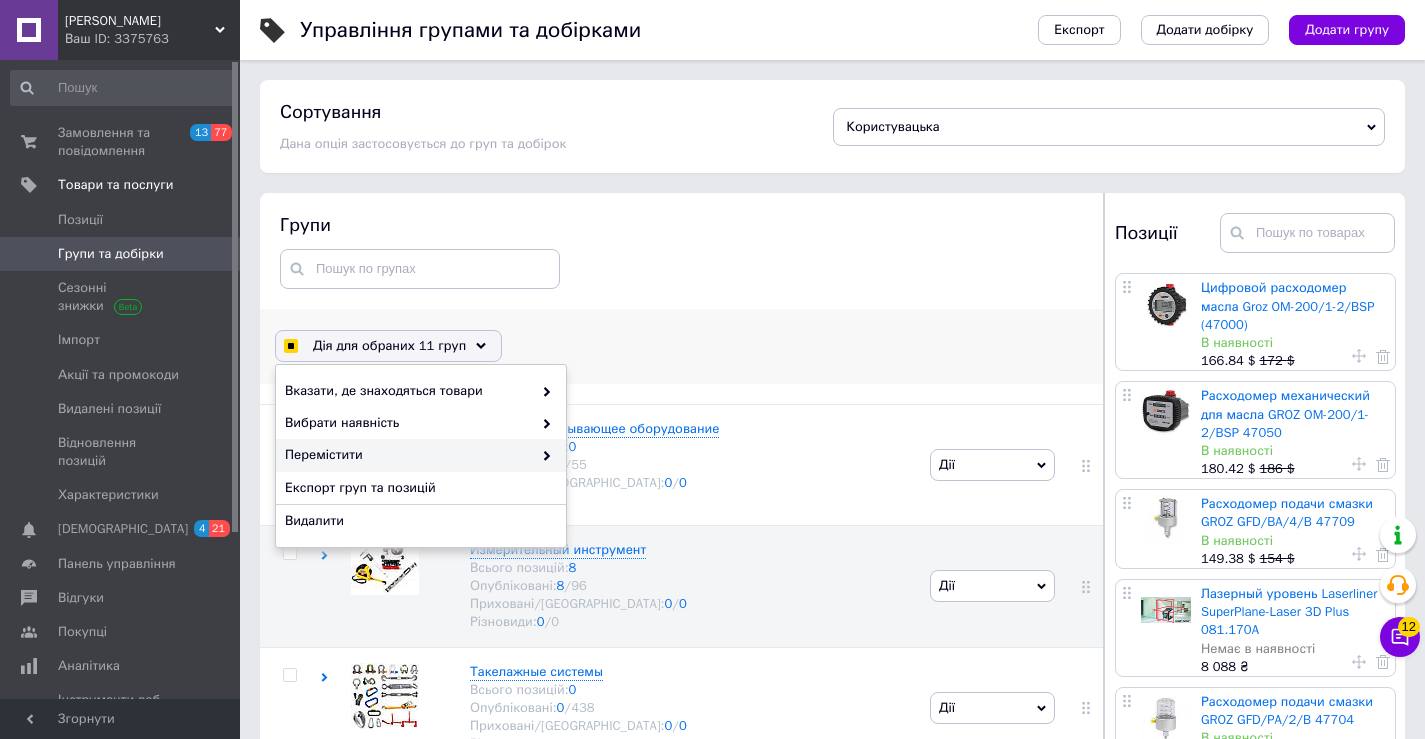 click on "Перемістити" at bounding box center [408, 455] 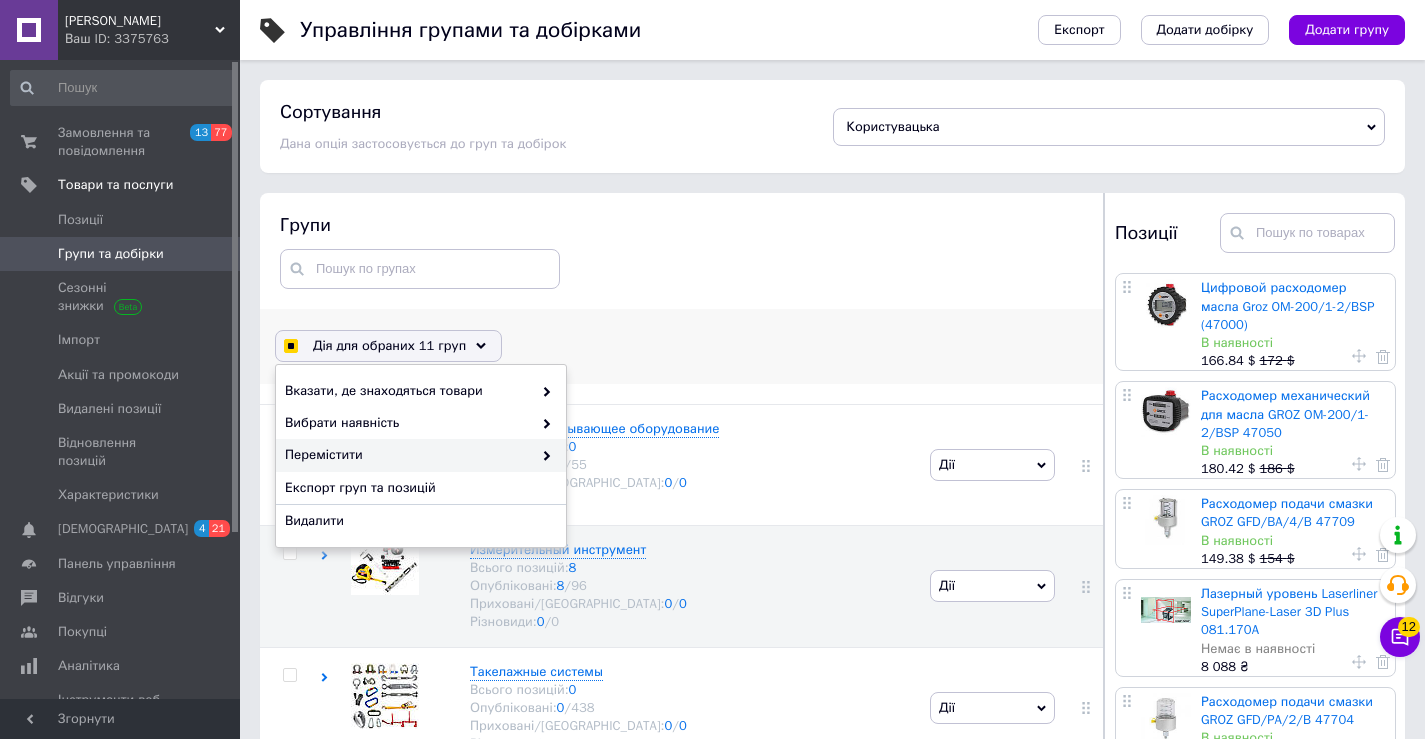 click on "Перемістити" at bounding box center [408, 455] 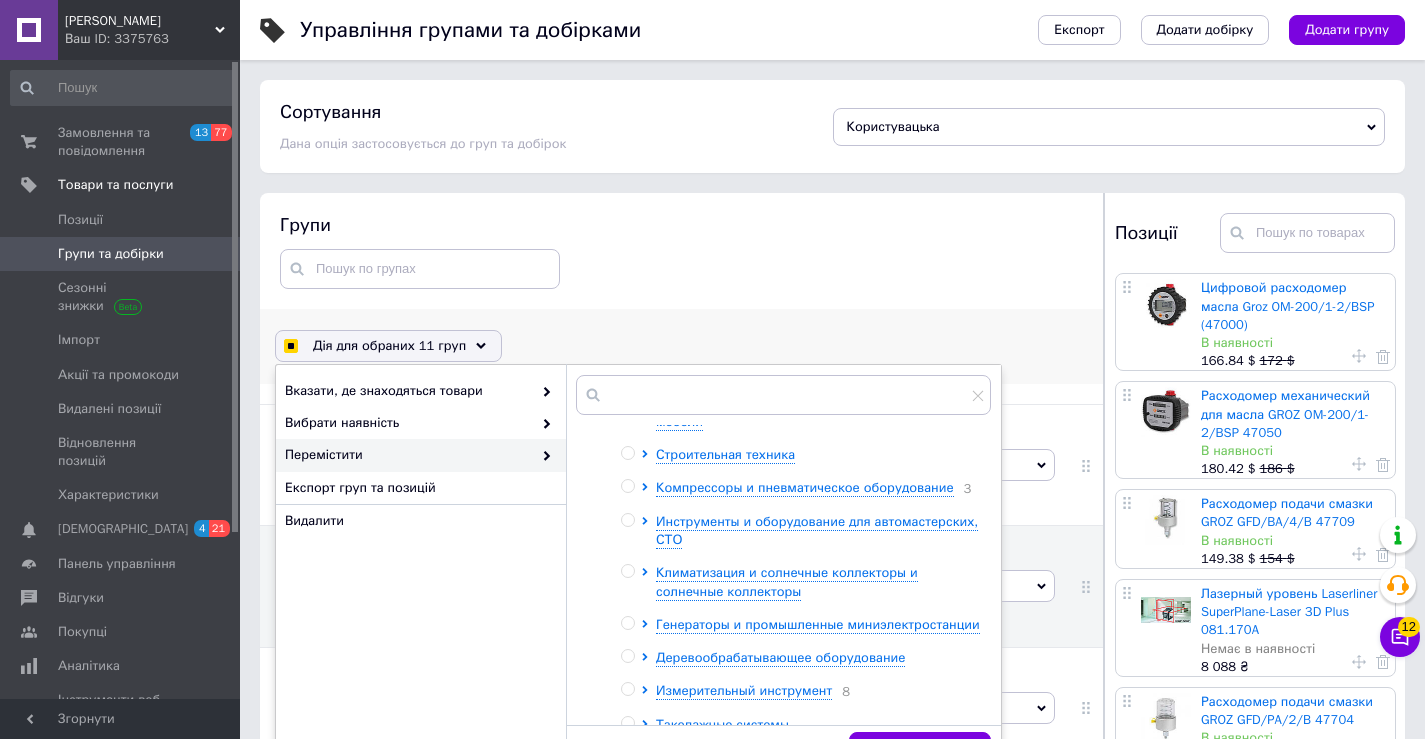 scroll, scrollTop: 1141, scrollLeft: 0, axis: vertical 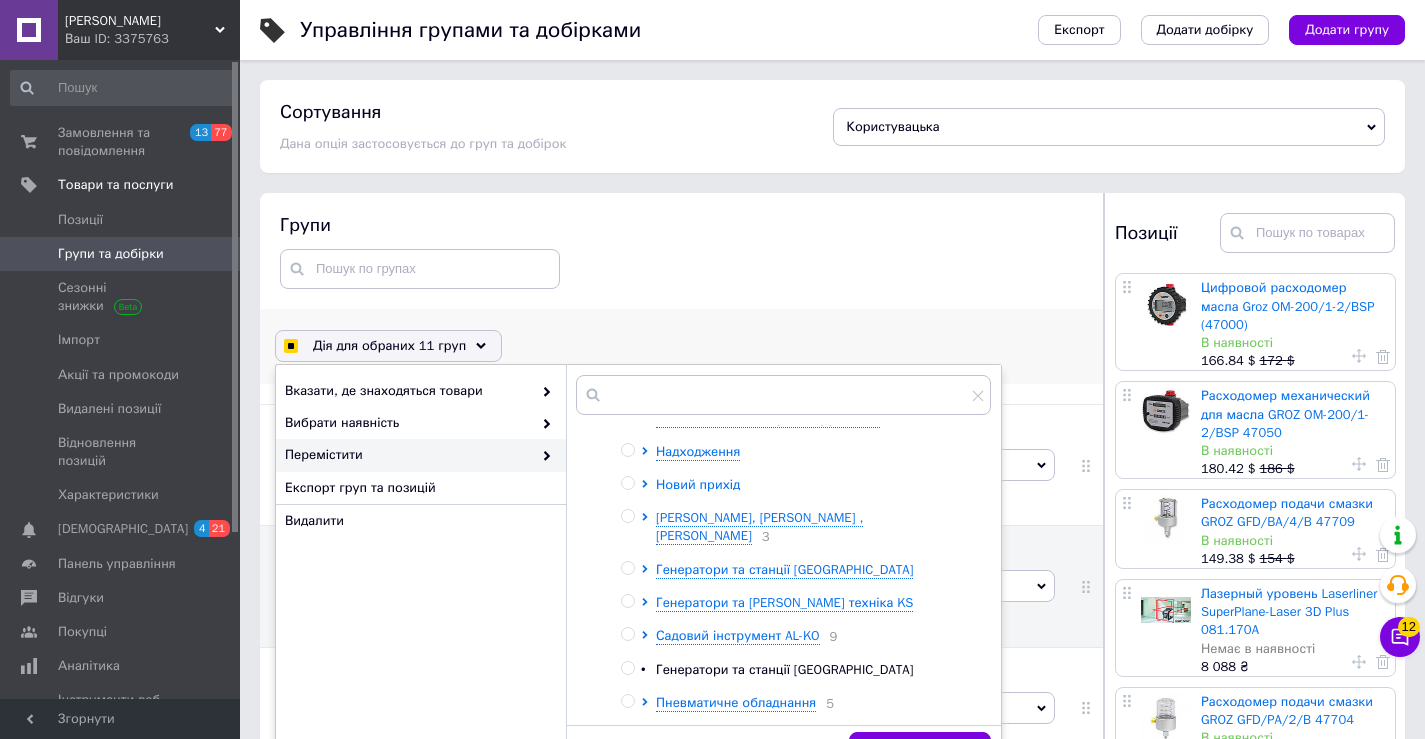click on "Новий прихід" at bounding box center [698, 484] 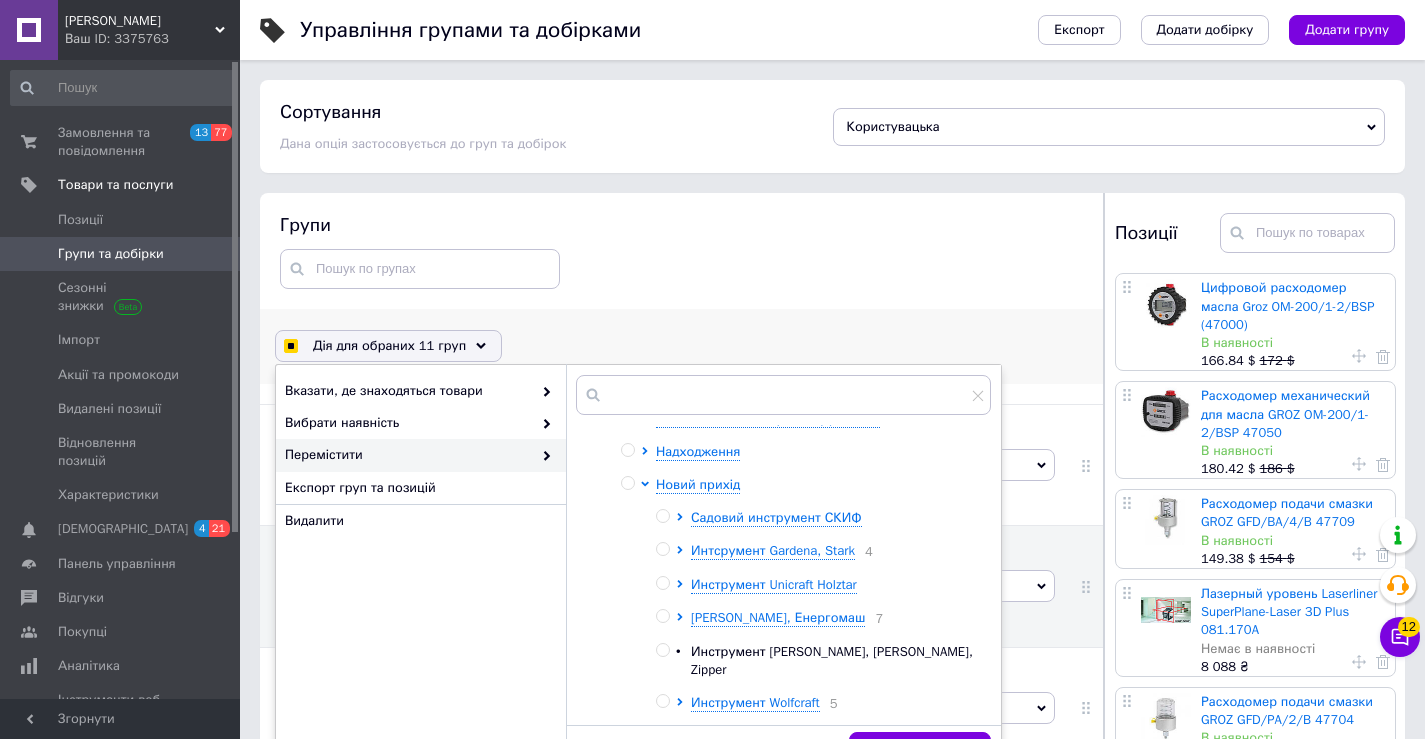 scroll, scrollTop: 379, scrollLeft: 0, axis: vertical 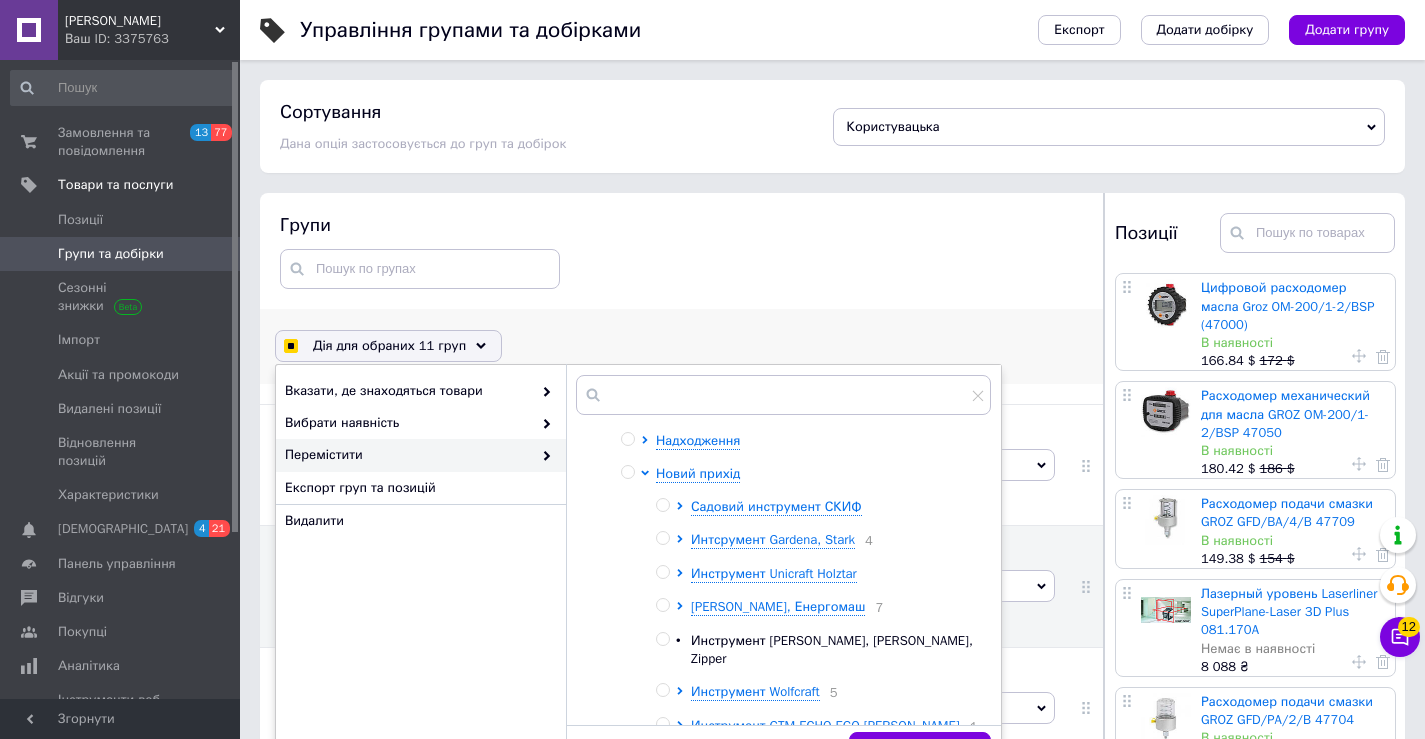 click at bounding box center (662, 639) 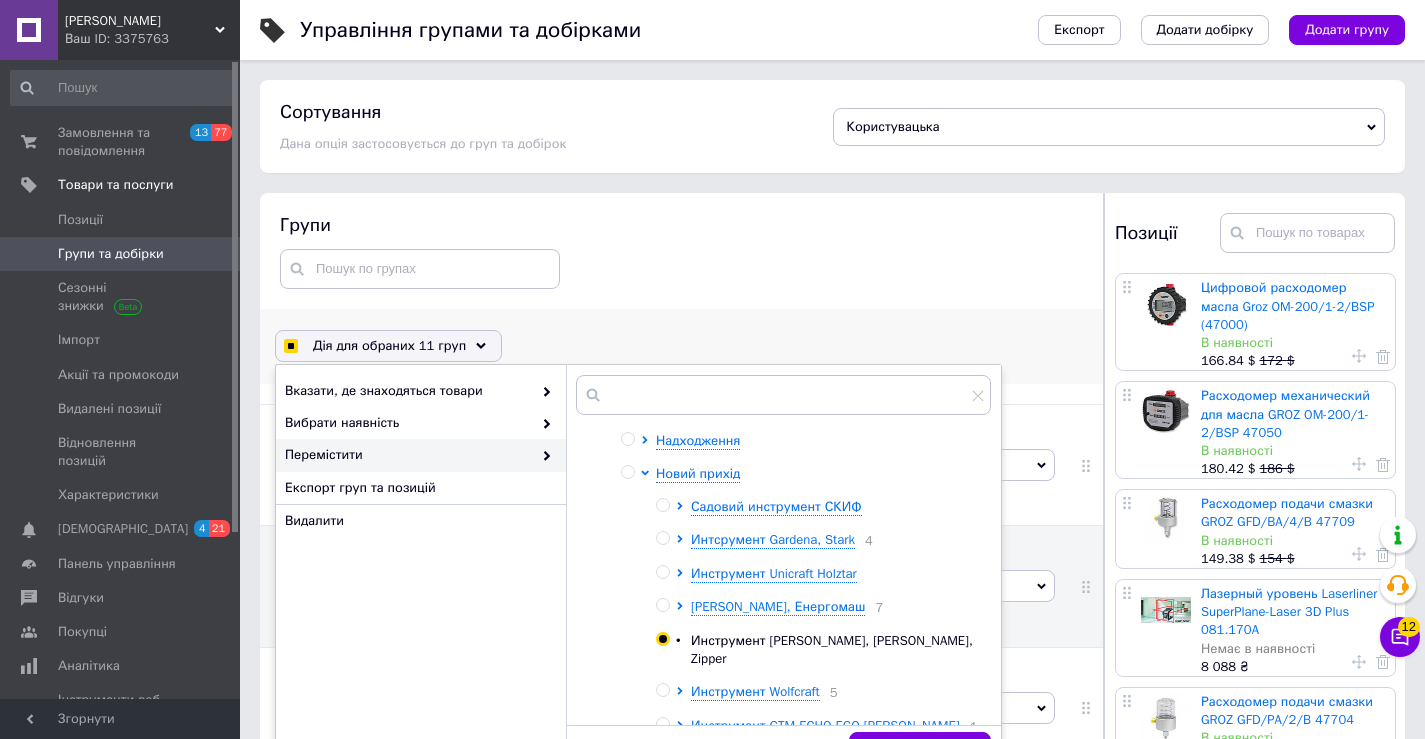 radio on "true" 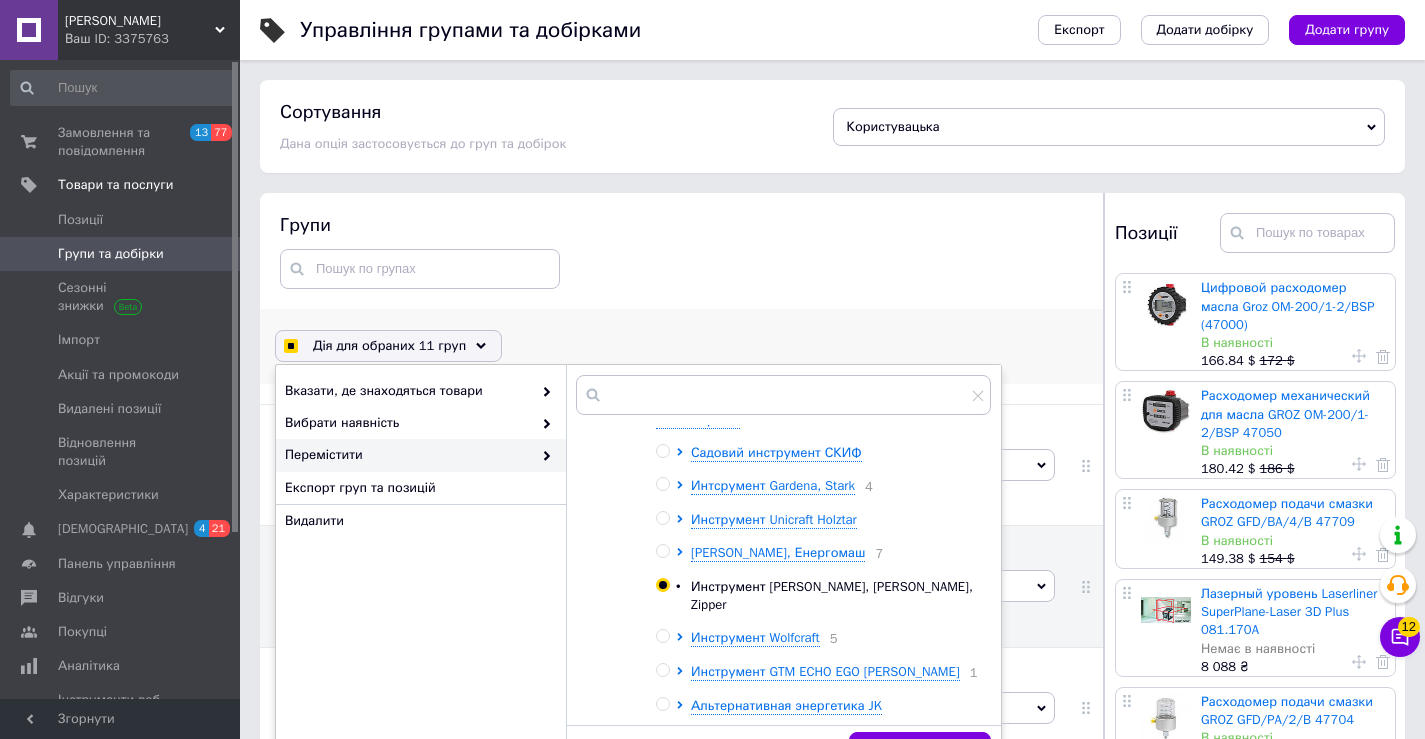 scroll, scrollTop: 446, scrollLeft: 0, axis: vertical 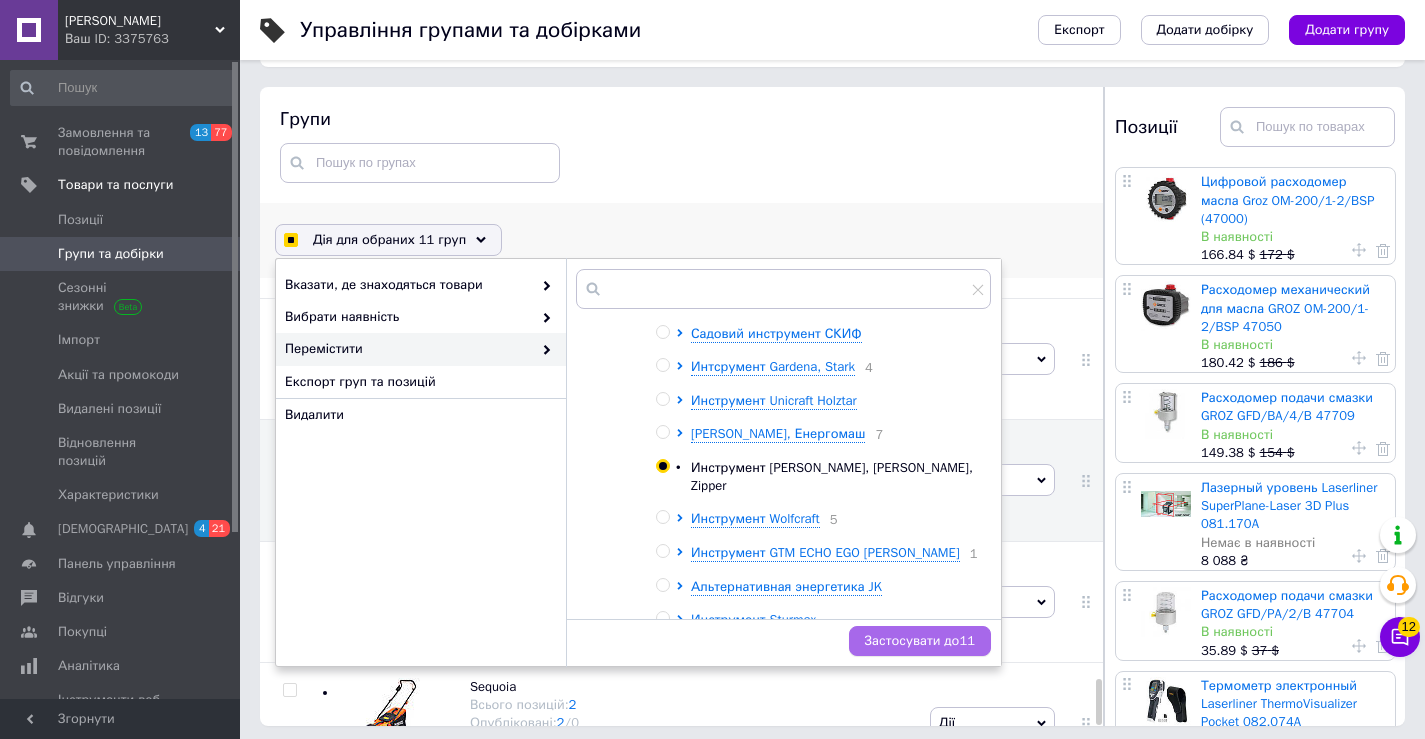 click on "Застосувати до  11" at bounding box center [920, 641] 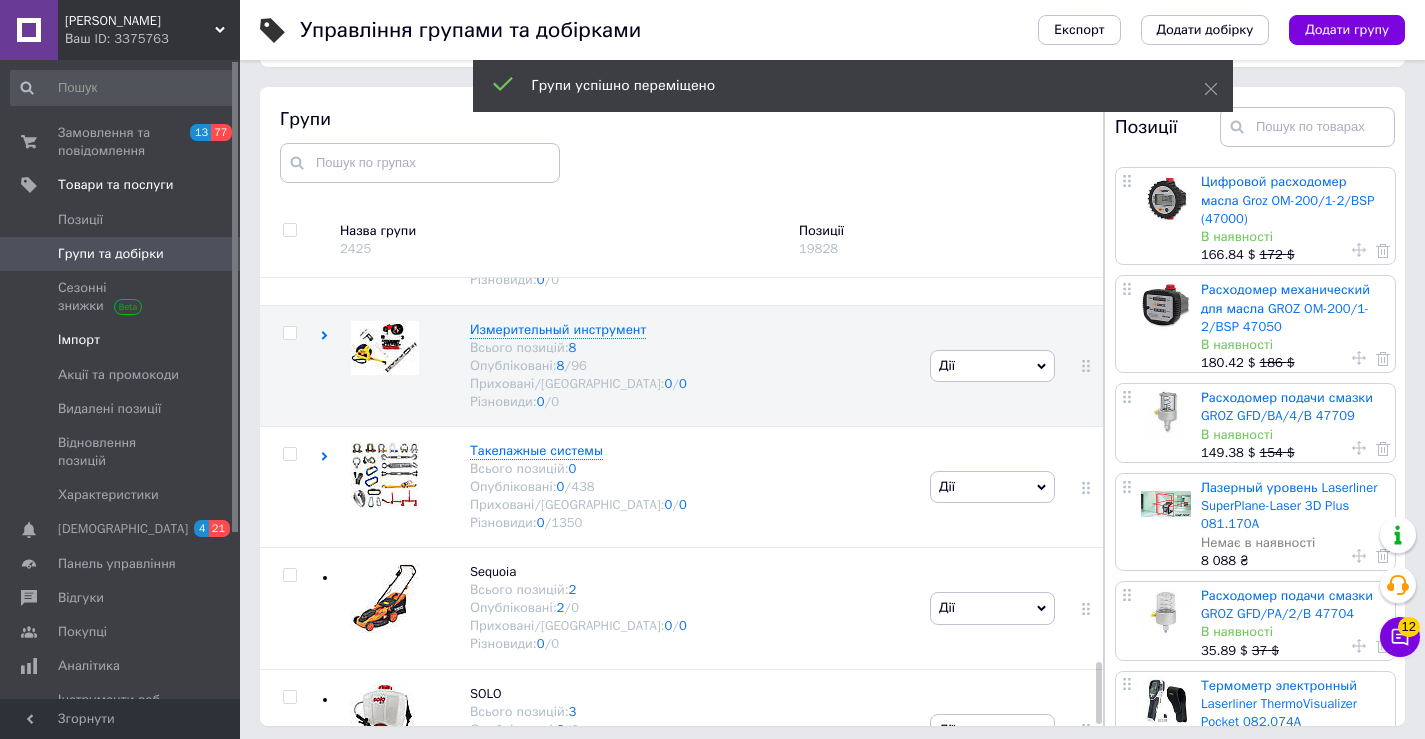 click on "Імпорт" at bounding box center [121, 340] 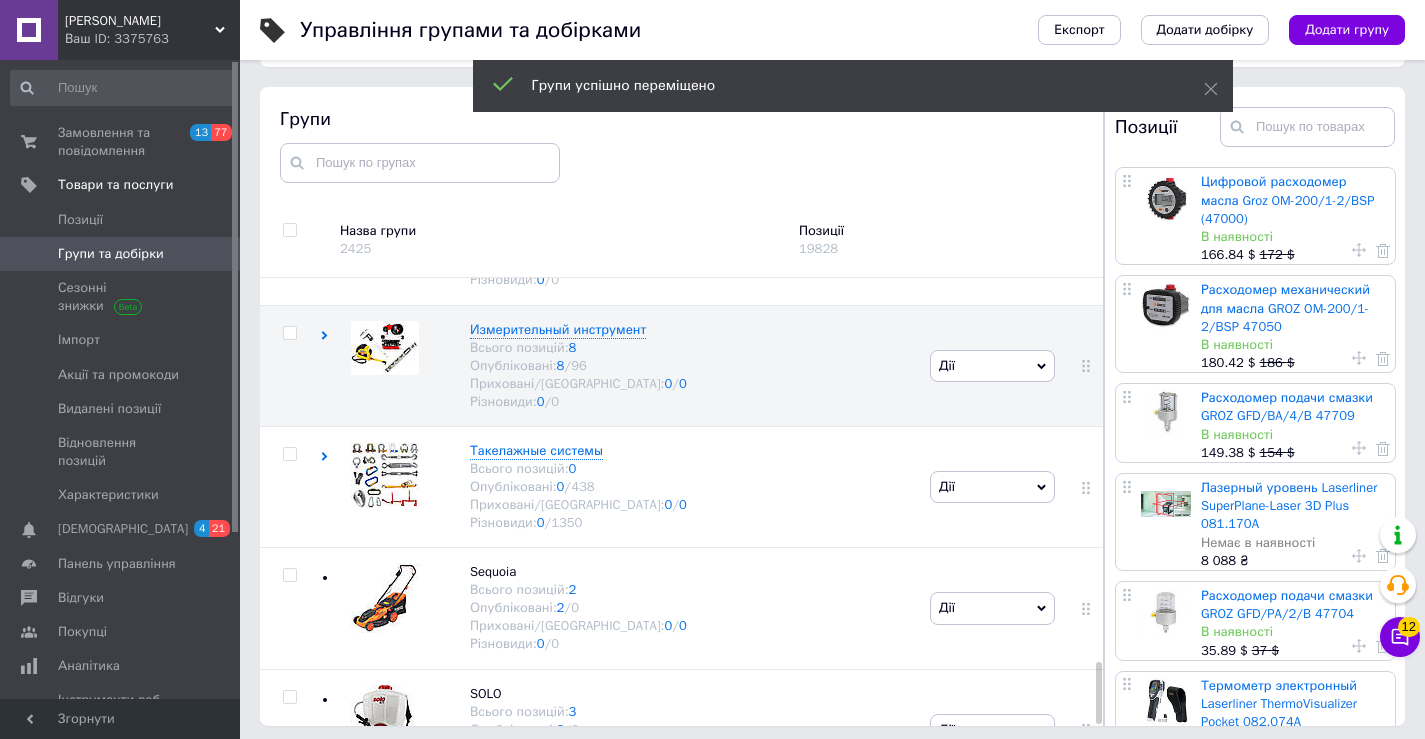 scroll, scrollTop: 0, scrollLeft: 0, axis: both 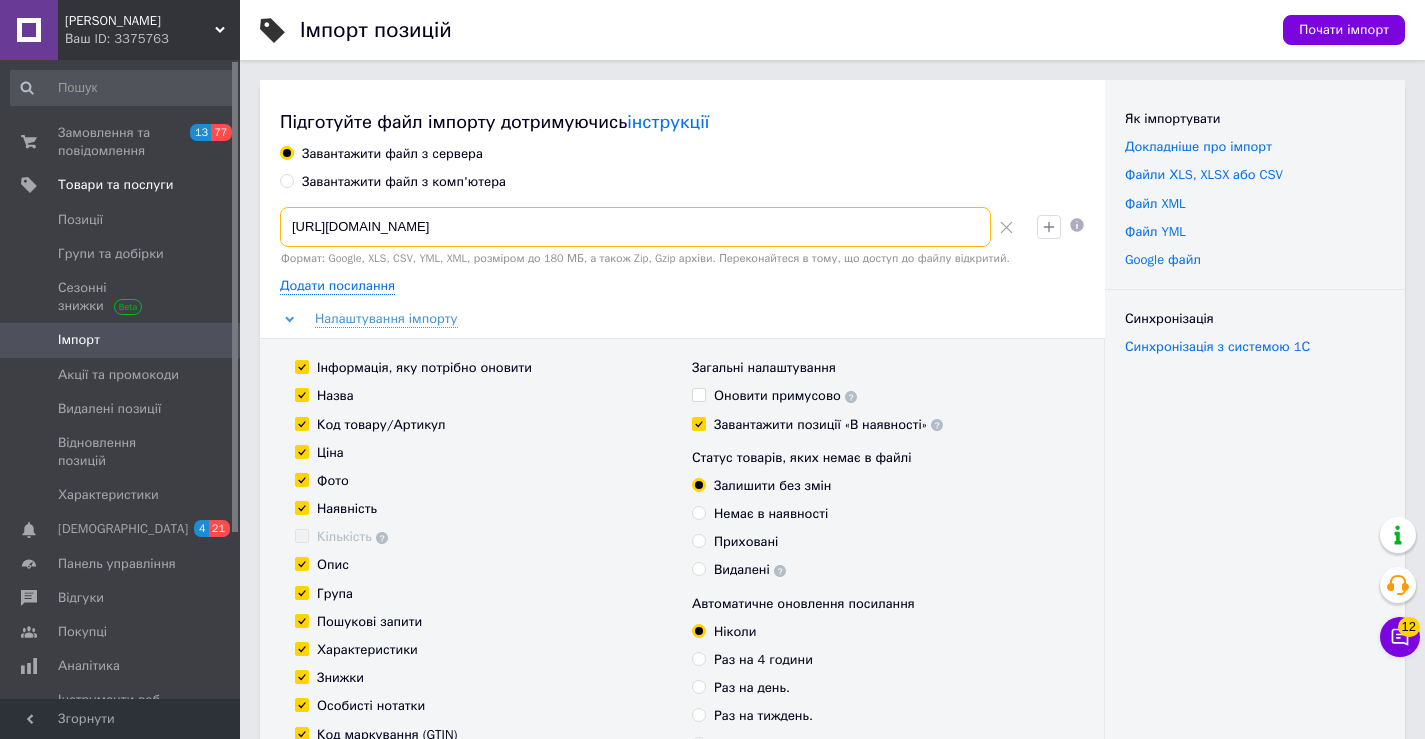 click on "[URL][DOMAIN_NAME]" at bounding box center (635, 227) 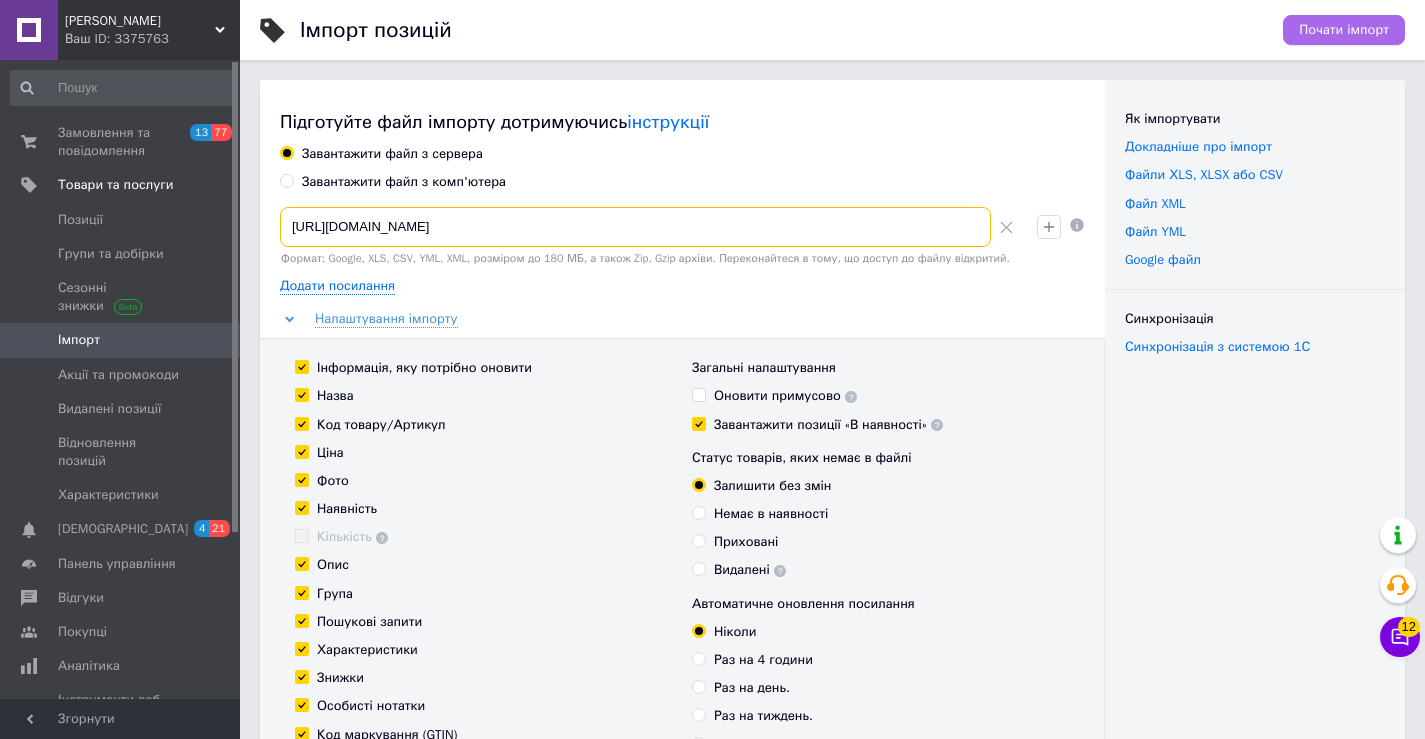 type on "[URL][DOMAIN_NAME]" 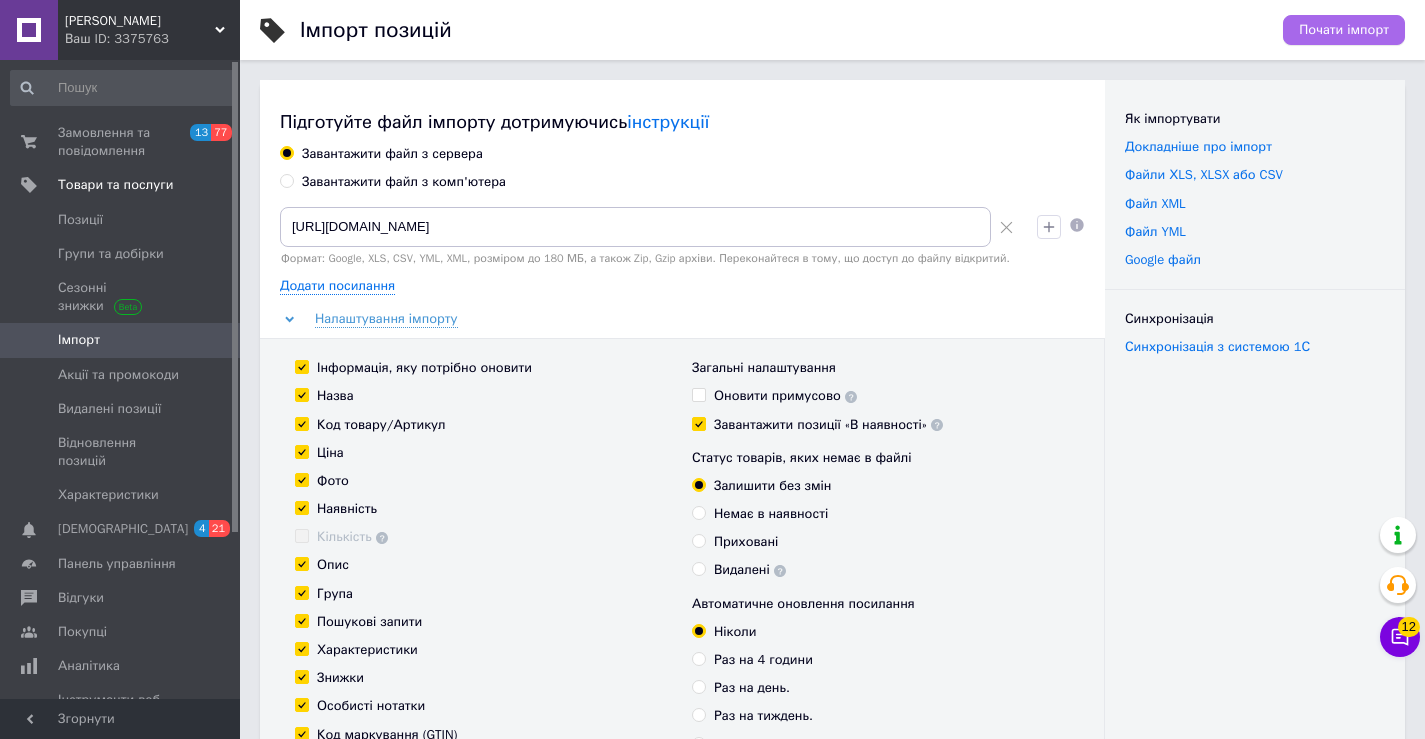 click on "Почати імпорт" at bounding box center (1344, 30) 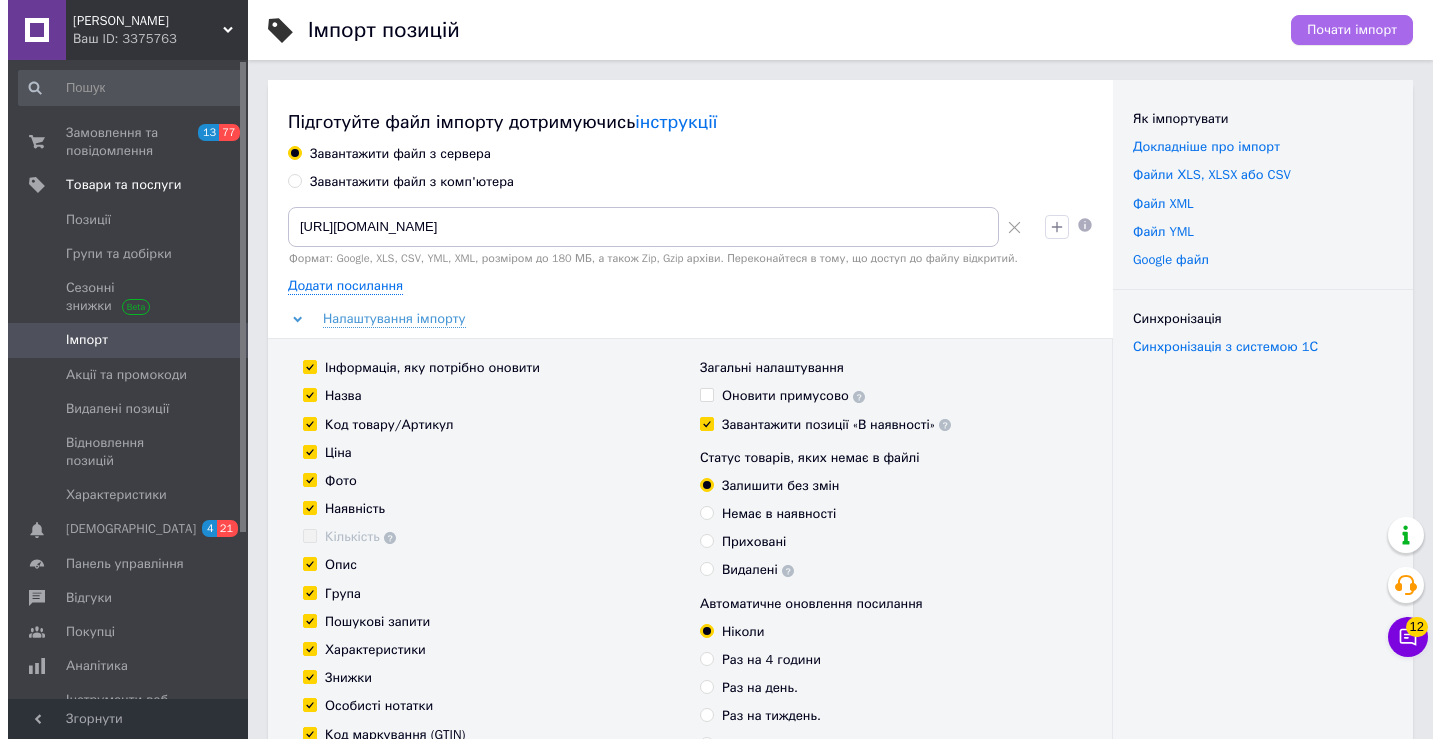 scroll, scrollTop: 0, scrollLeft: 0, axis: both 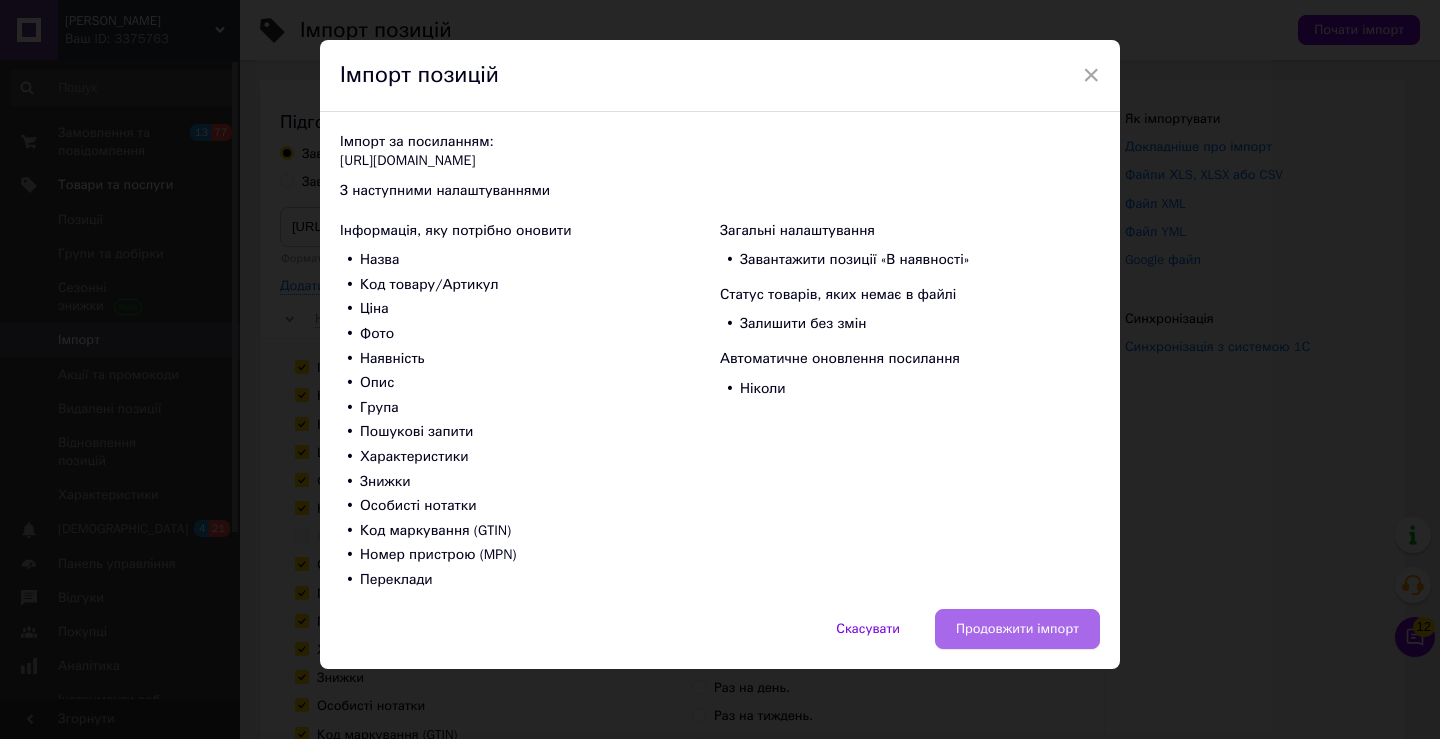 click on "Продовжити імпорт" at bounding box center [1017, 629] 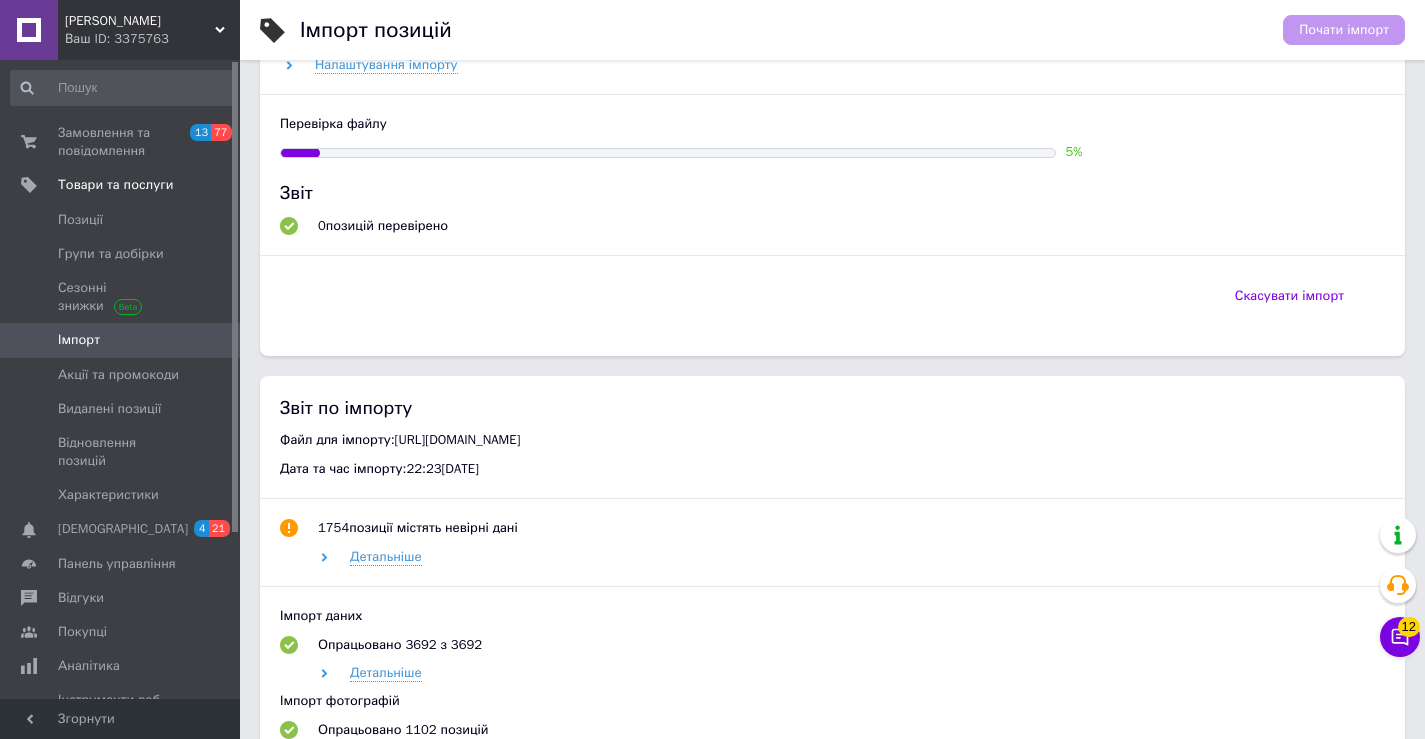 scroll, scrollTop: 879, scrollLeft: 0, axis: vertical 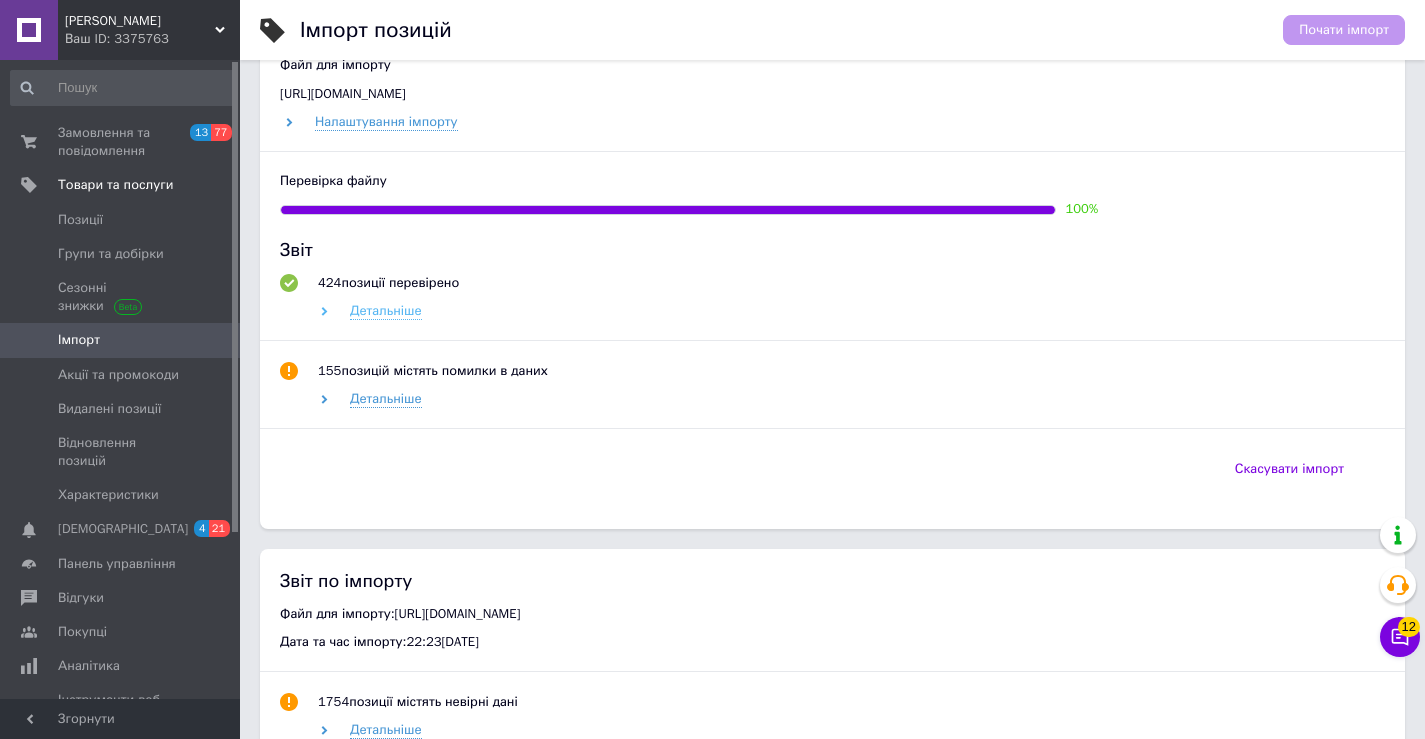 click on "Детальніше" at bounding box center (386, 311) 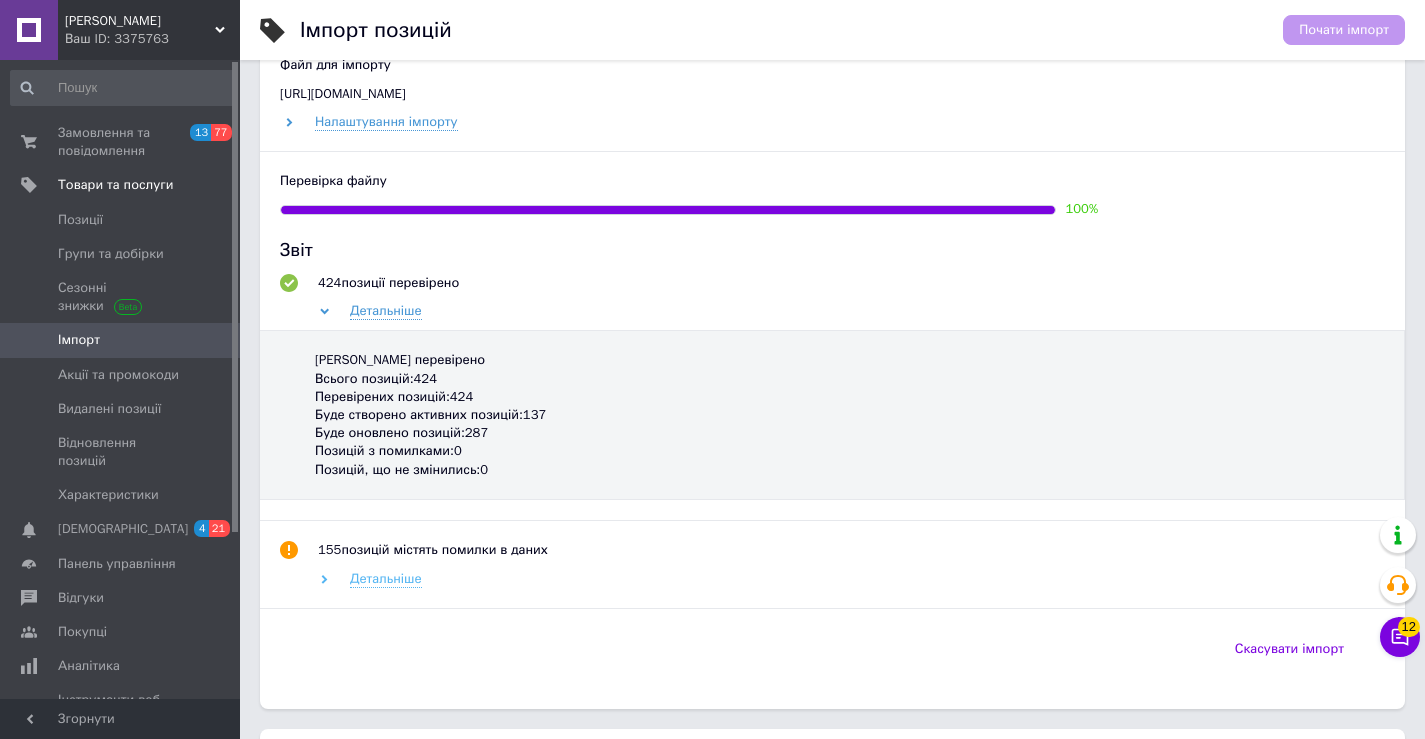 click on "Детальніше" at bounding box center (386, 579) 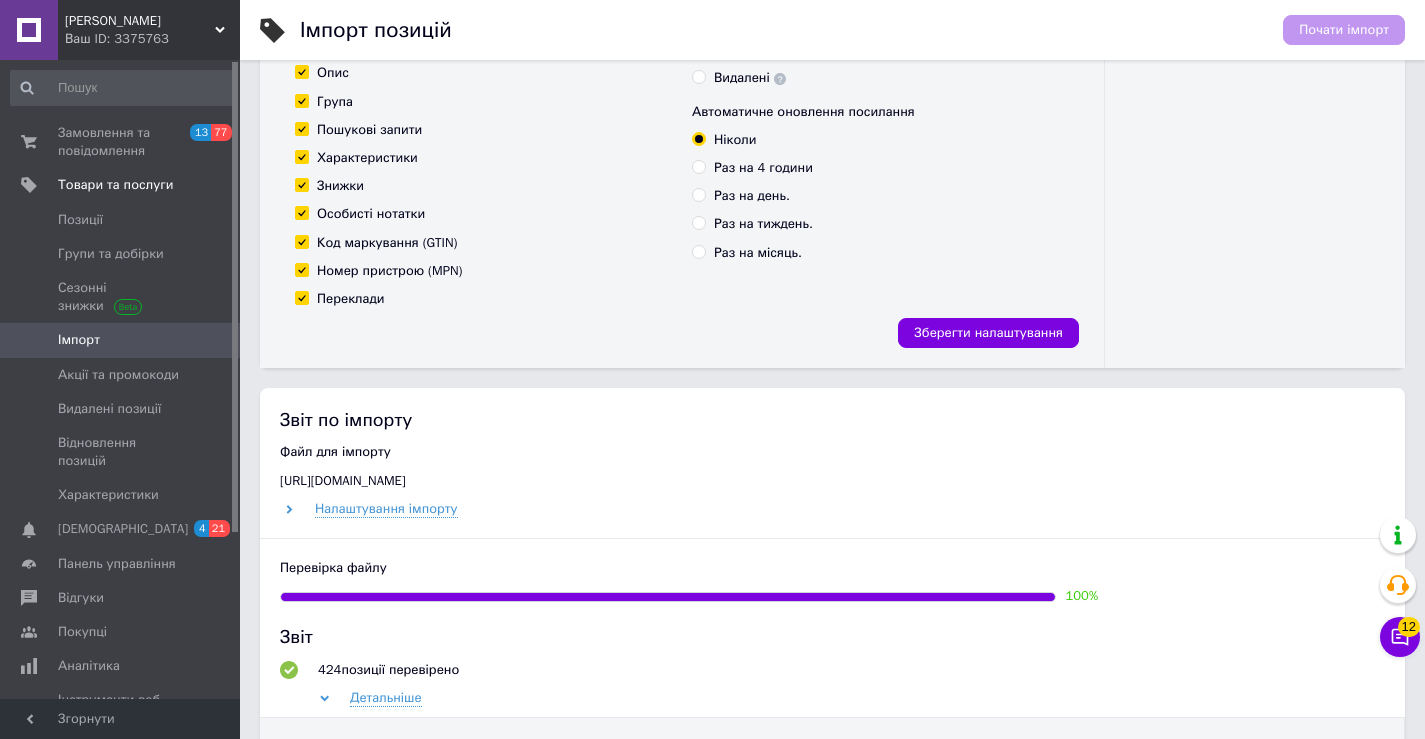 scroll, scrollTop: 0, scrollLeft: 0, axis: both 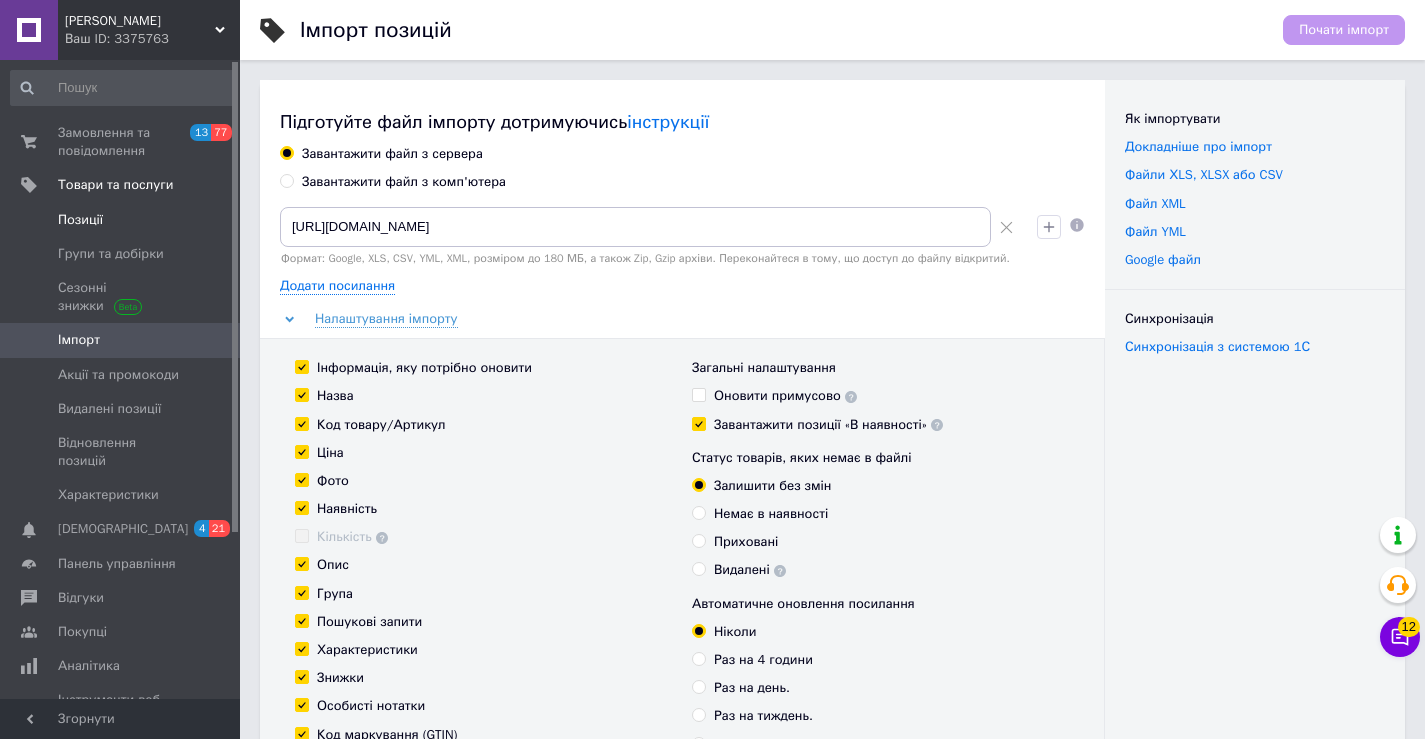 drag, startPoint x: 113, startPoint y: 219, endPoint x: 163, endPoint y: 229, distance: 50.990196 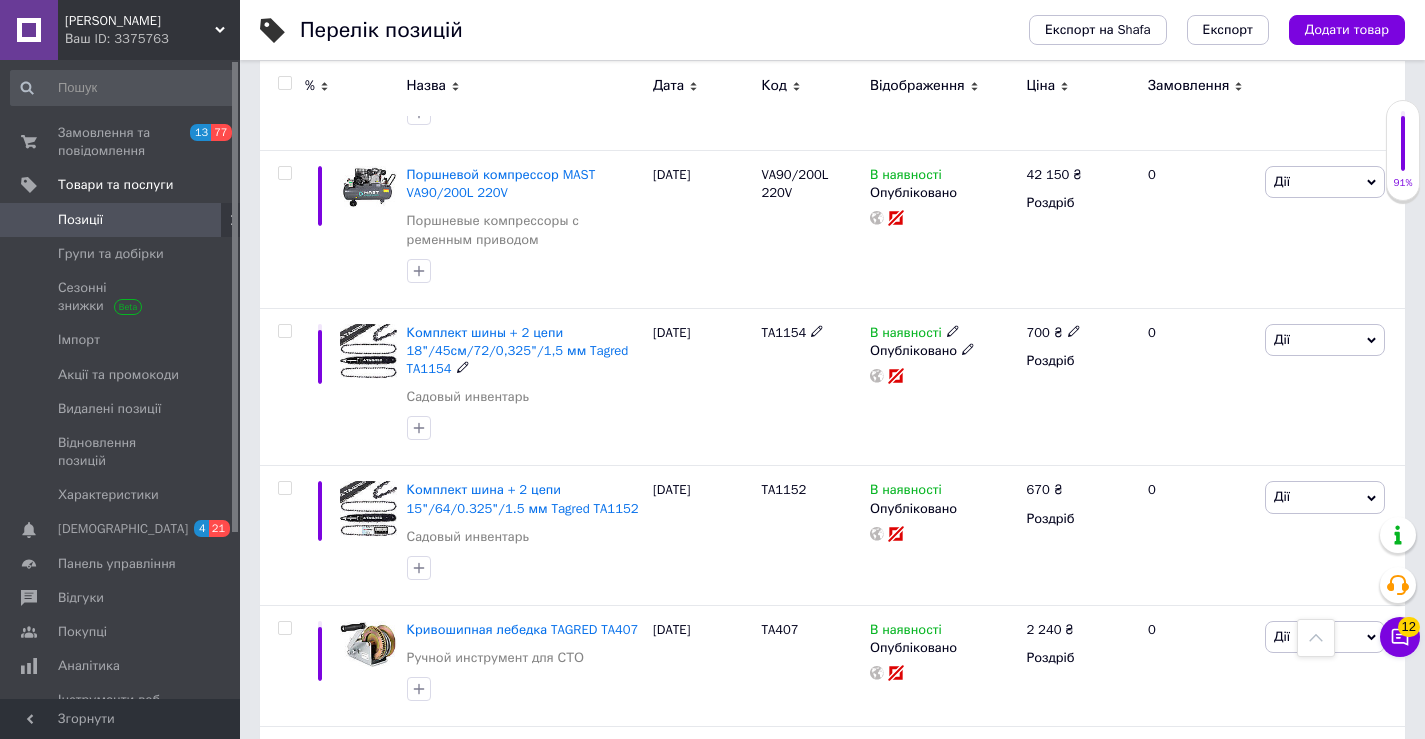 scroll, scrollTop: 13605, scrollLeft: 0, axis: vertical 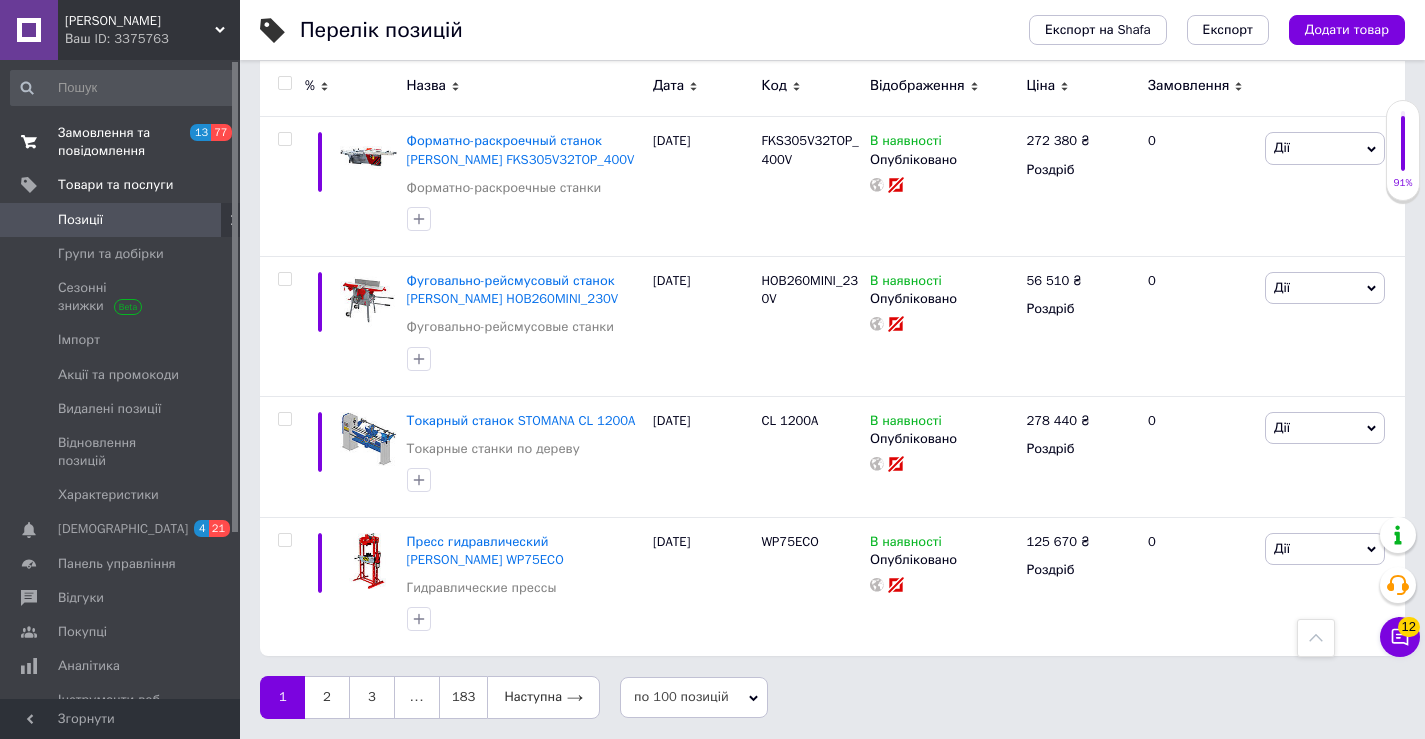 click on "Замовлення та повідомлення" at bounding box center [121, 142] 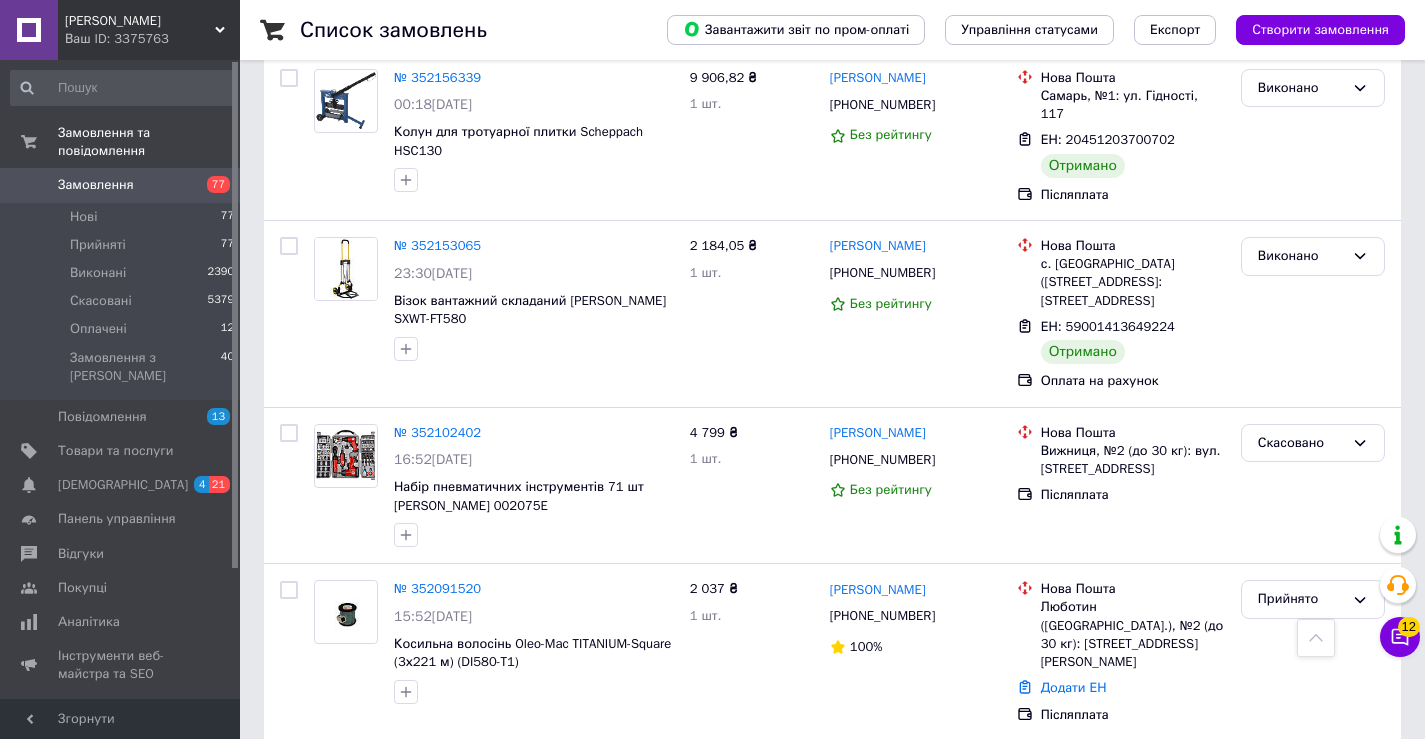 scroll, scrollTop: 0, scrollLeft: 0, axis: both 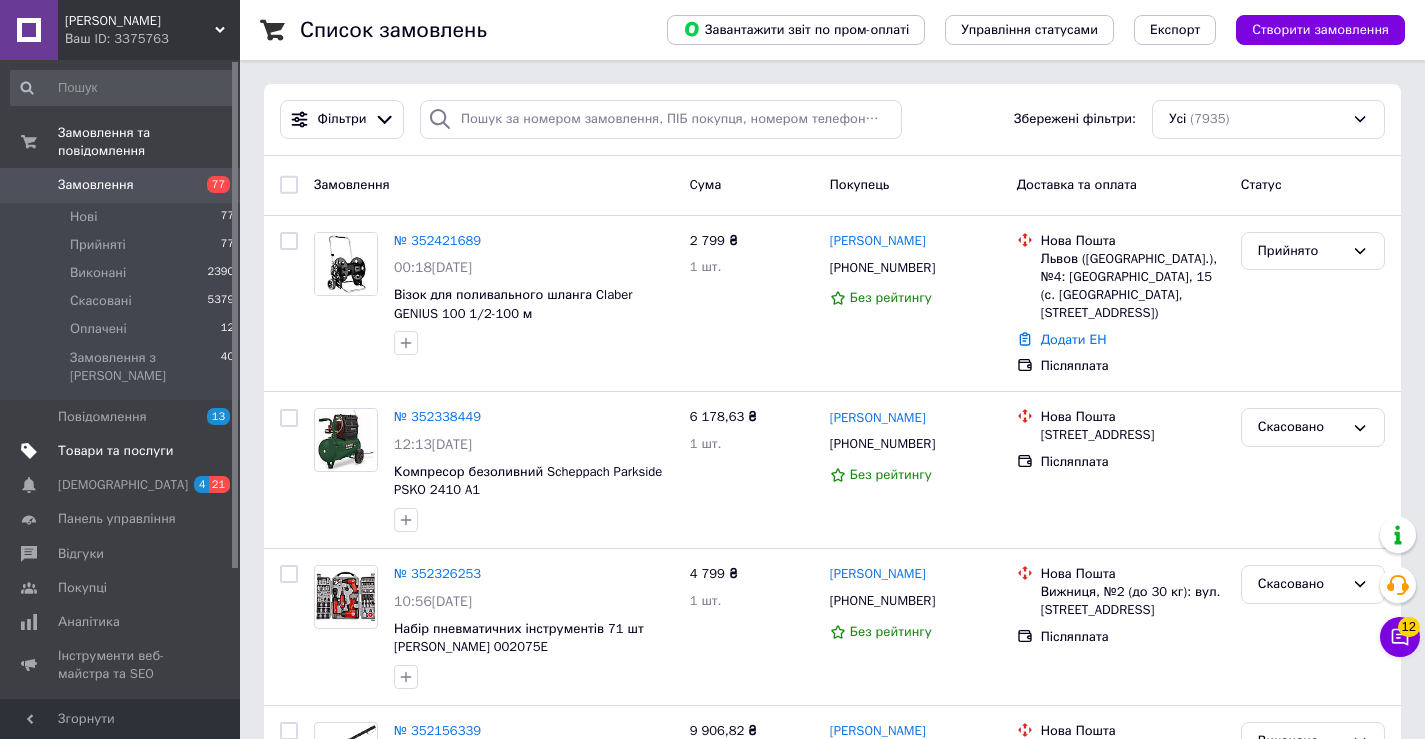 click on "Товари та послуги" at bounding box center (123, 451) 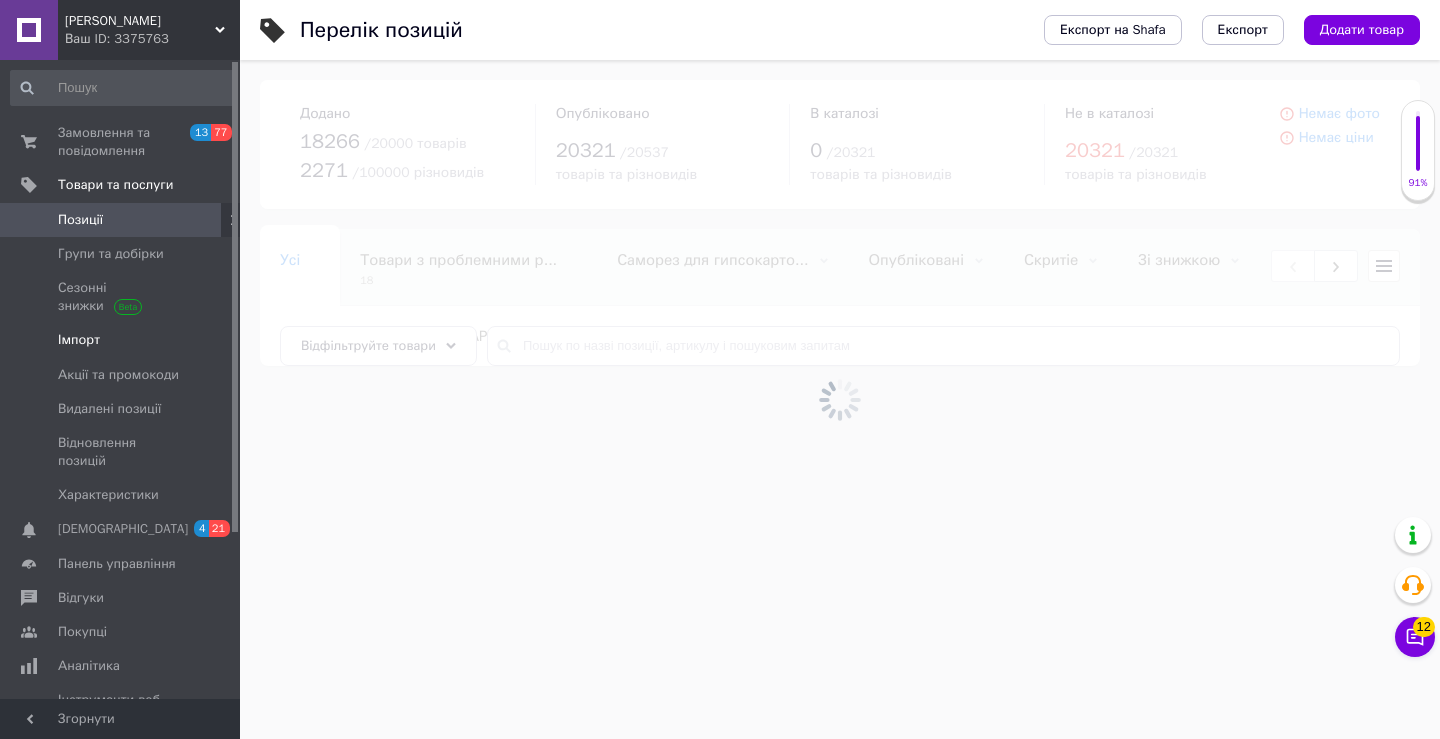 click on "Імпорт" at bounding box center (79, 340) 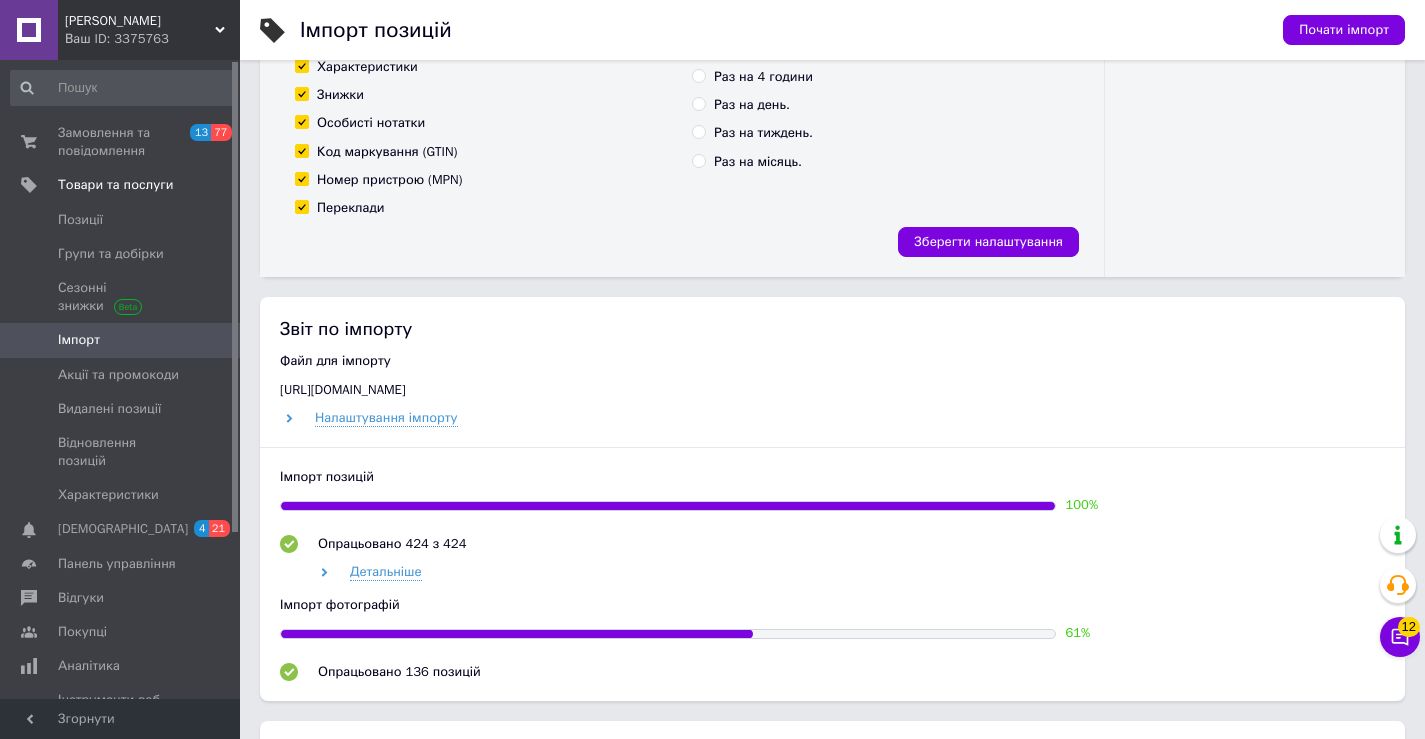 scroll, scrollTop: 1001, scrollLeft: 0, axis: vertical 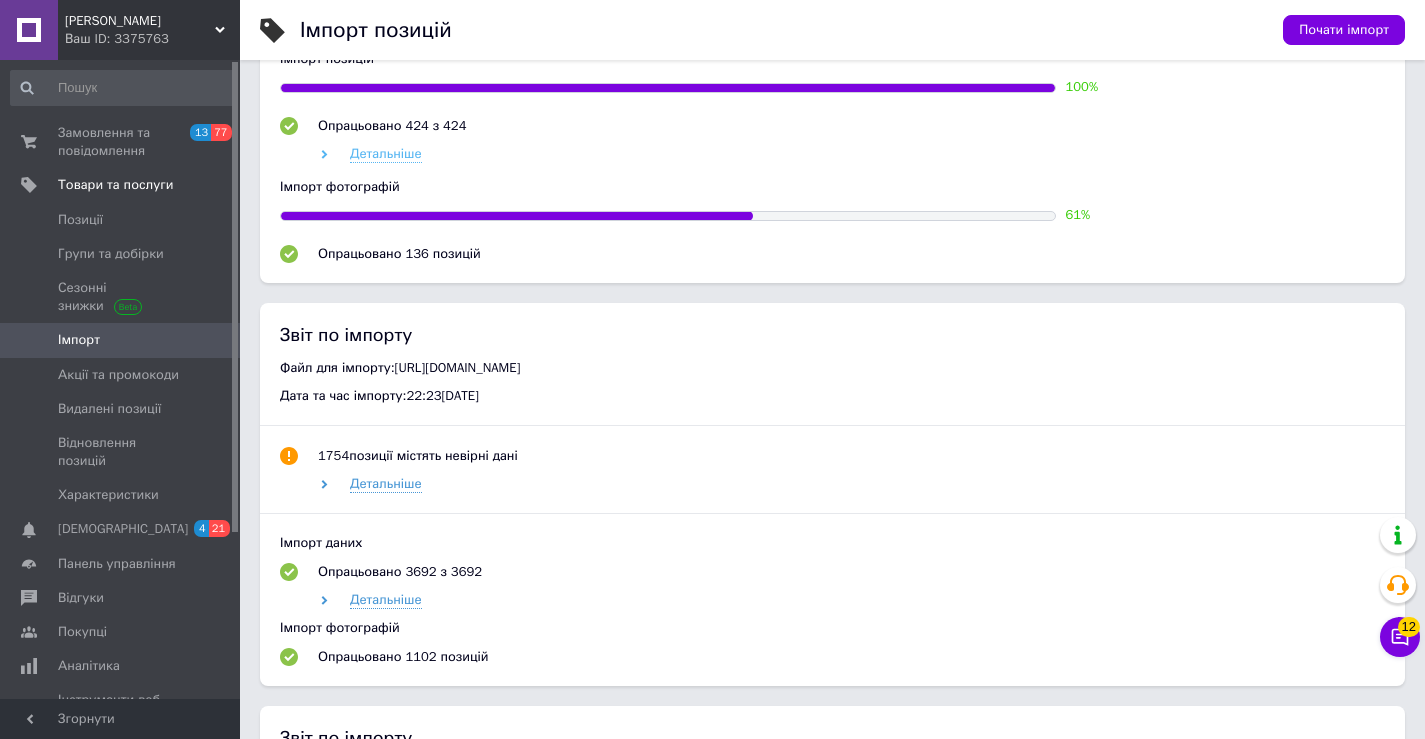 click on "Детальніше" at bounding box center [386, 154] 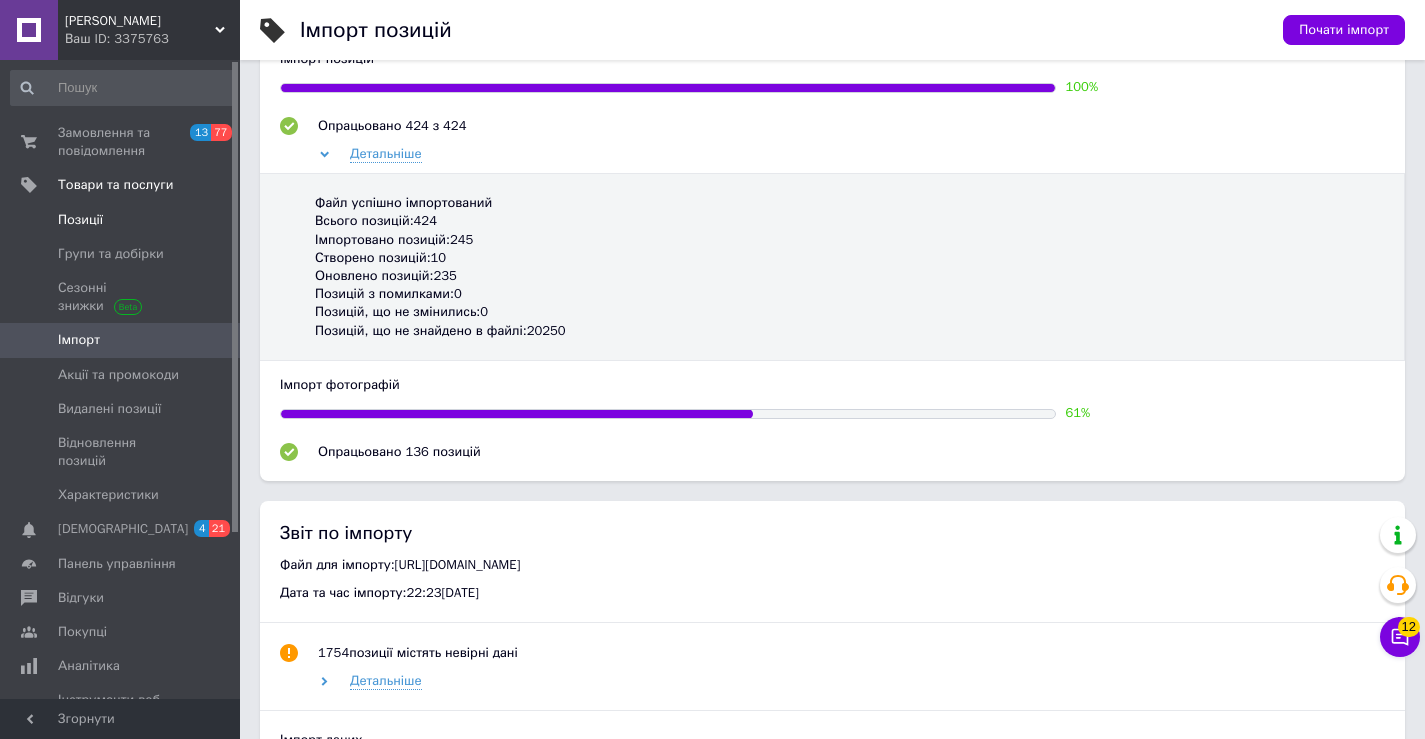 click on "Позиції" at bounding box center (121, 220) 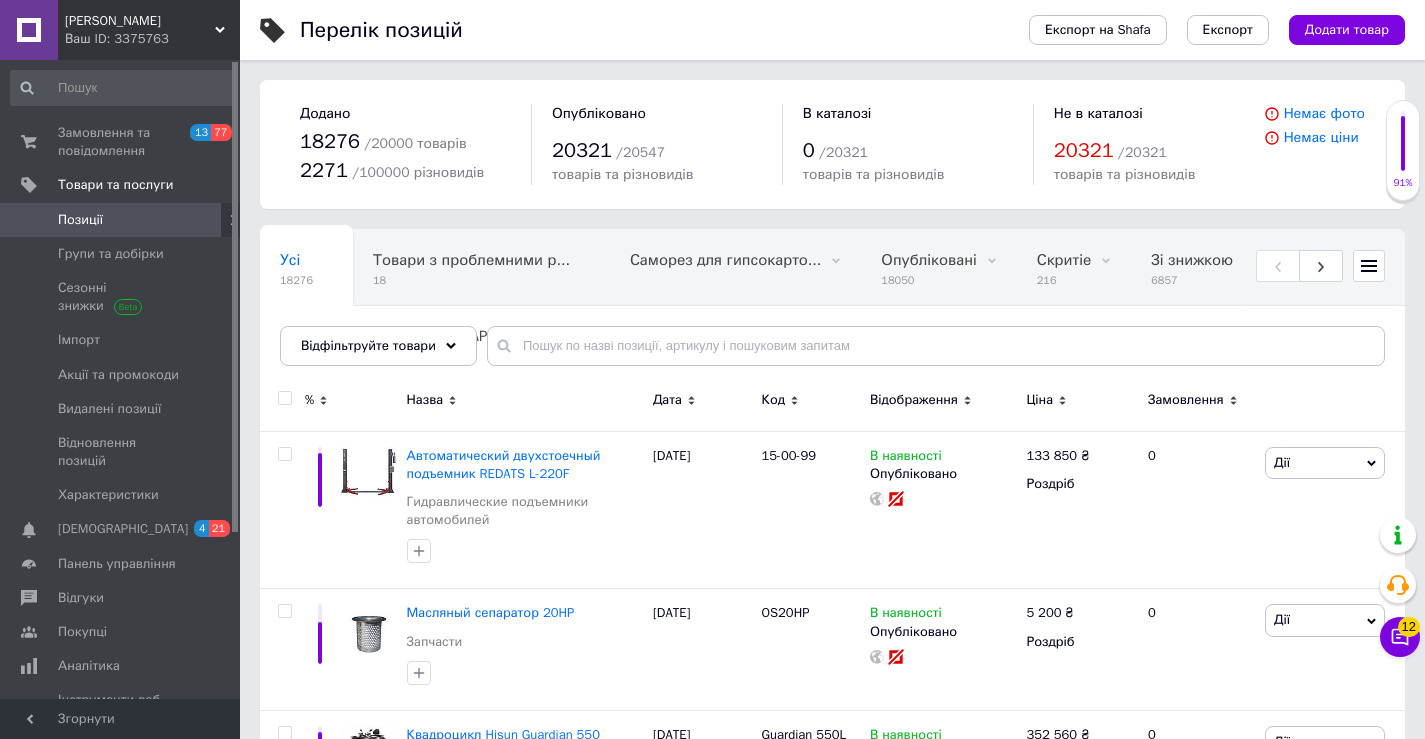 scroll, scrollTop: 265, scrollLeft: 0, axis: vertical 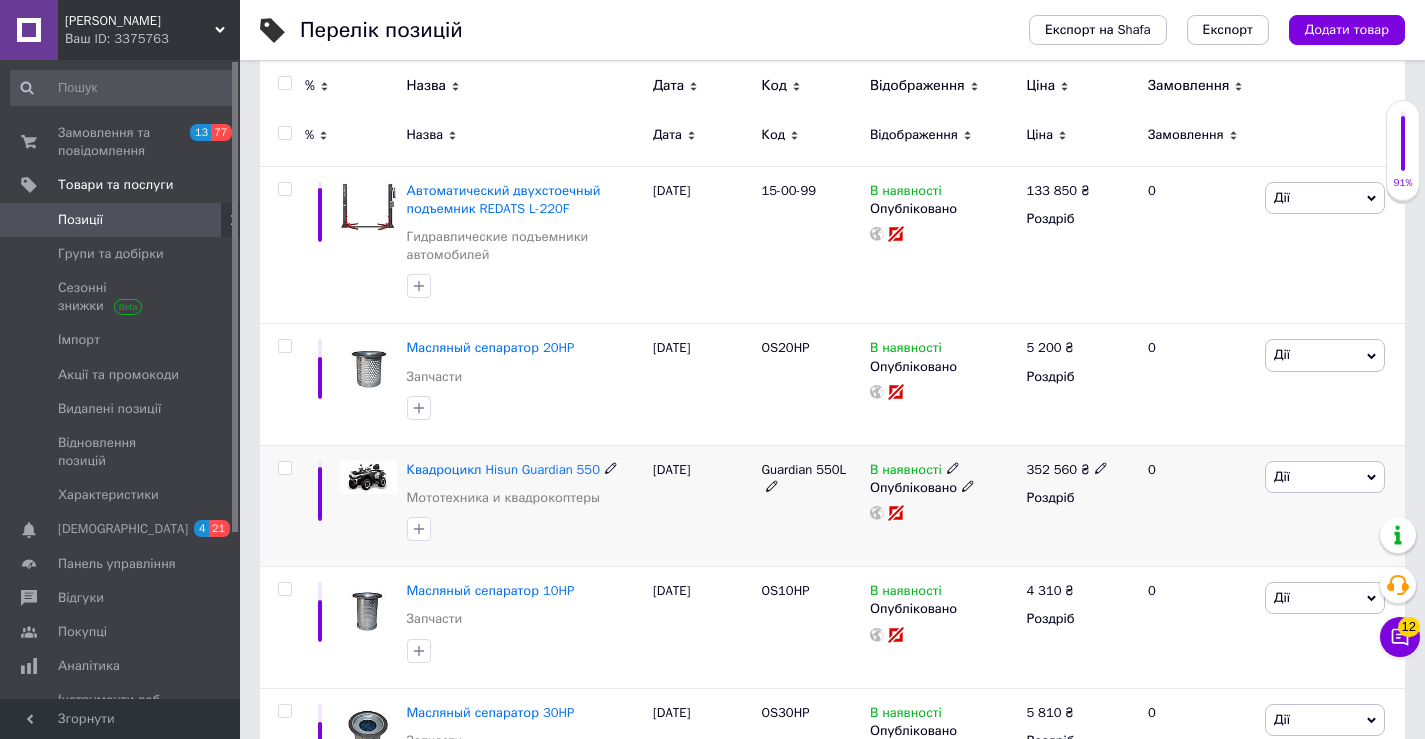 drag, startPoint x: 1312, startPoint y: 482, endPoint x: 1299, endPoint y: 495, distance: 18.384777 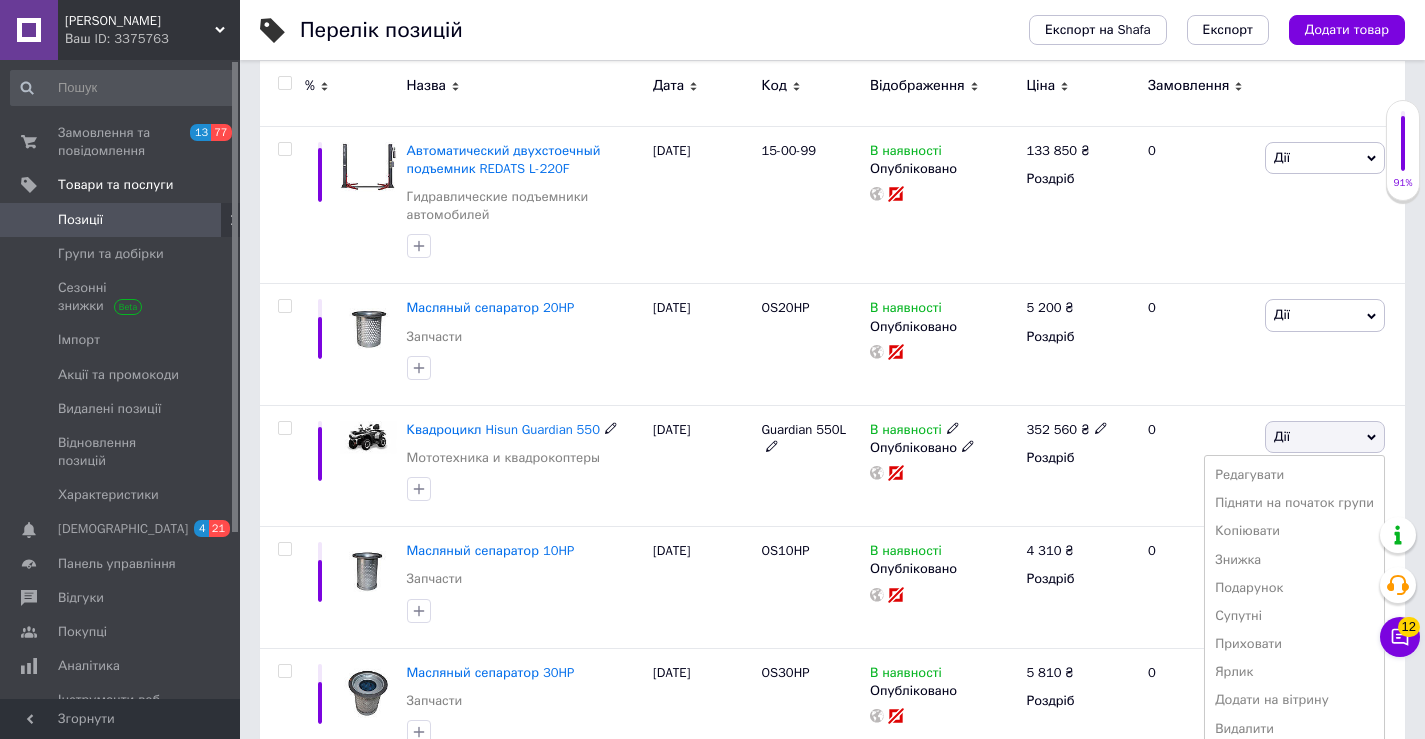 scroll, scrollTop: 574, scrollLeft: 0, axis: vertical 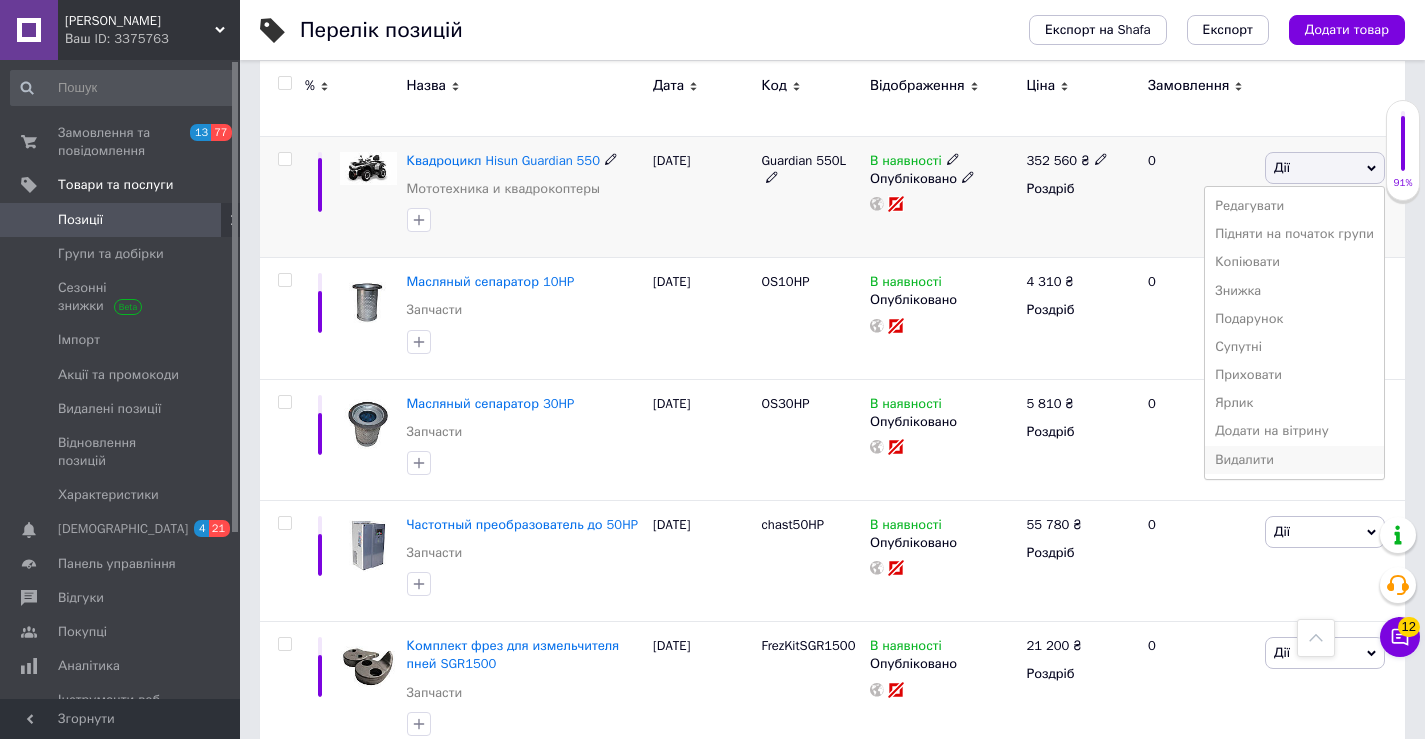 click on "Видалити" at bounding box center [1294, 460] 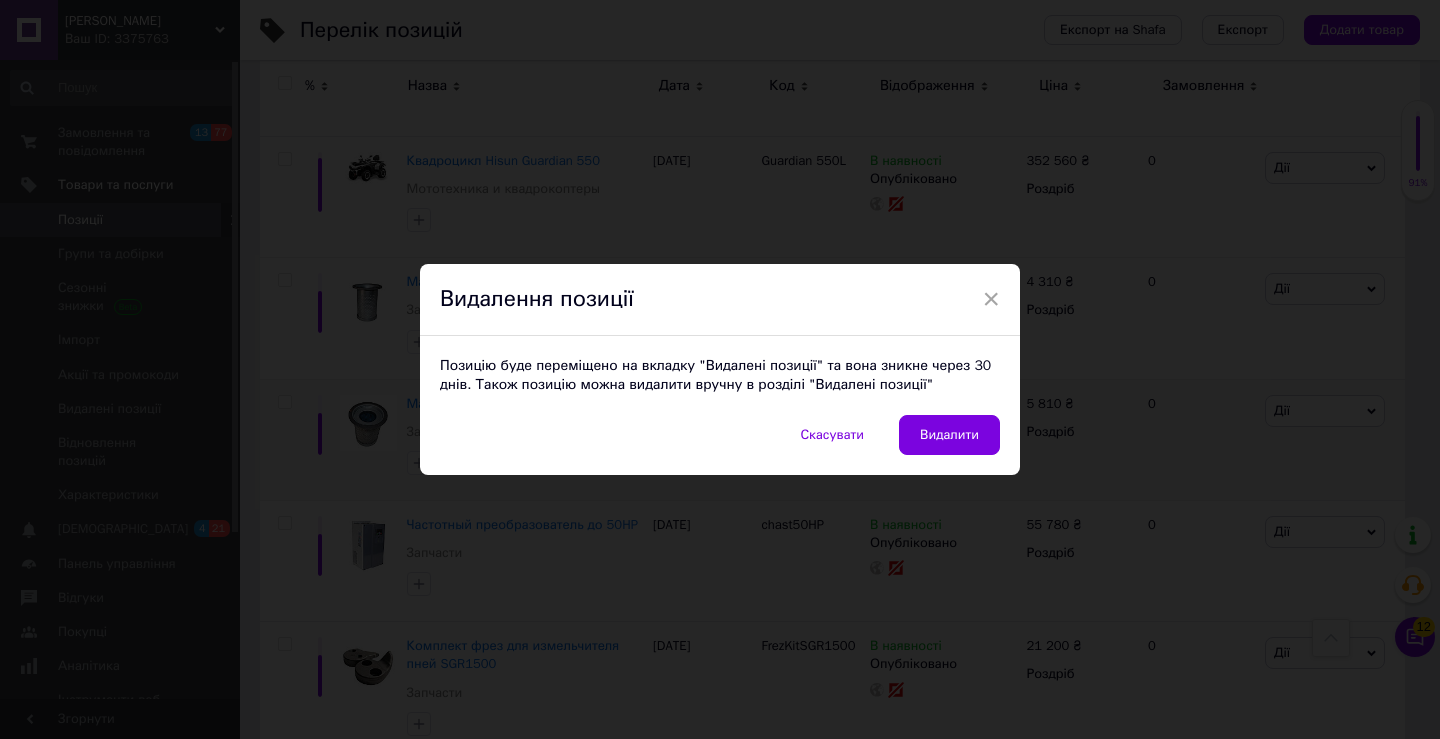 click on "Видалити" at bounding box center [949, 435] 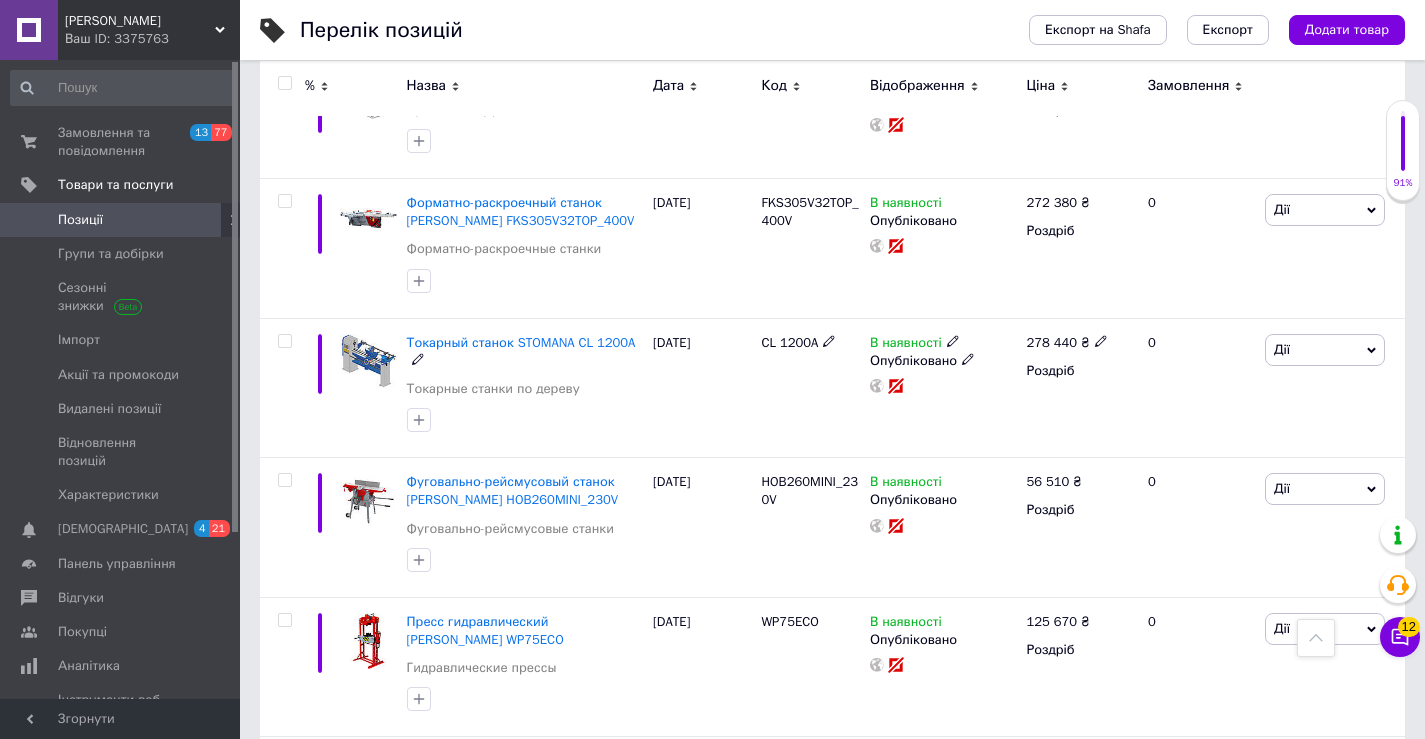 scroll, scrollTop: 13642, scrollLeft: 0, axis: vertical 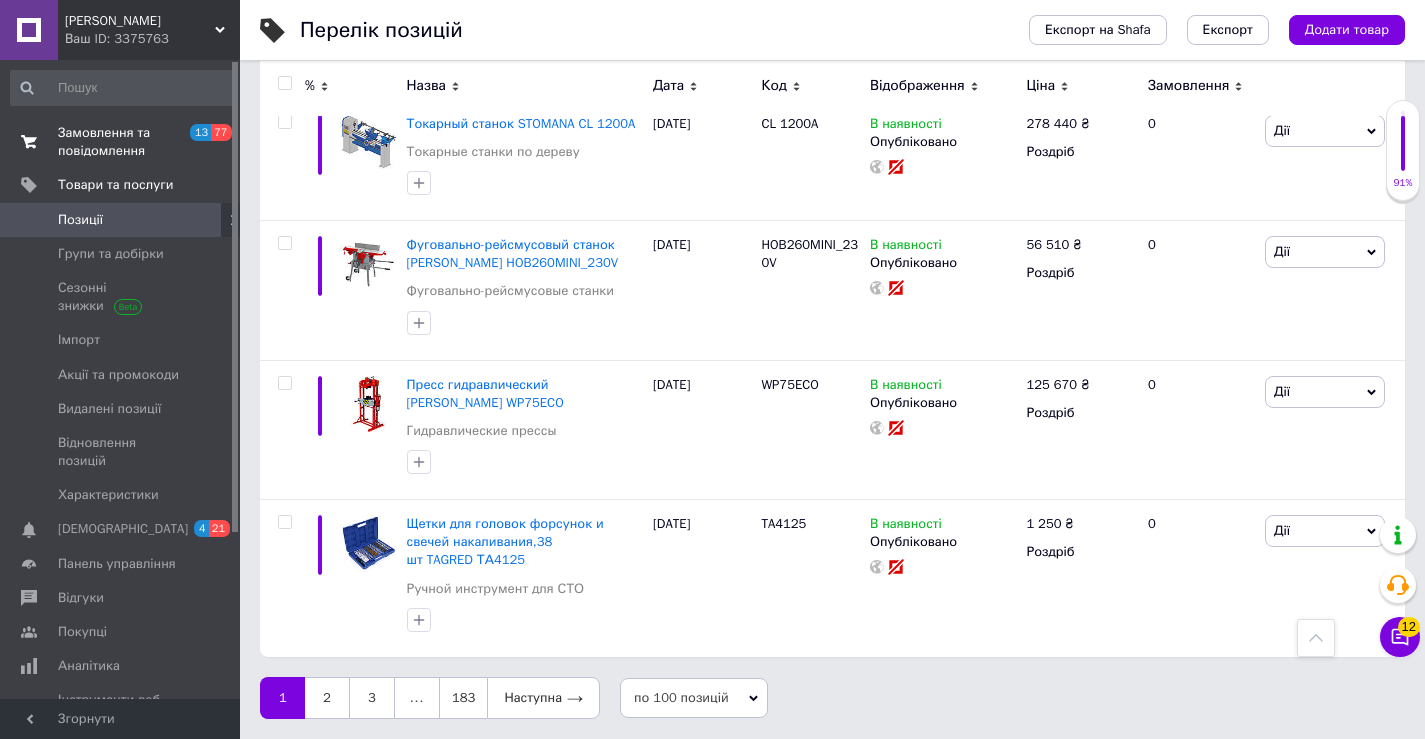 click on "Замовлення та повідомлення" at bounding box center (121, 142) 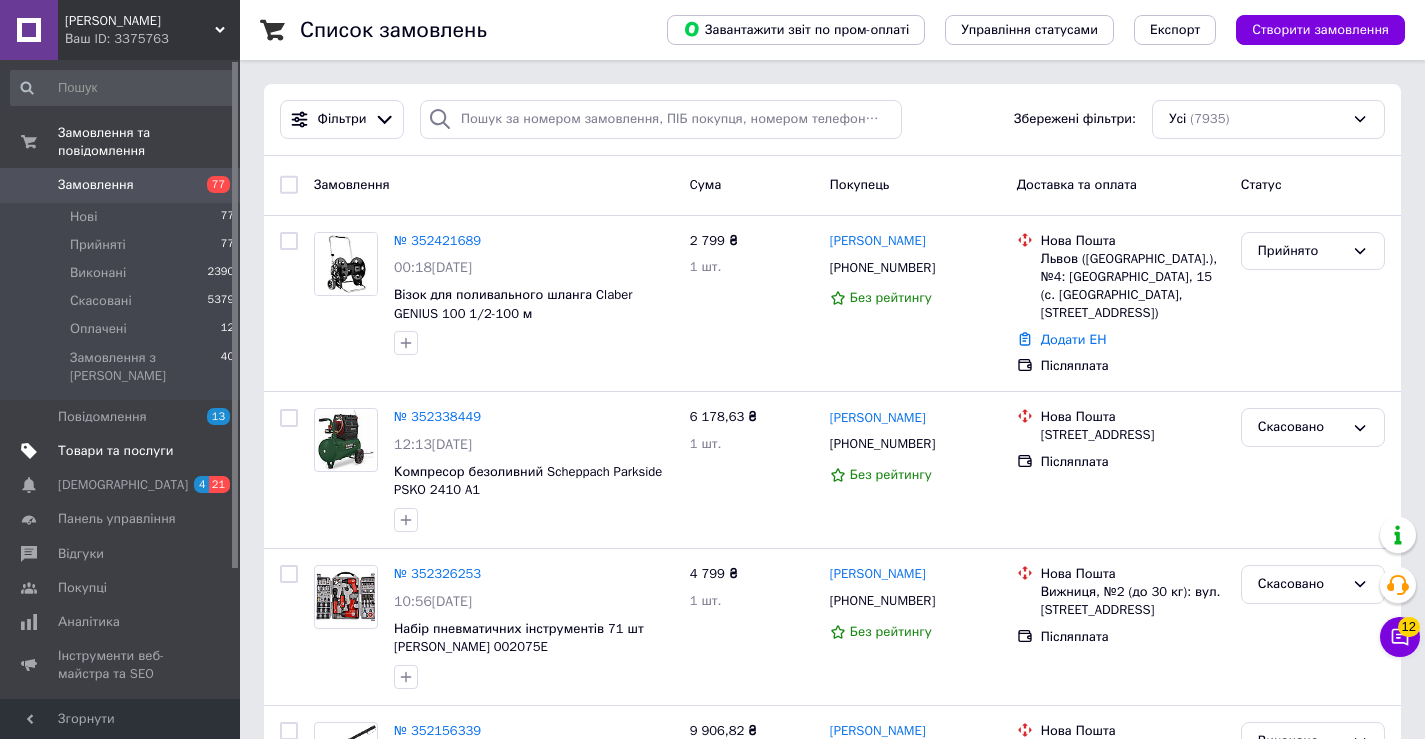 click on "Товари та послуги" at bounding box center [123, 451] 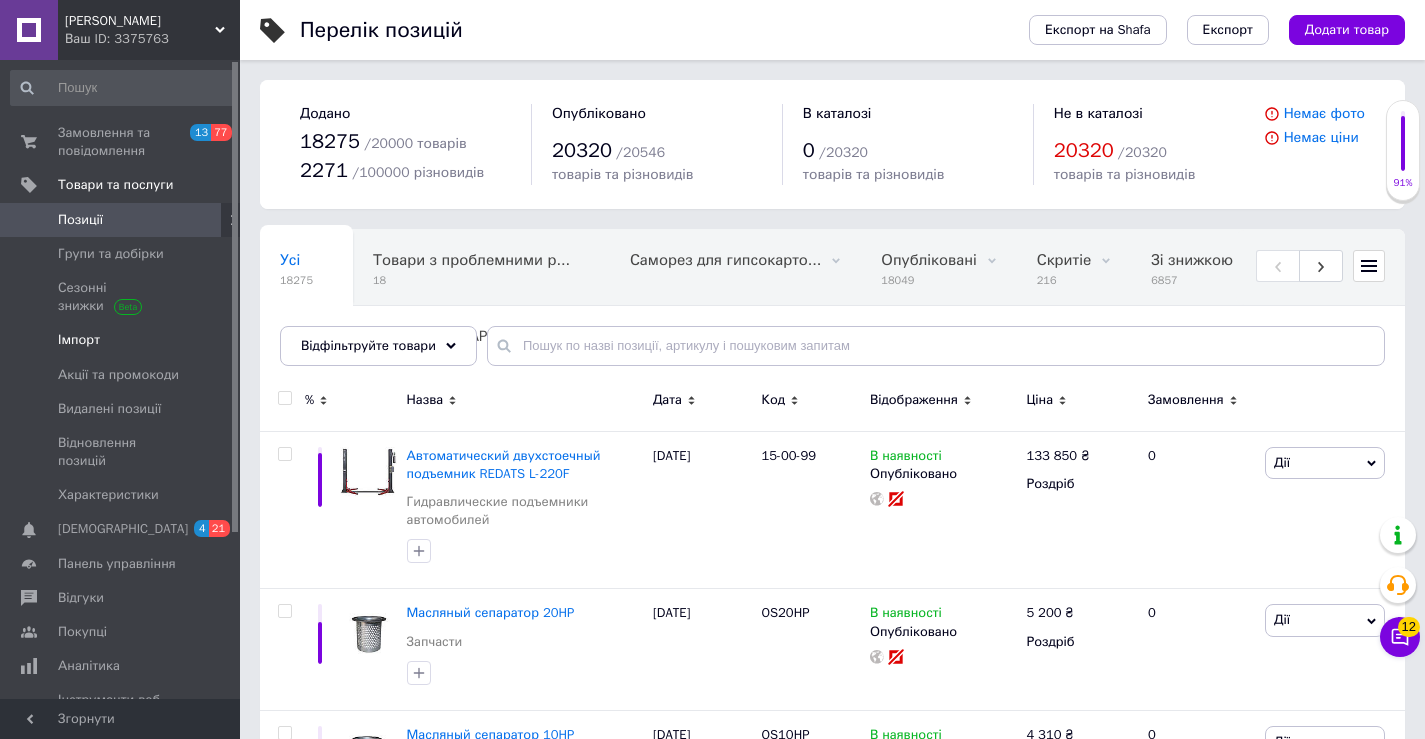 click on "Імпорт" at bounding box center [123, 340] 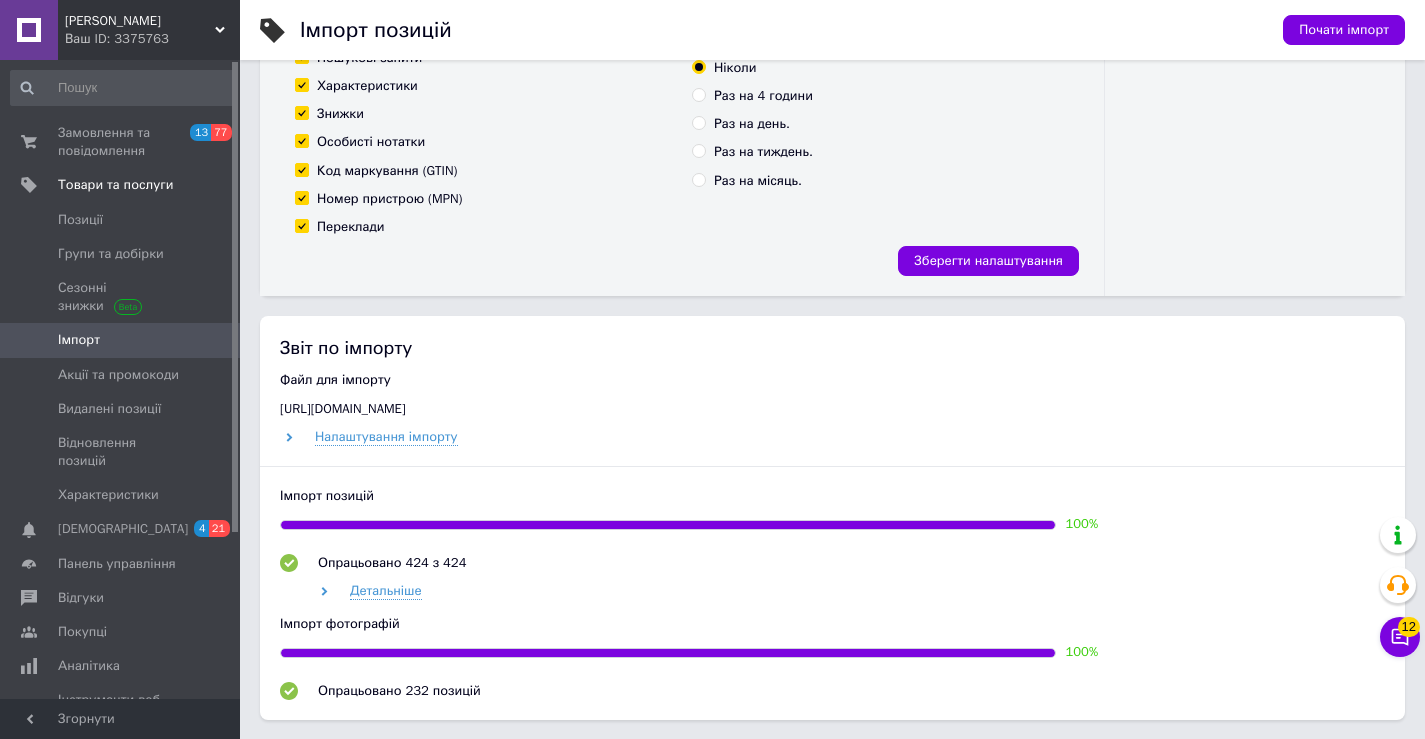 scroll, scrollTop: 800, scrollLeft: 0, axis: vertical 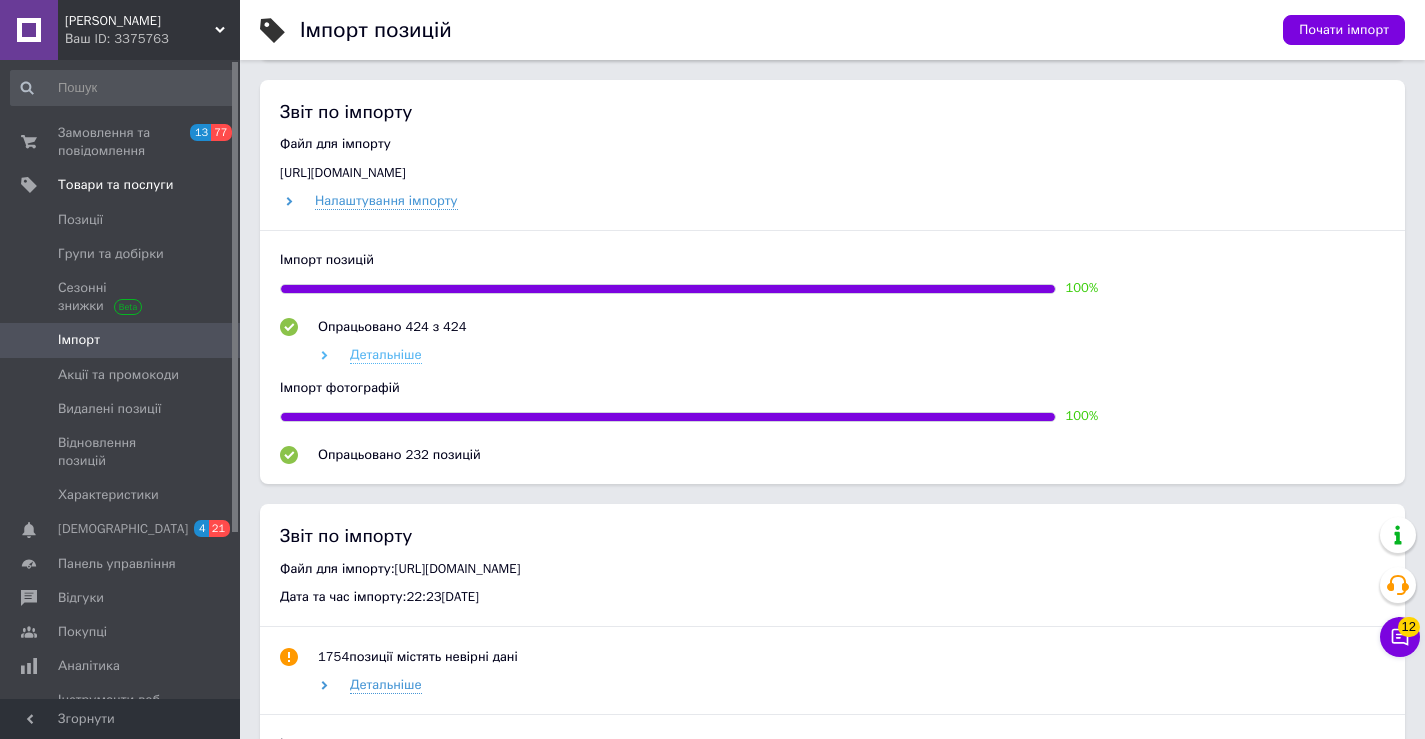 drag, startPoint x: 378, startPoint y: 402, endPoint x: 398, endPoint y: 407, distance: 20.615528 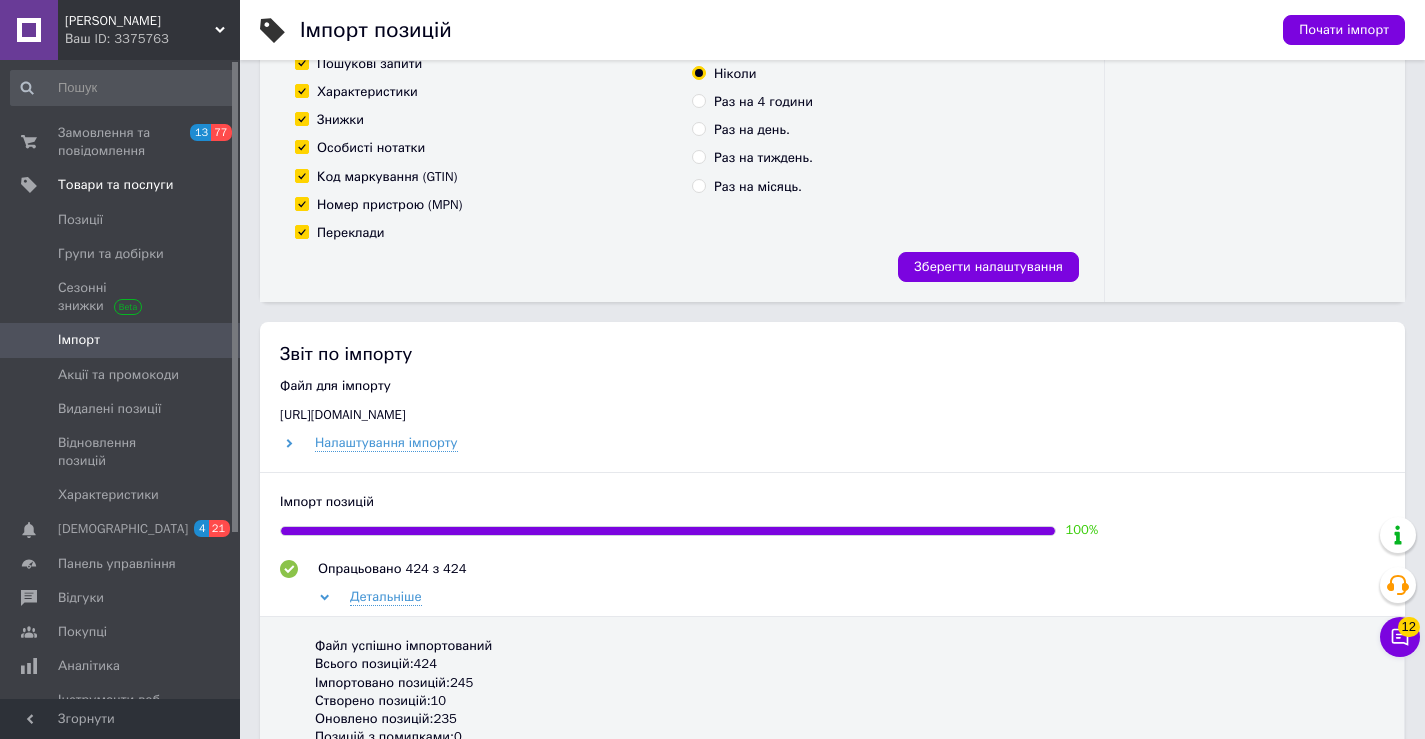 scroll, scrollTop: 407, scrollLeft: 0, axis: vertical 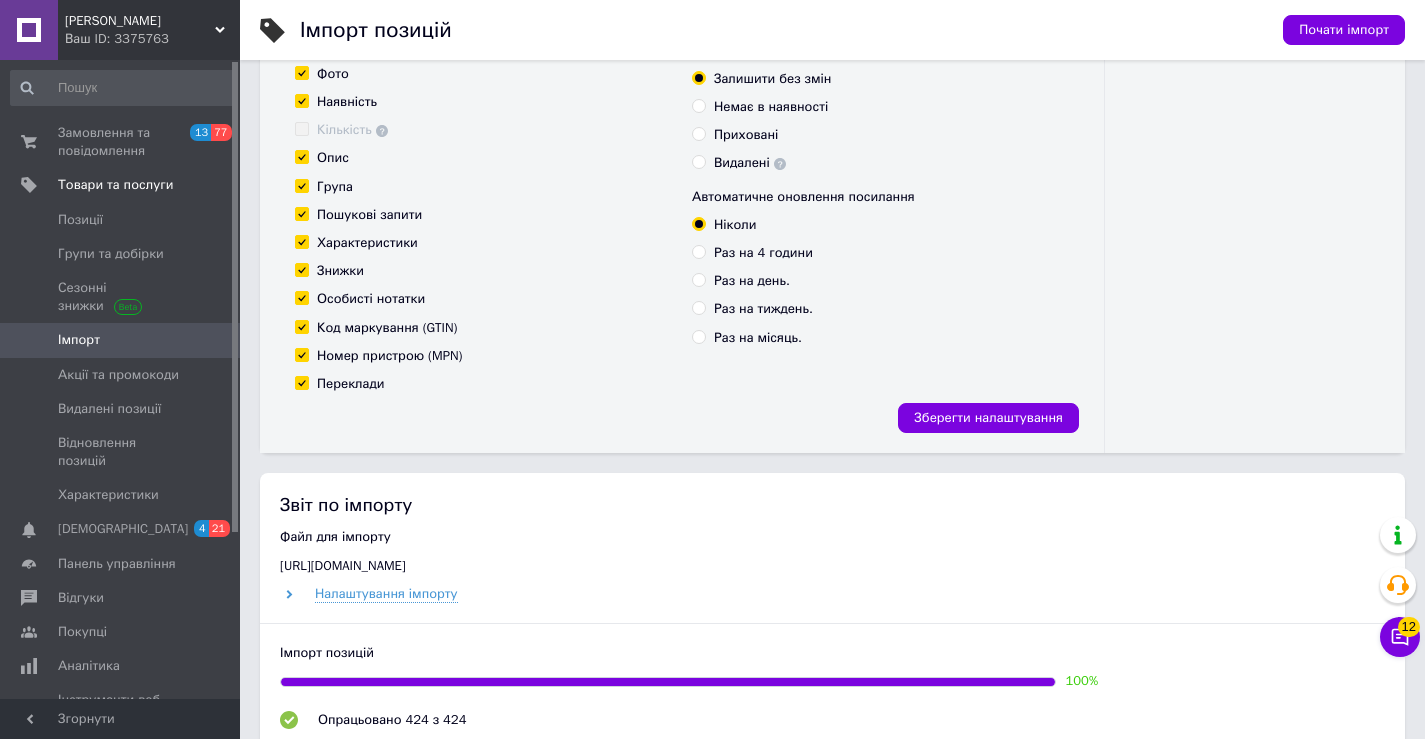 click on "Імпорт" at bounding box center (79, 340) 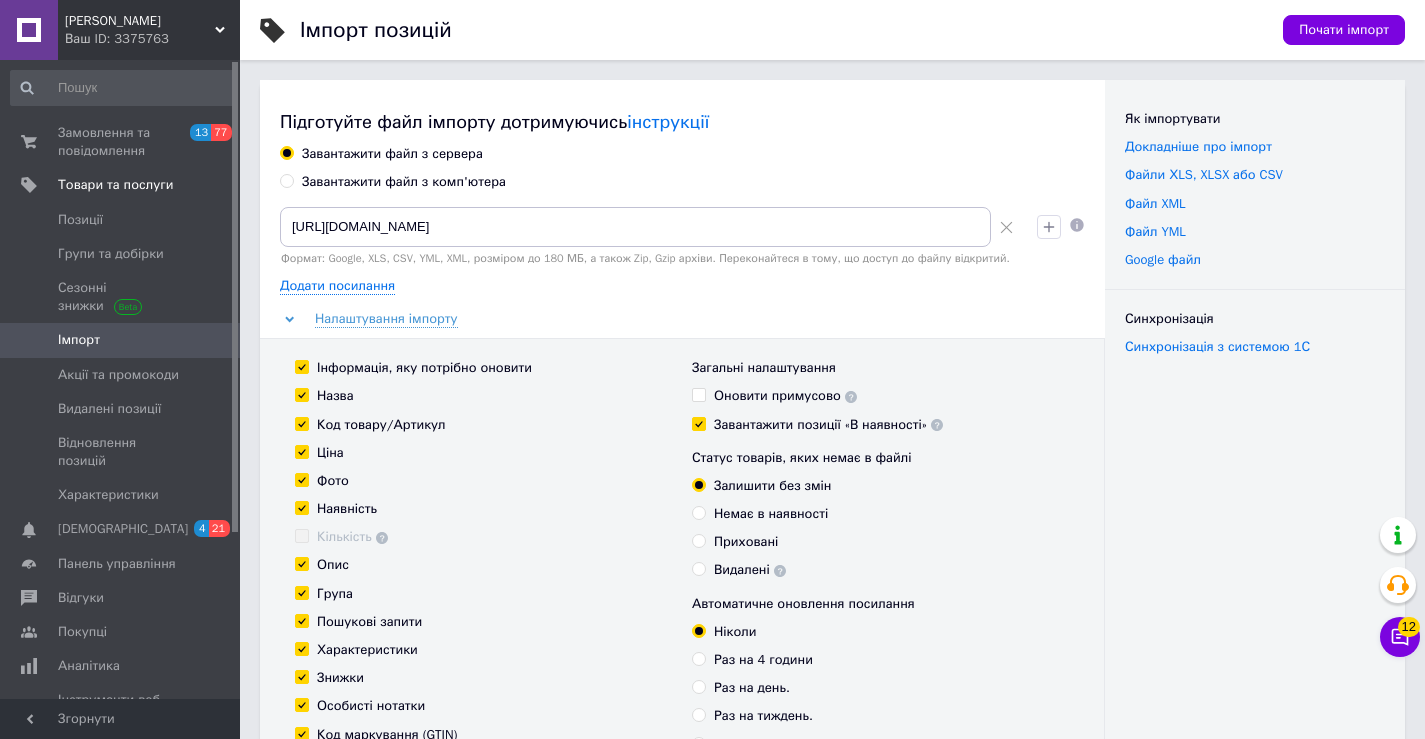 scroll, scrollTop: 721, scrollLeft: 0, axis: vertical 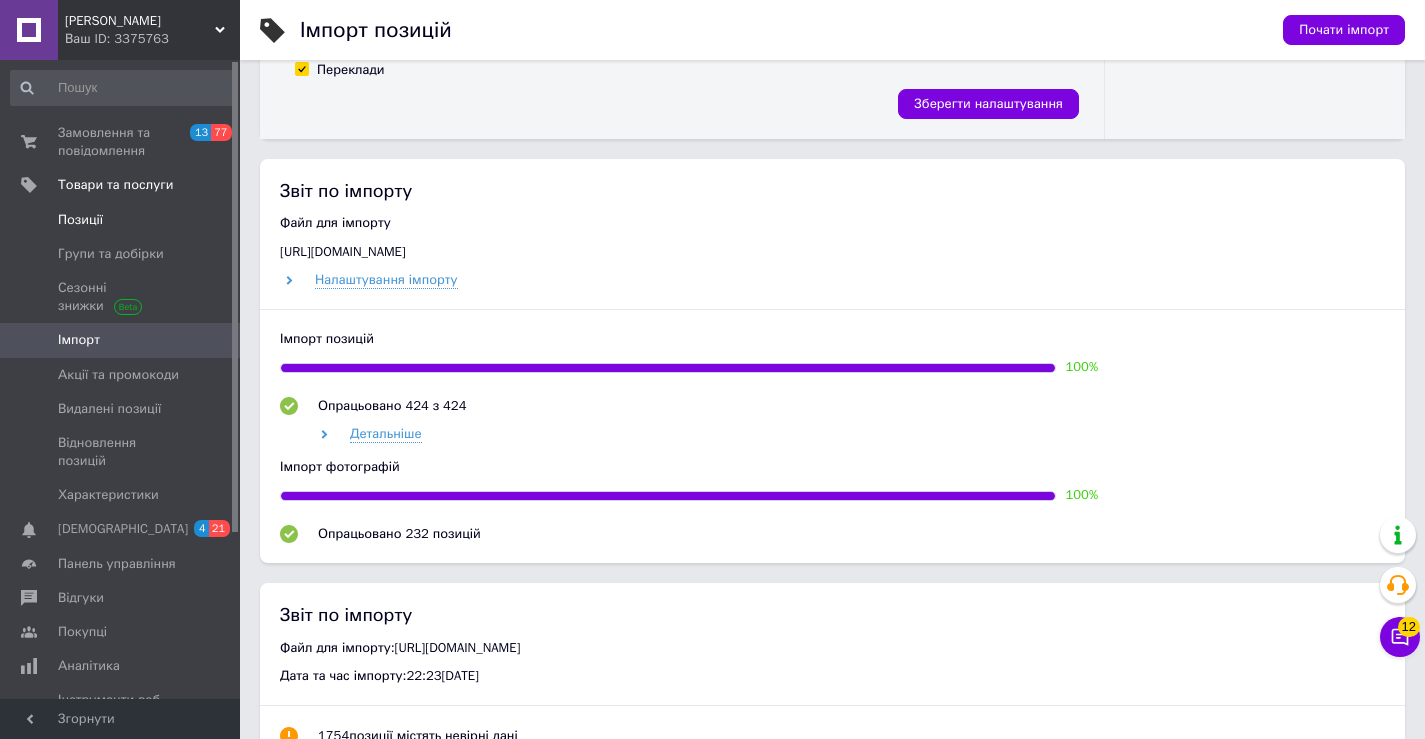 click on "Позиції" at bounding box center (121, 220) 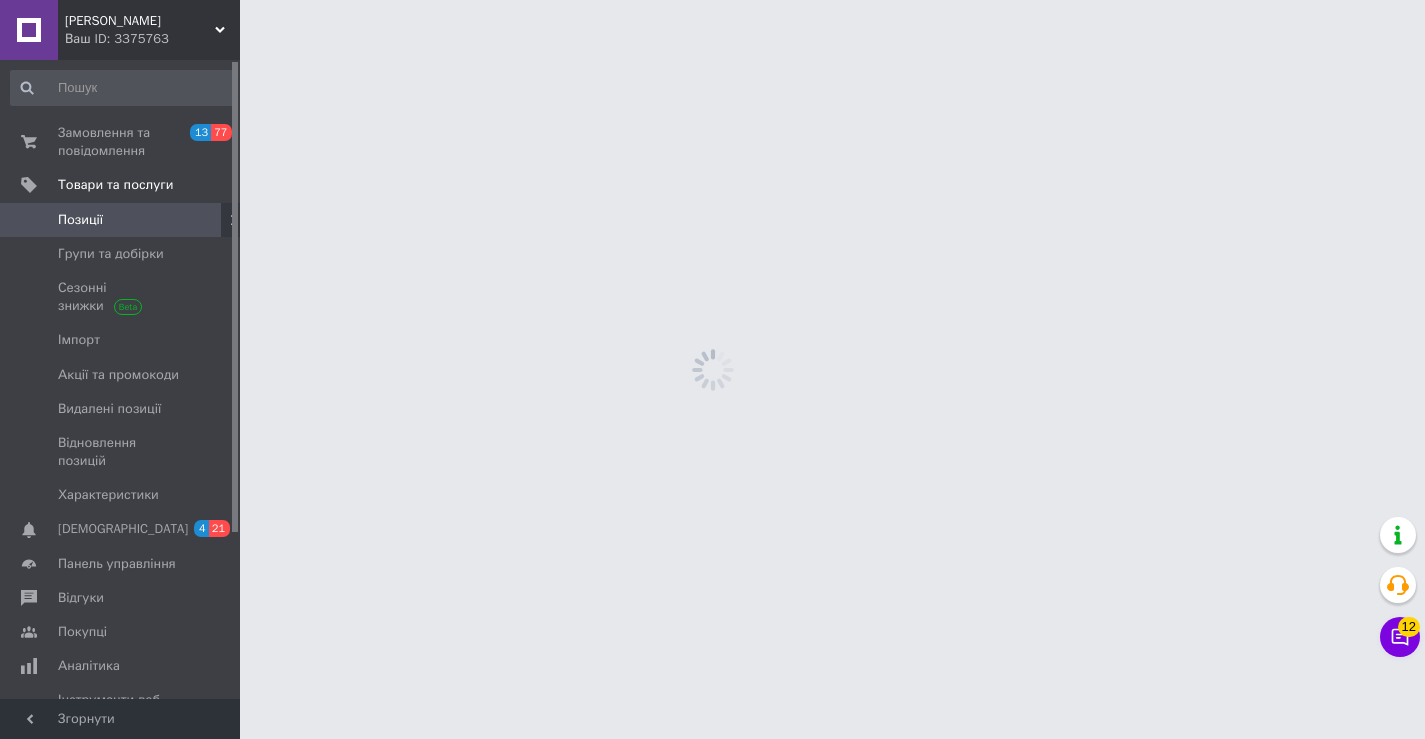 scroll, scrollTop: 0, scrollLeft: 0, axis: both 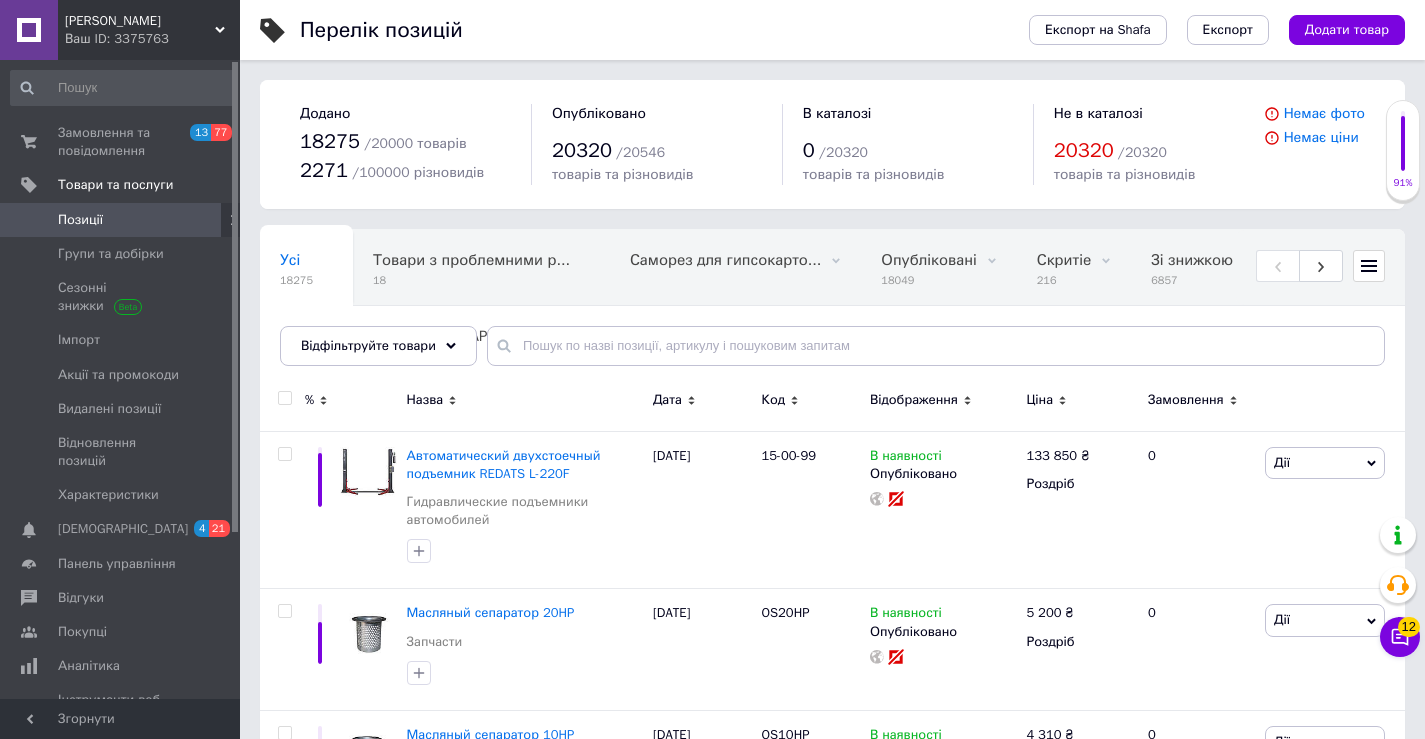 click on "Позиції" at bounding box center [121, 220] 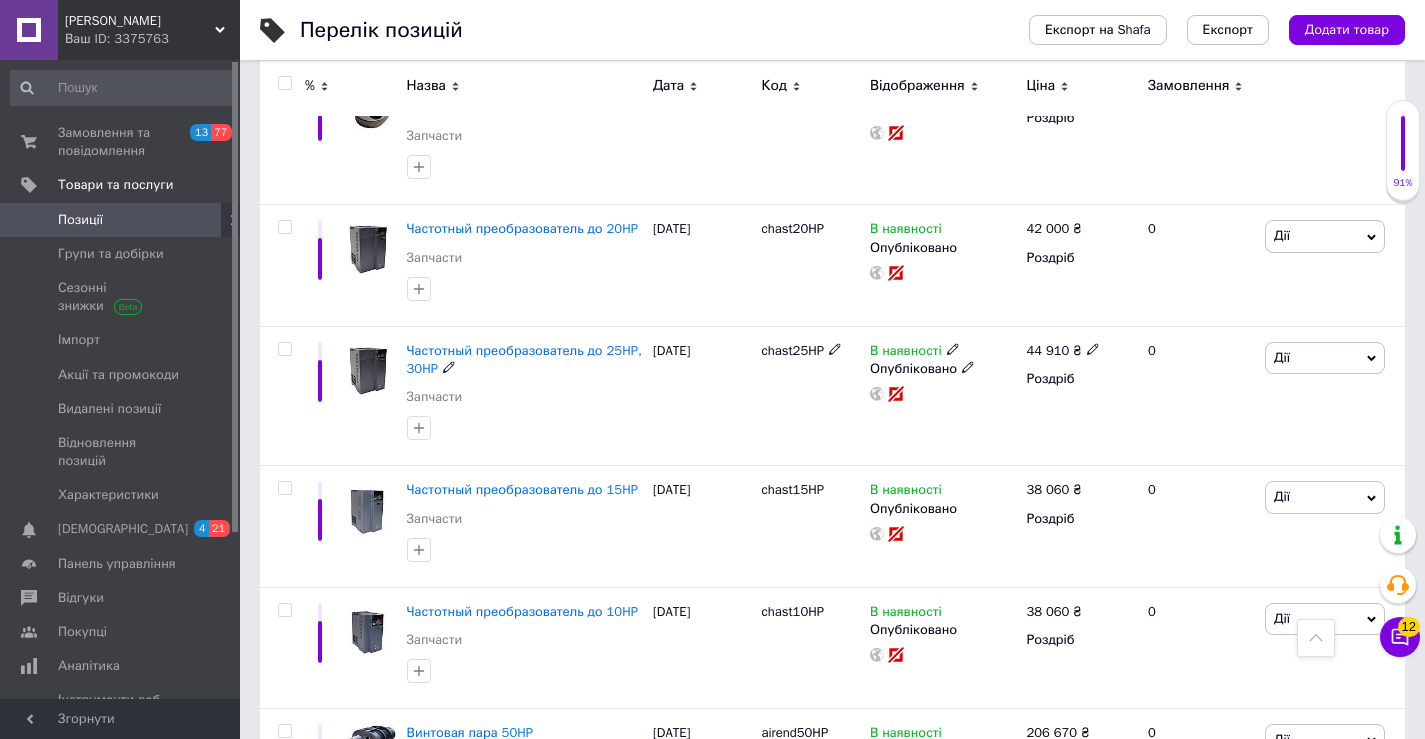 scroll, scrollTop: 680, scrollLeft: 0, axis: vertical 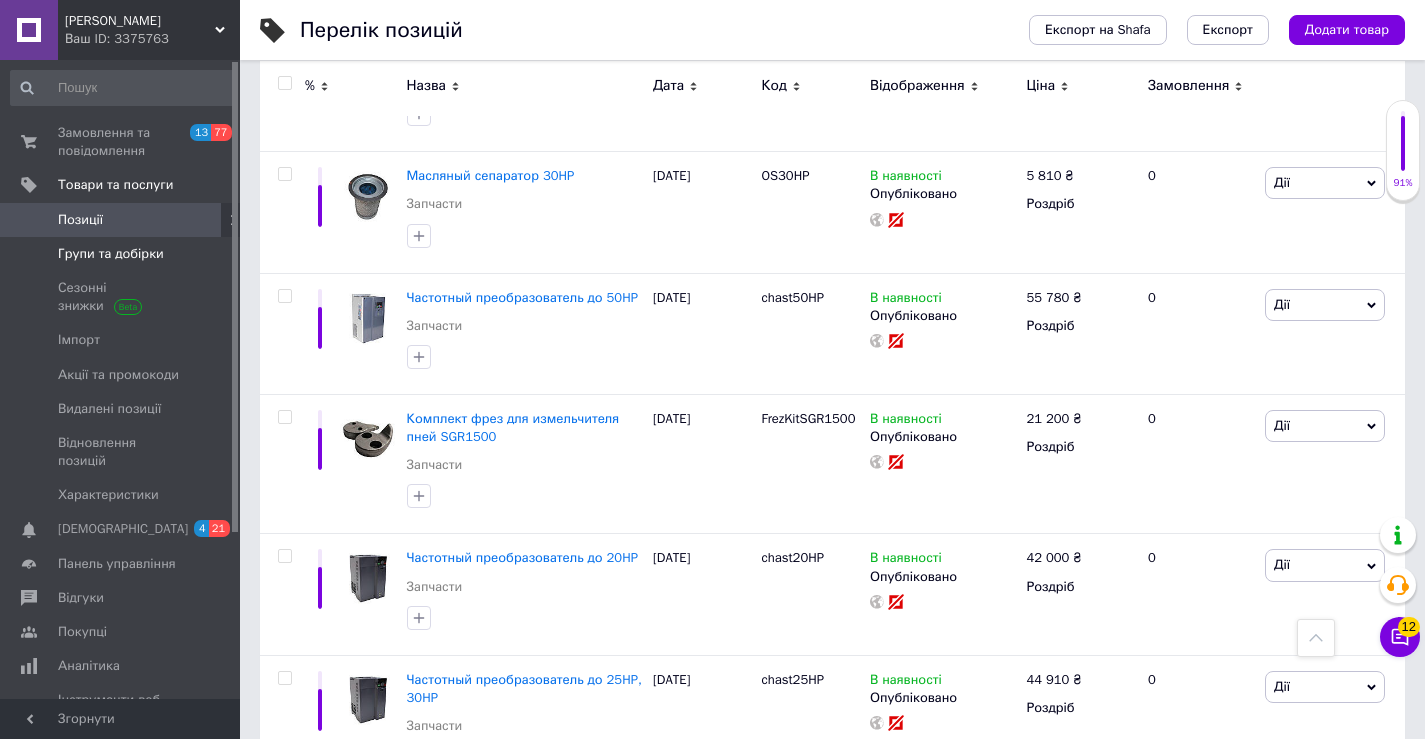 drag, startPoint x: 109, startPoint y: 218, endPoint x: 152, endPoint y: 247, distance: 51.86521 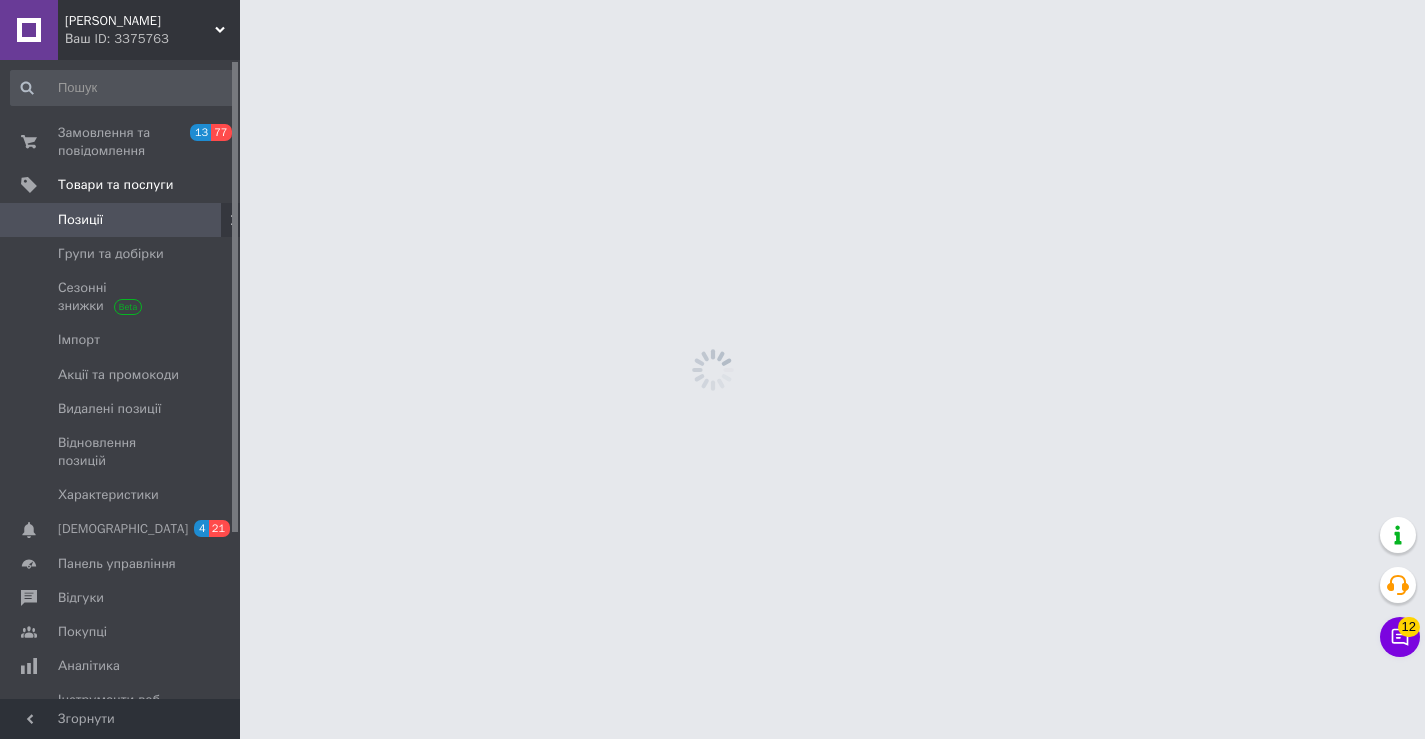 scroll, scrollTop: 0, scrollLeft: 0, axis: both 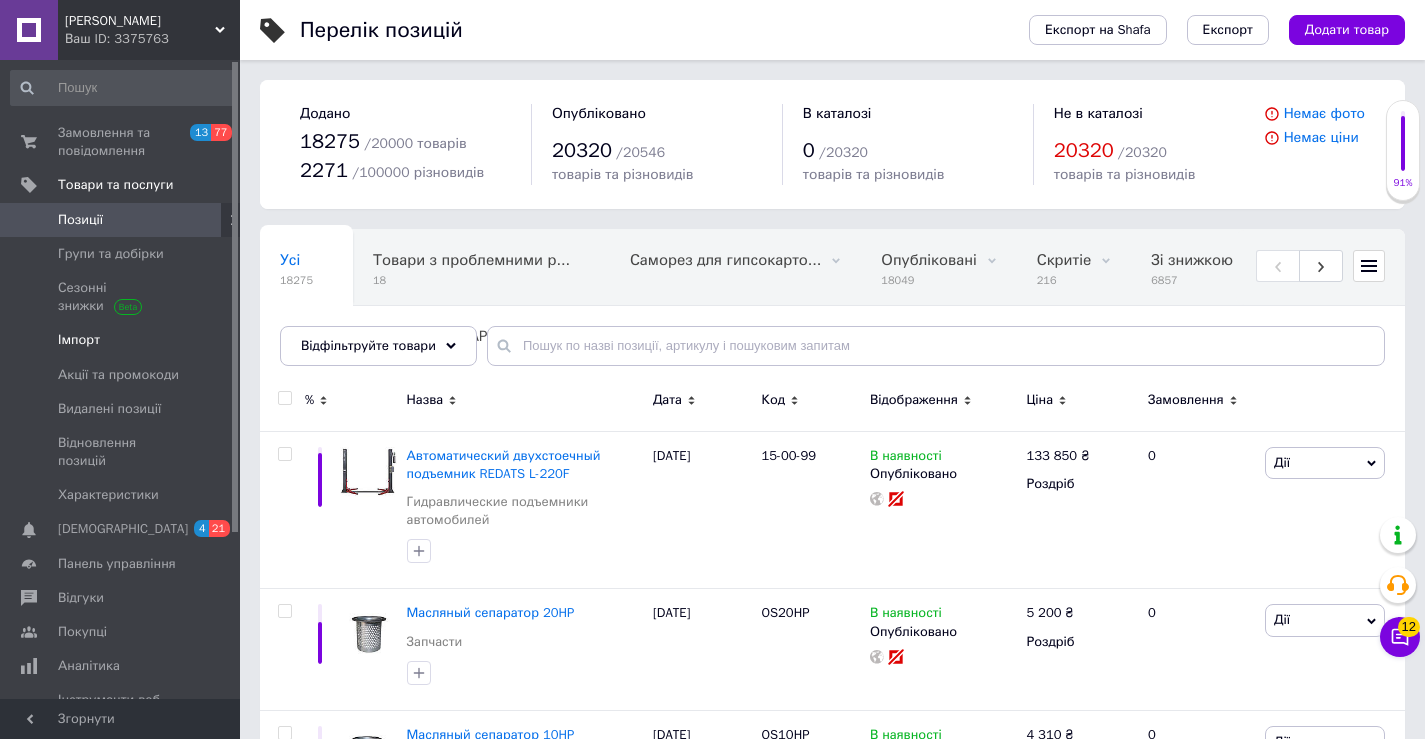 click on "Імпорт" at bounding box center (123, 340) 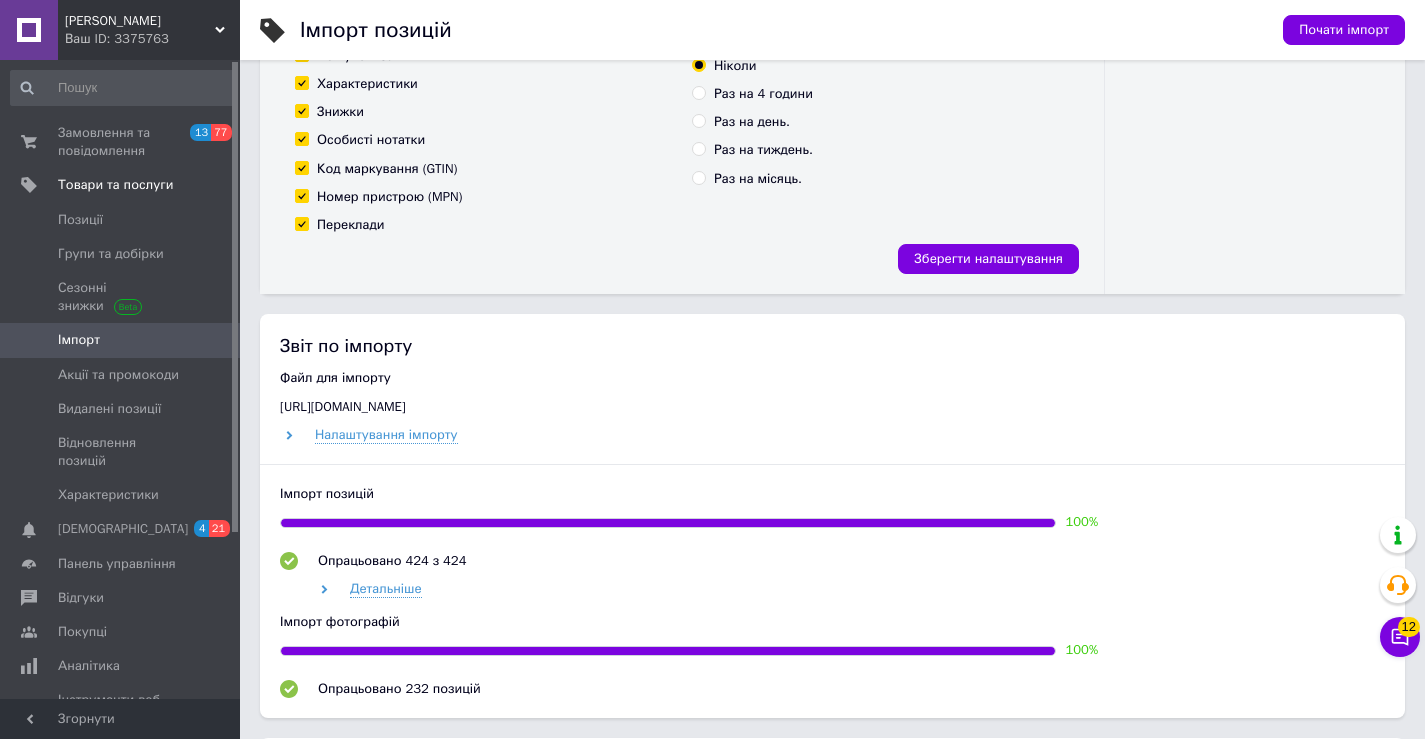 scroll, scrollTop: 770, scrollLeft: 0, axis: vertical 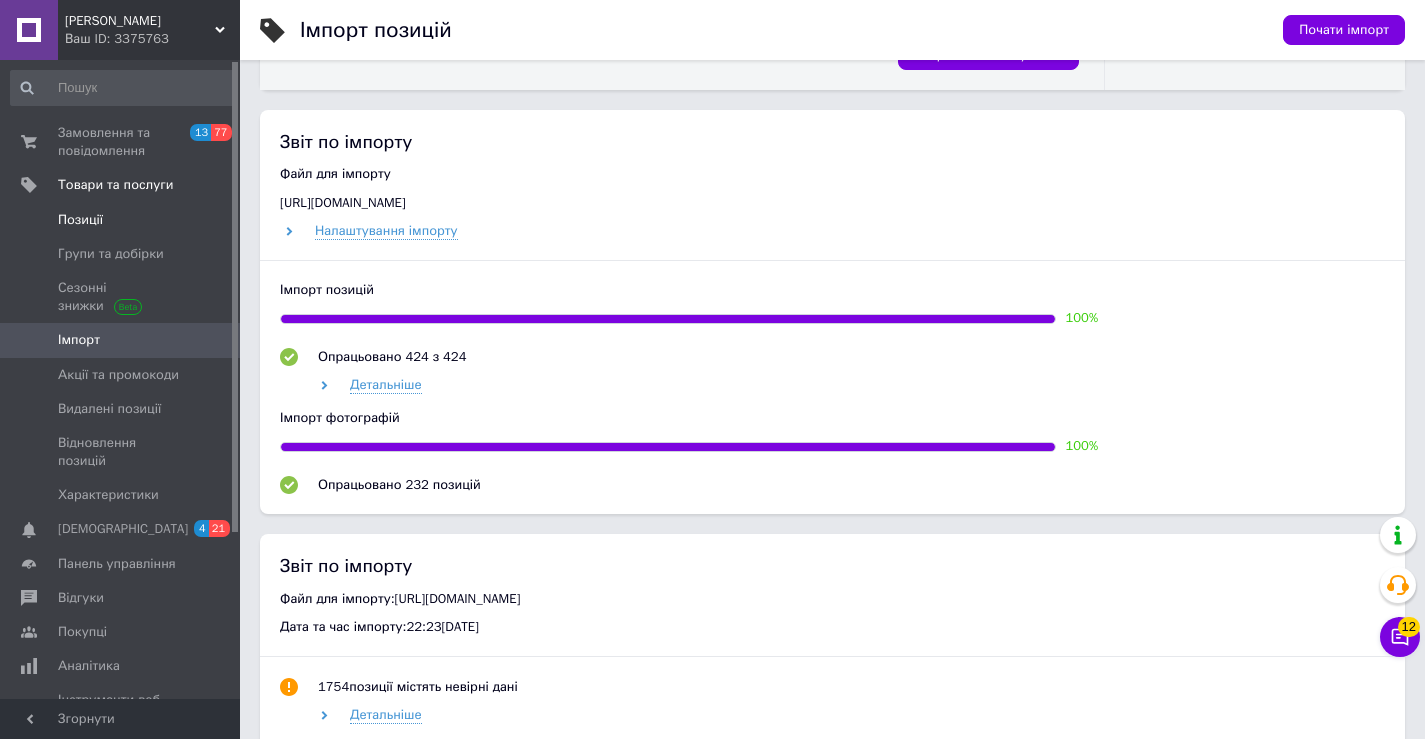 click on "Позиції" at bounding box center [121, 220] 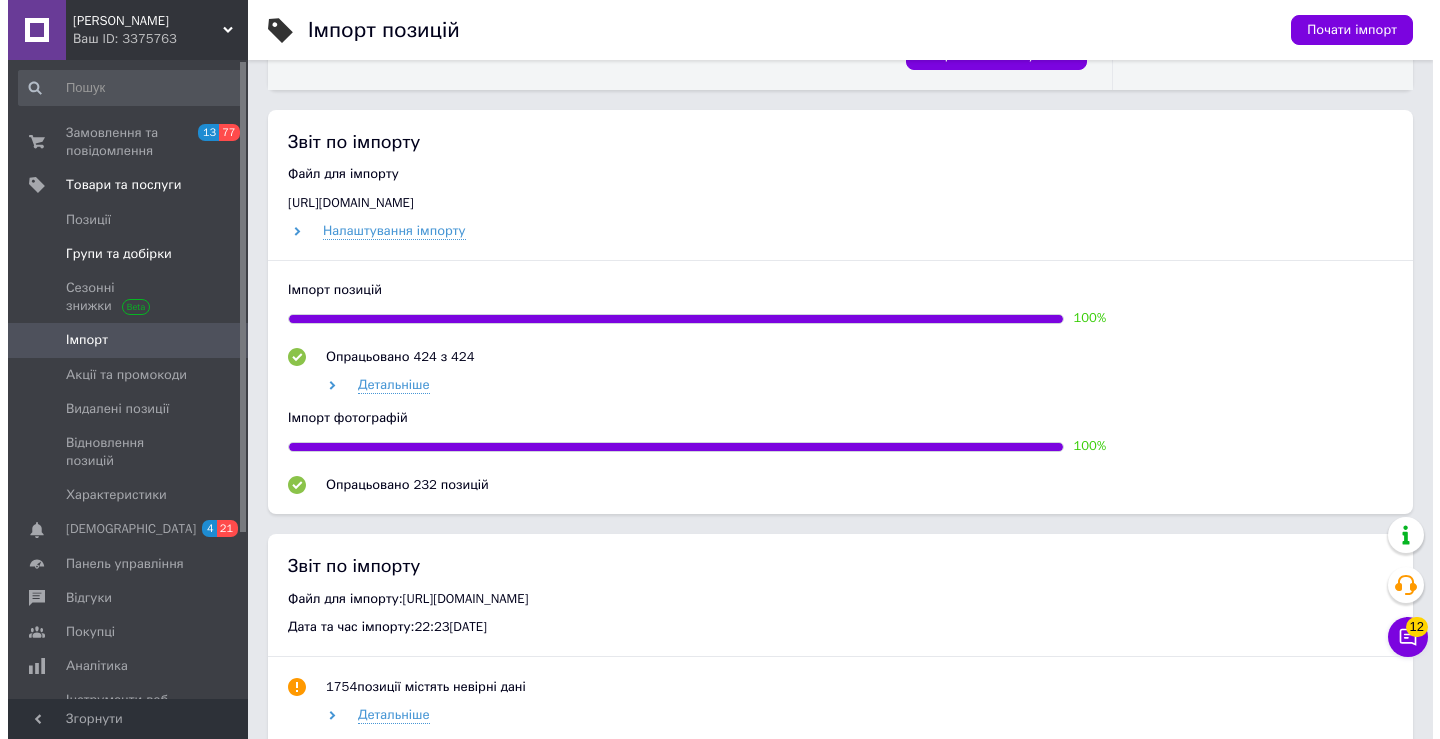 scroll, scrollTop: 0, scrollLeft: 0, axis: both 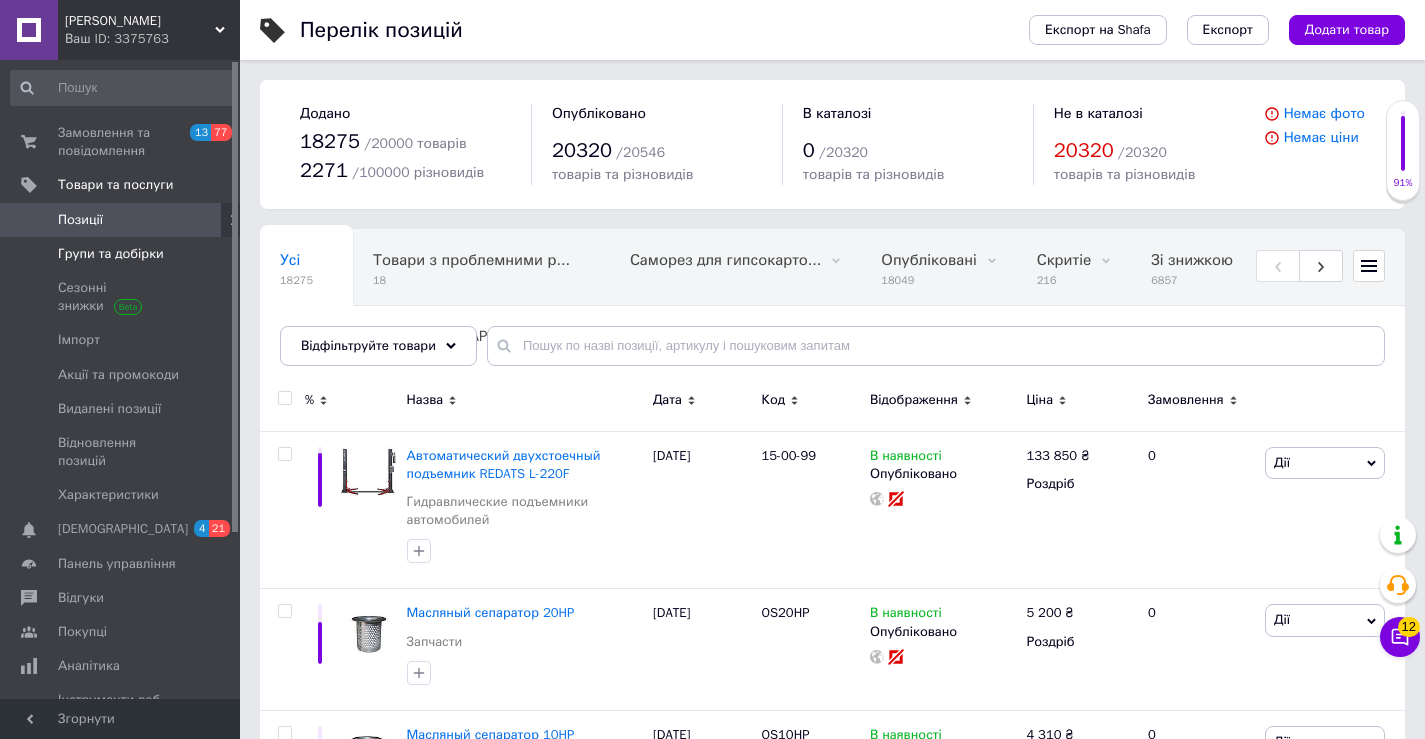 click on "Групи та добірки" at bounding box center (111, 254) 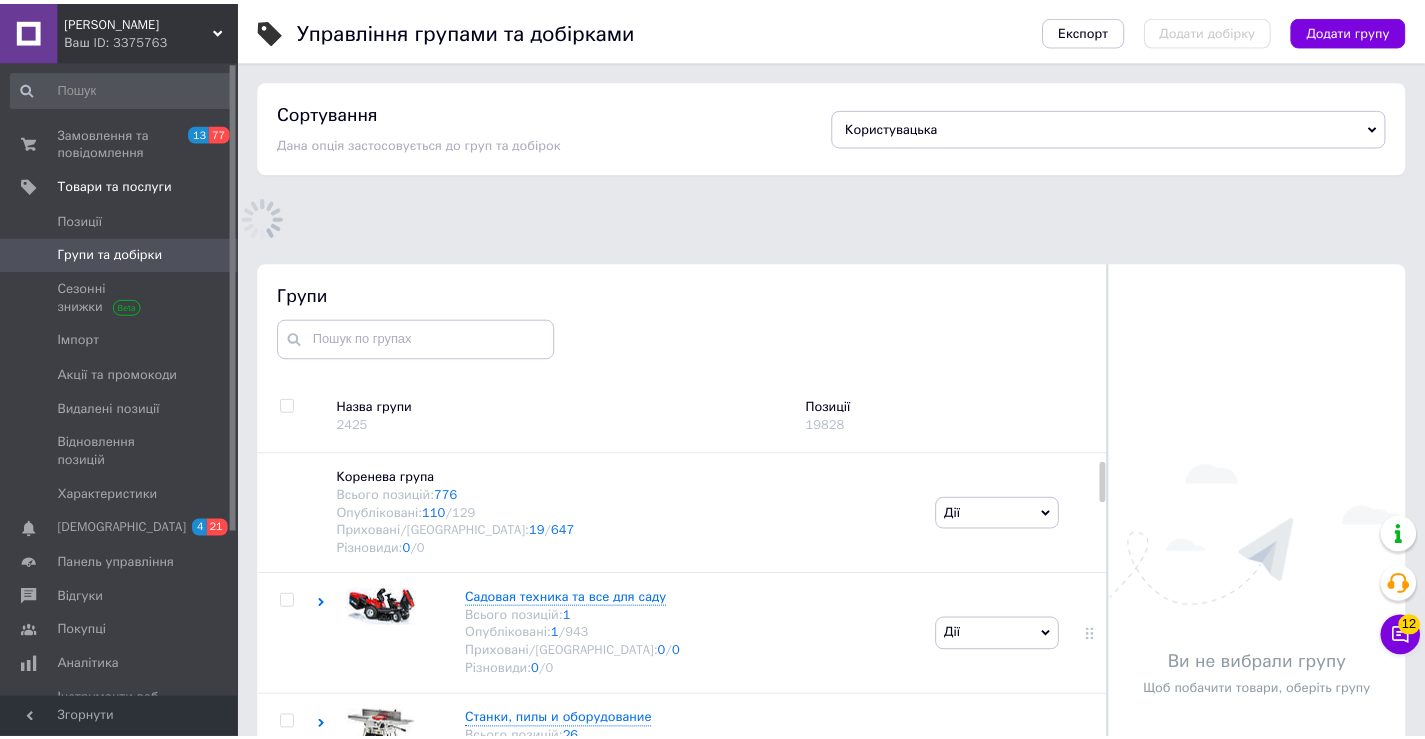 scroll, scrollTop: 115, scrollLeft: 0, axis: vertical 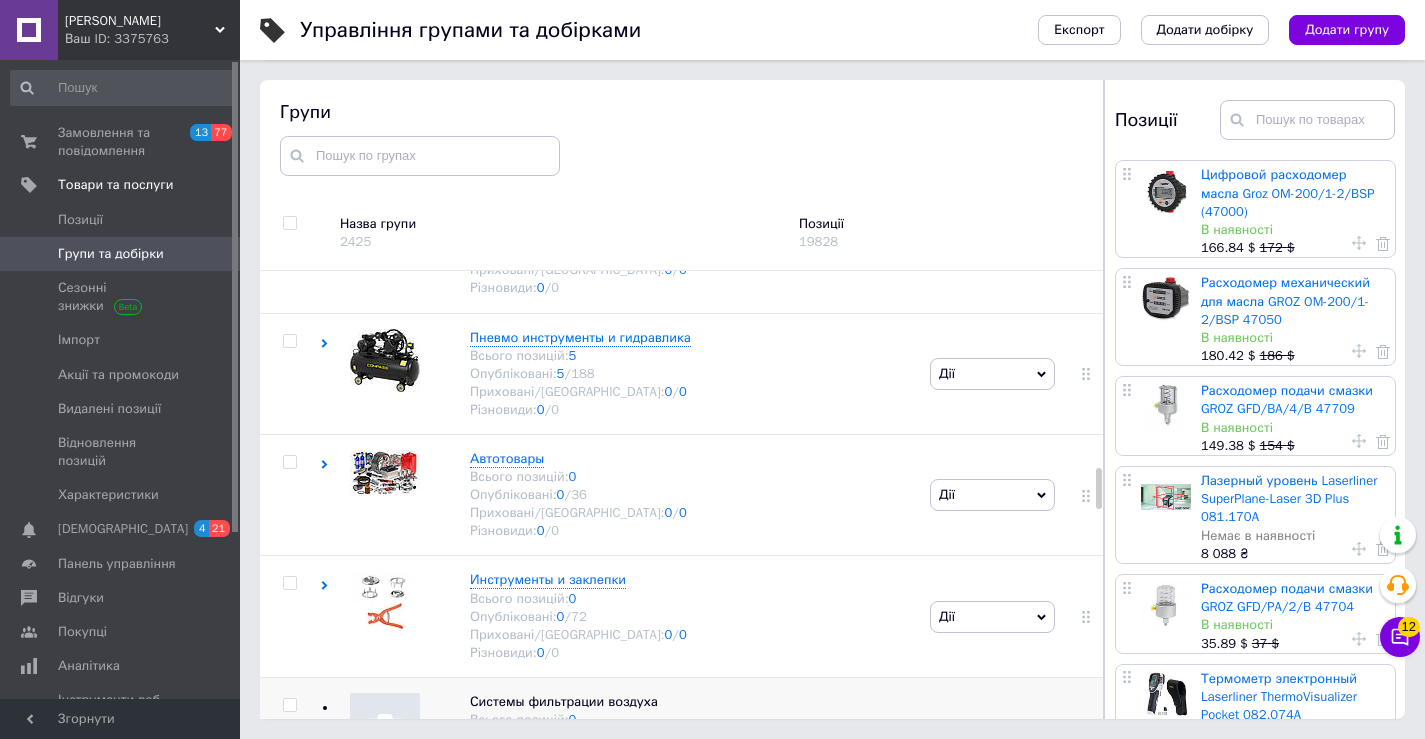 click at bounding box center [289, 705] 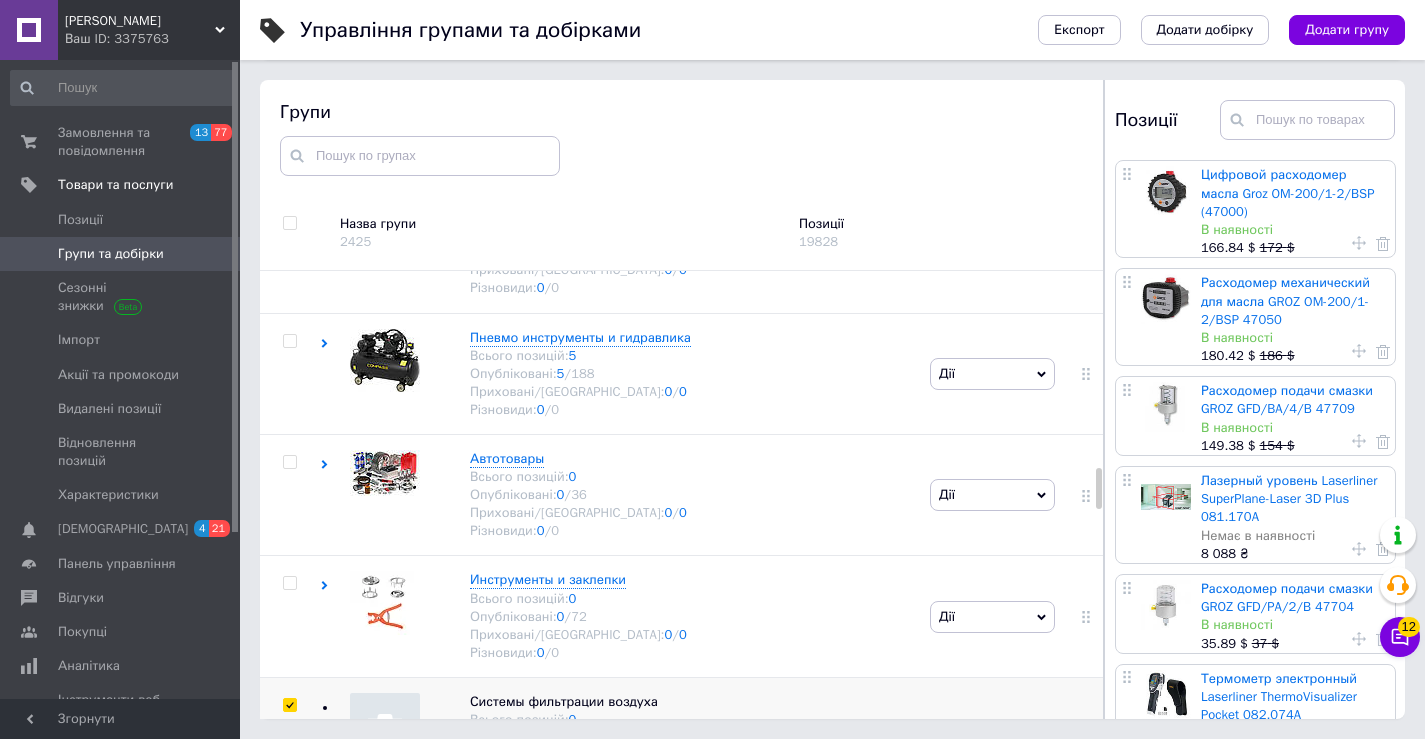 checkbox on "true" 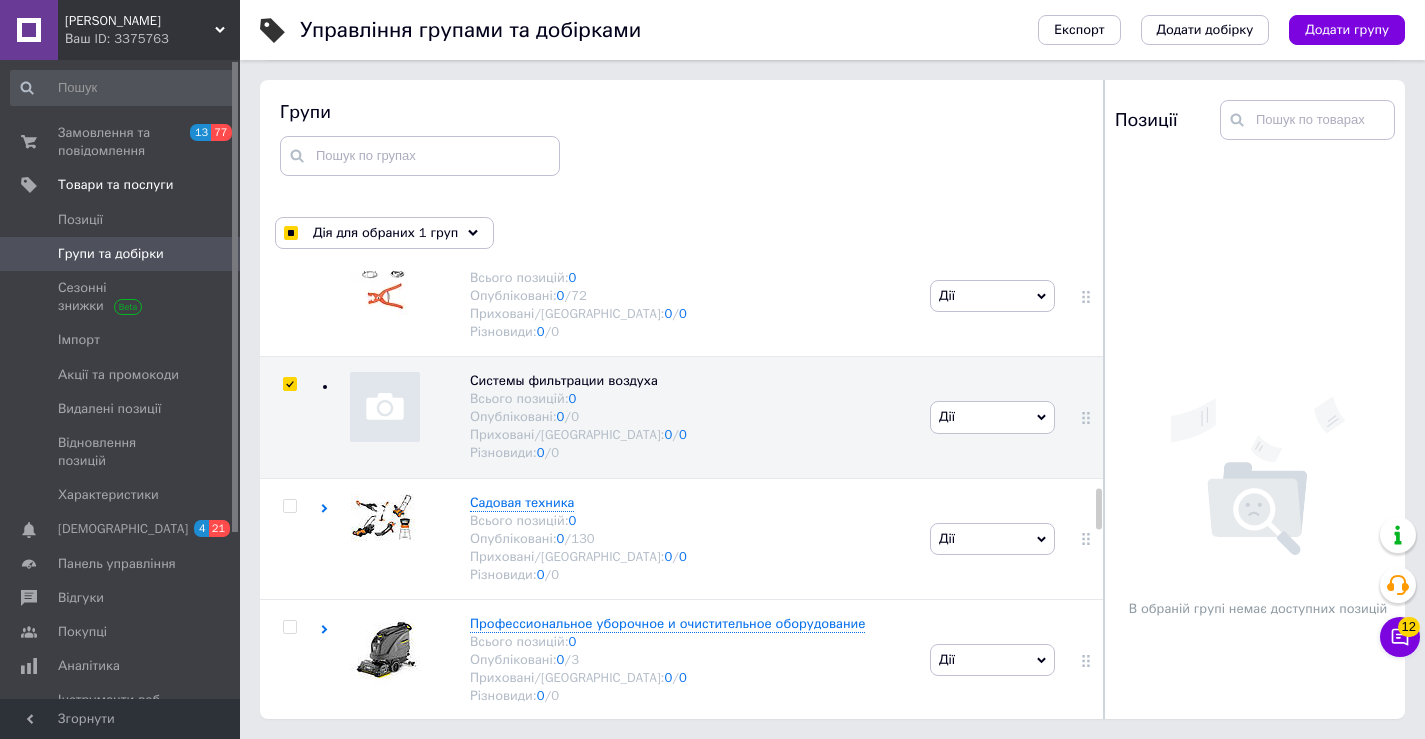 scroll, scrollTop: 2361, scrollLeft: 0, axis: vertical 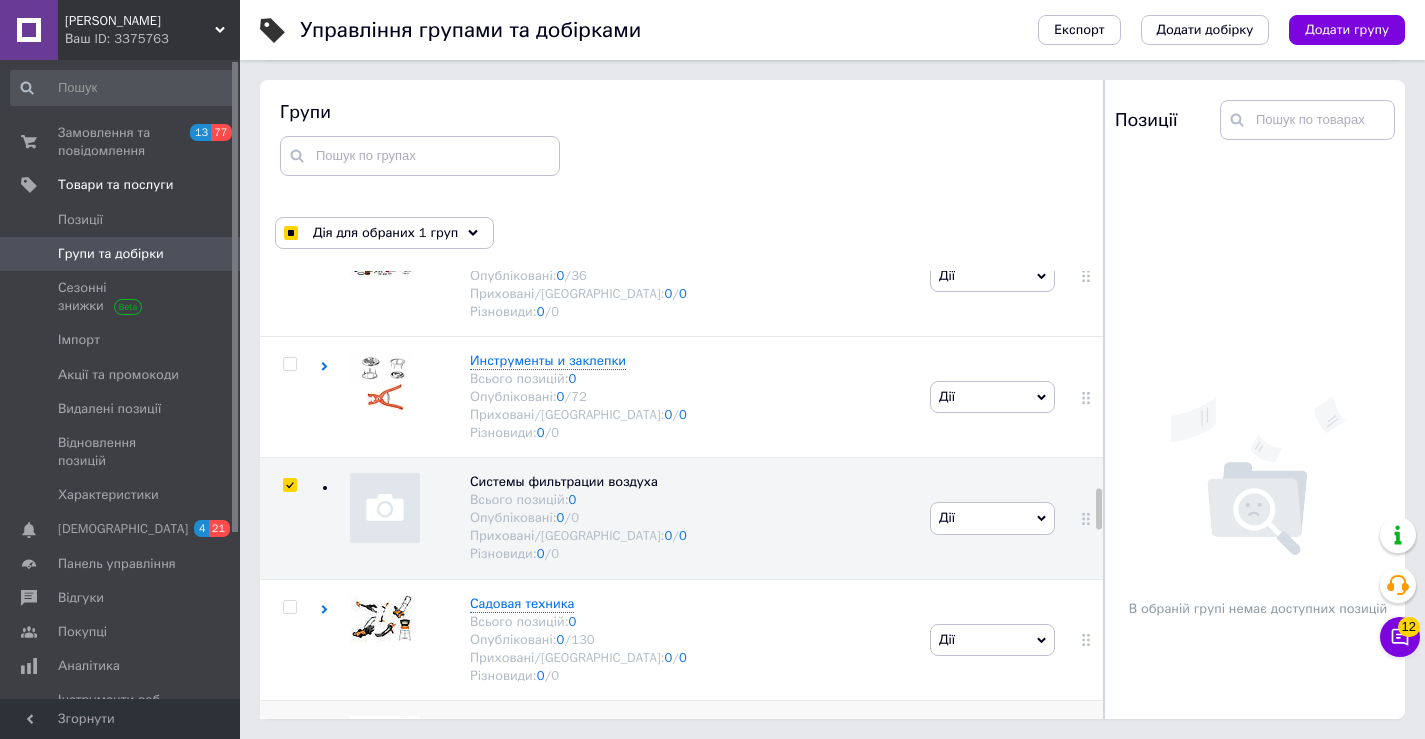 click at bounding box center [290, 728] 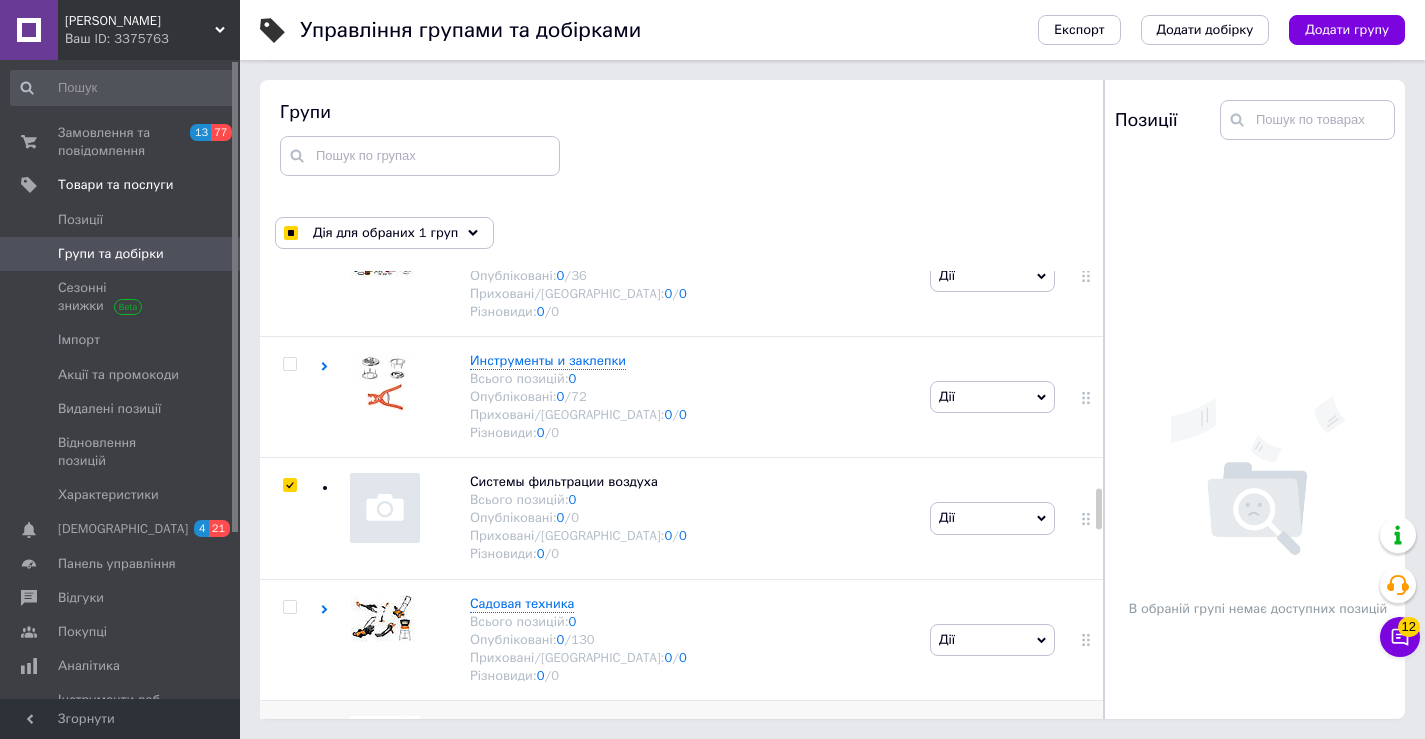 click at bounding box center [289, 728] 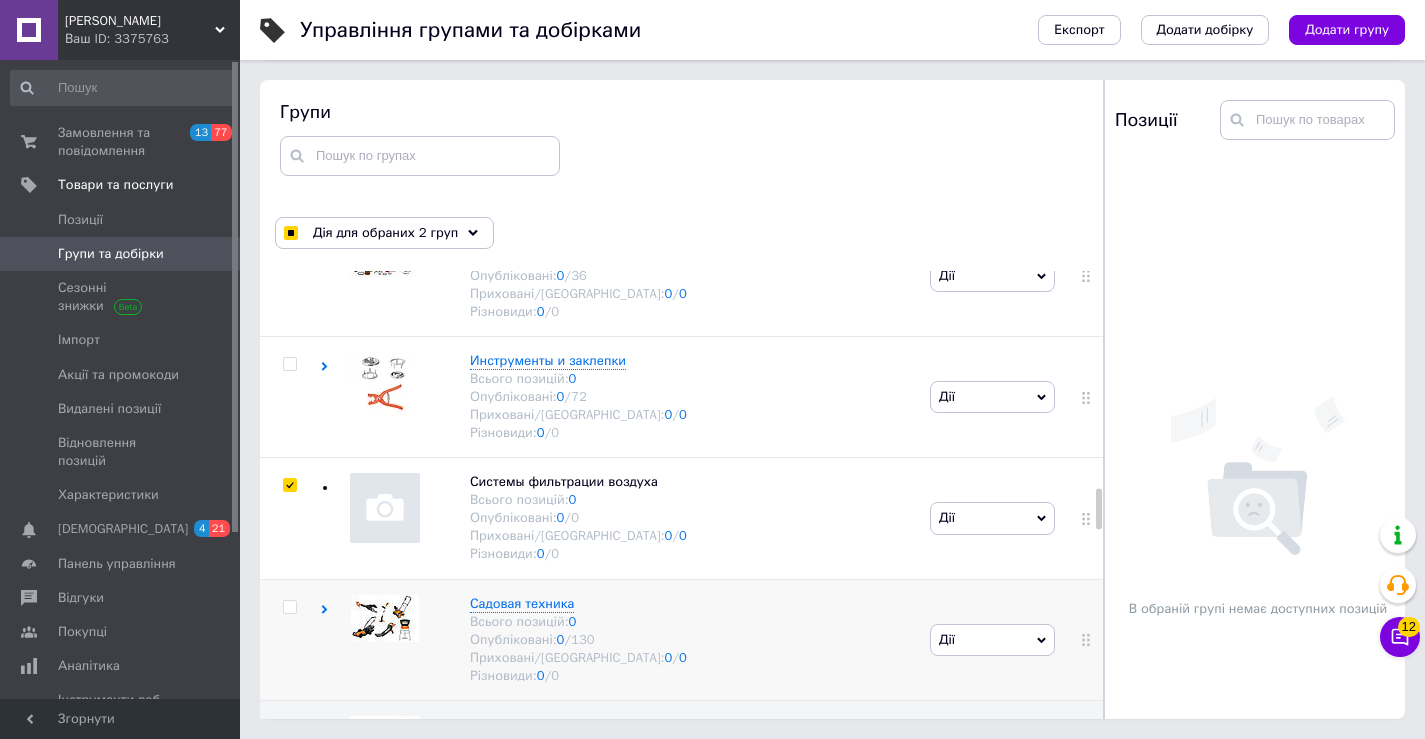 click at bounding box center (289, 607) 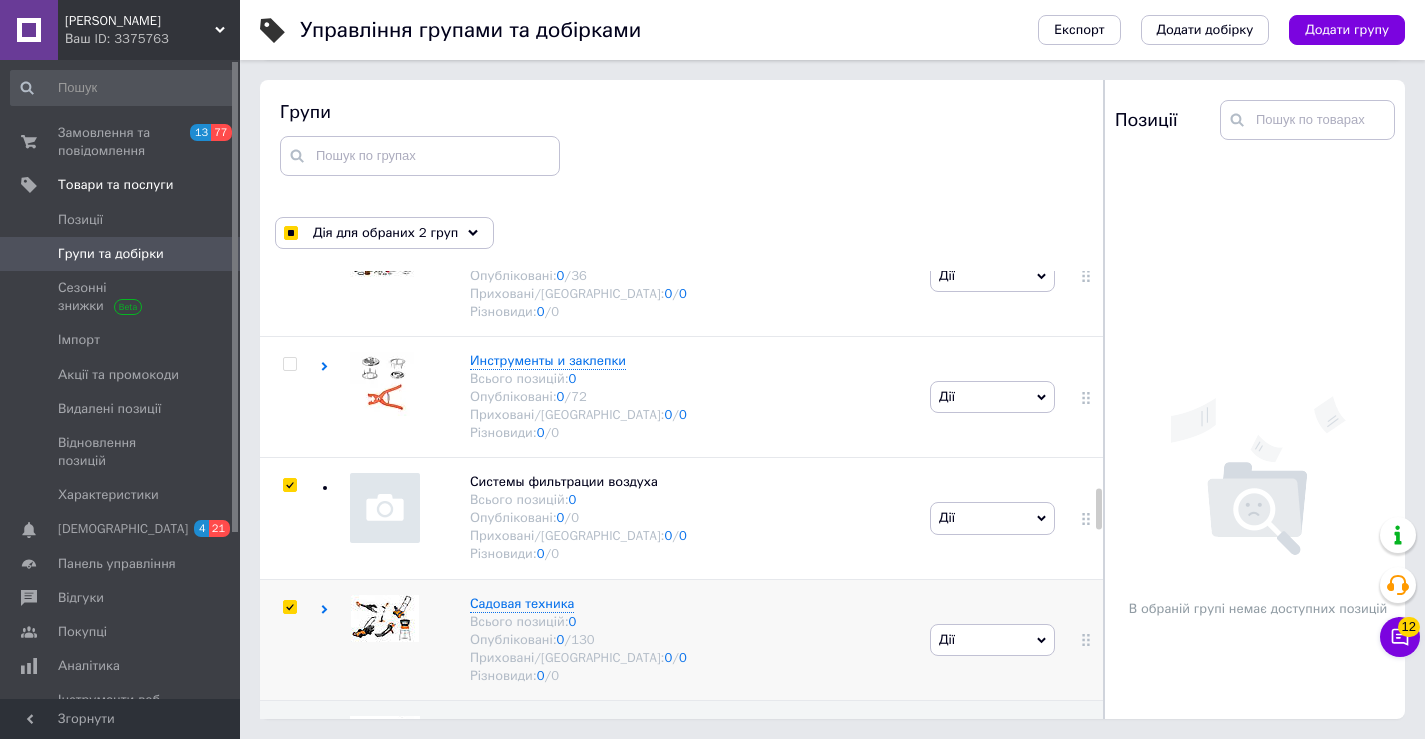 checkbox on "true" 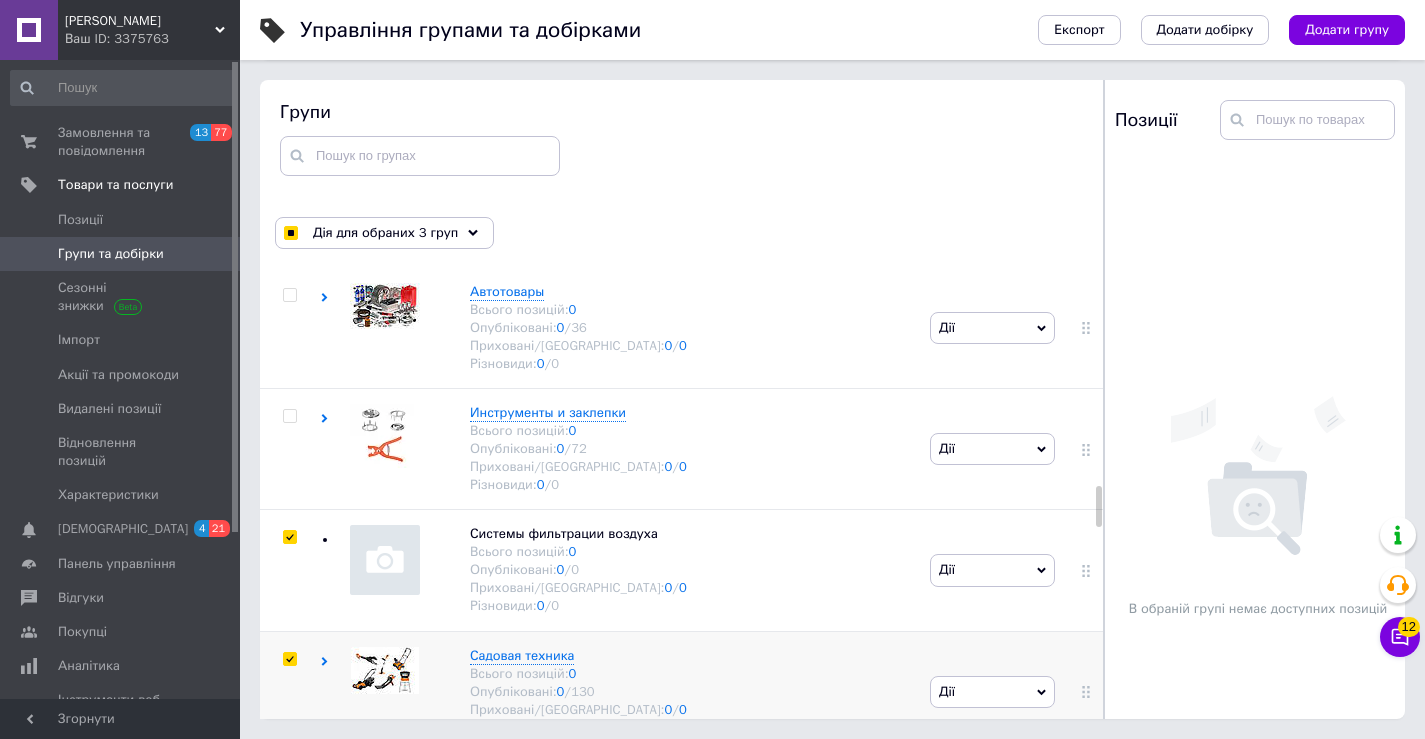 scroll, scrollTop: 2397, scrollLeft: 0, axis: vertical 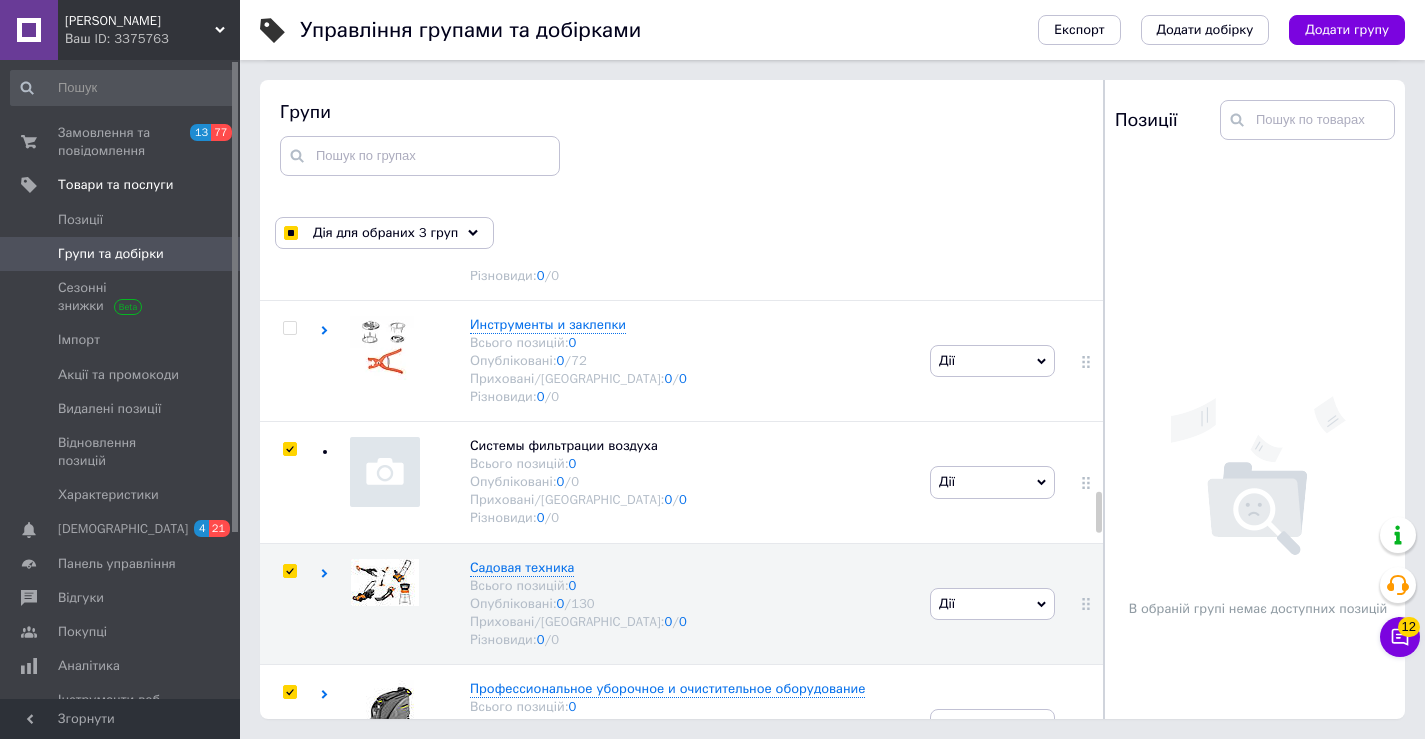 click at bounding box center (289, 813) 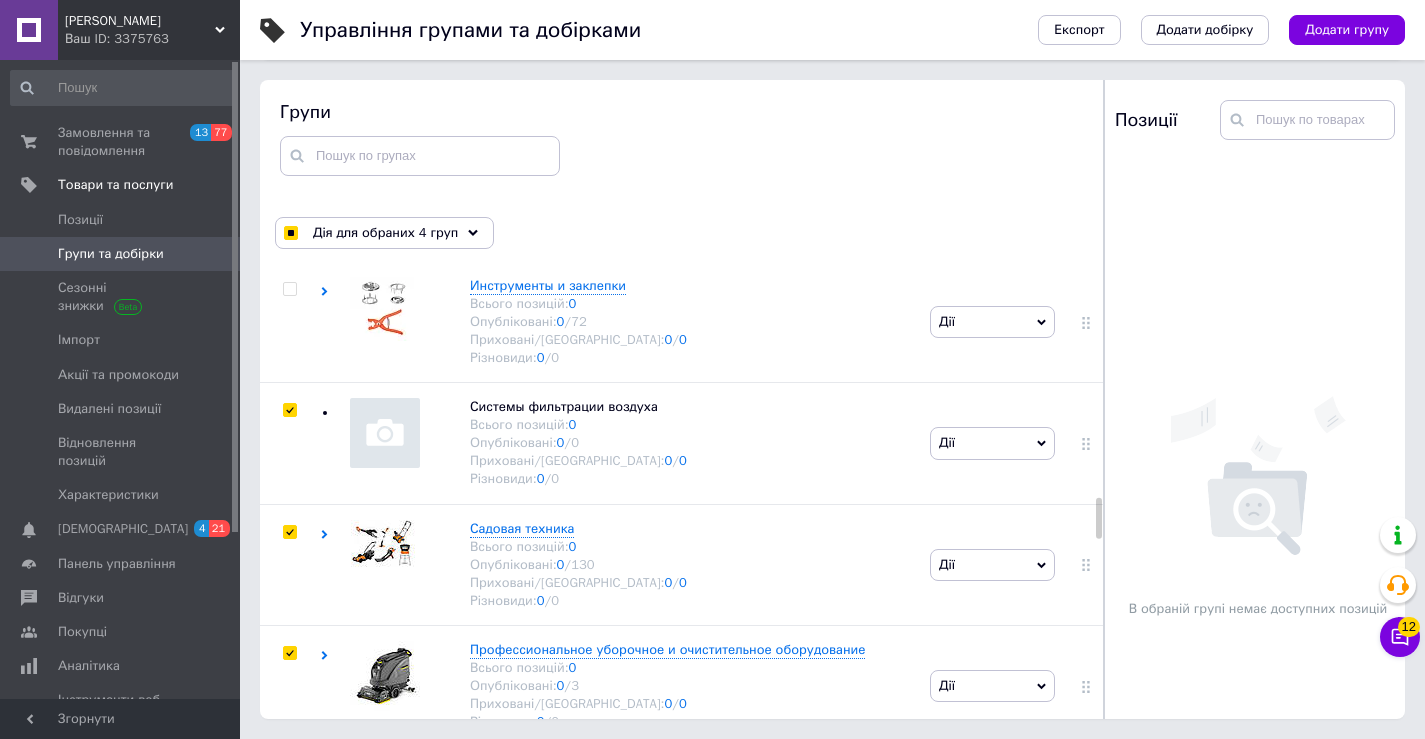 scroll, scrollTop: 2462, scrollLeft: 0, axis: vertical 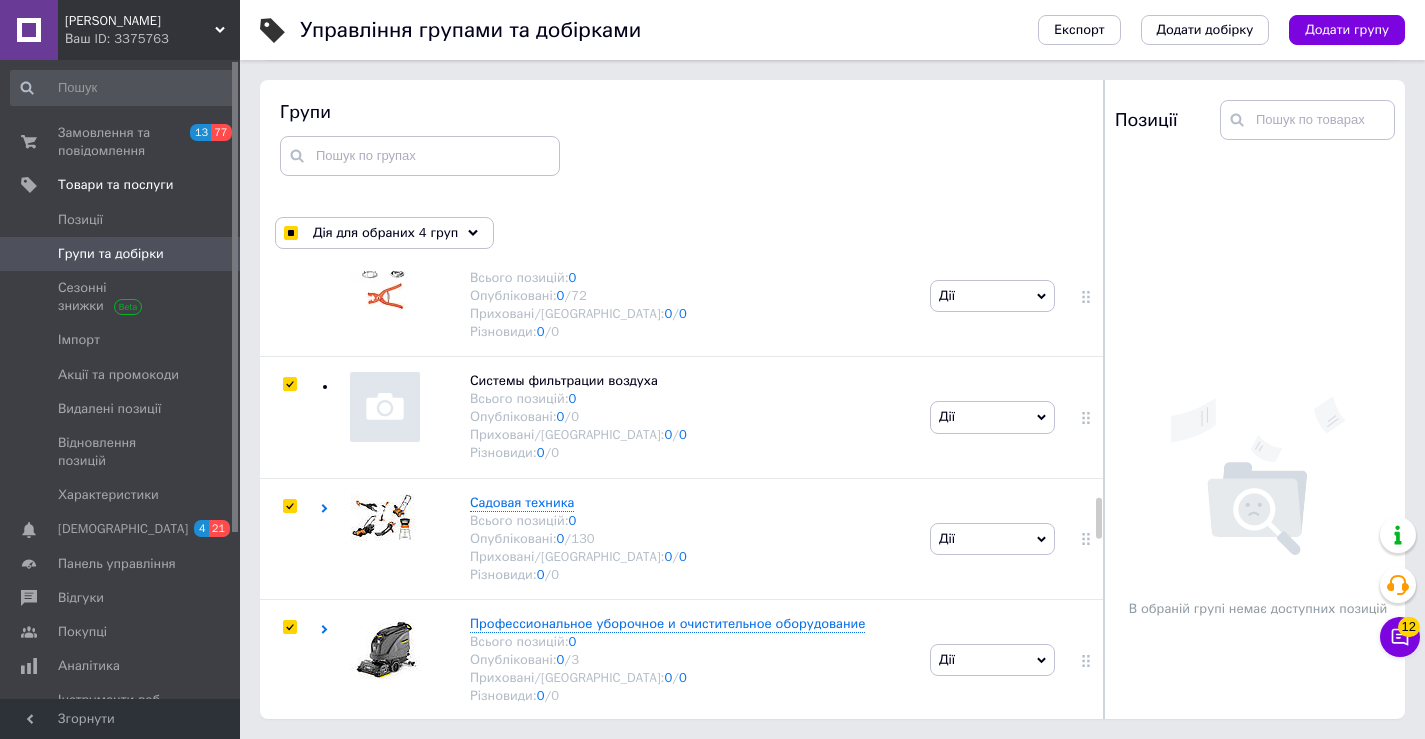 click at bounding box center [289, 870] 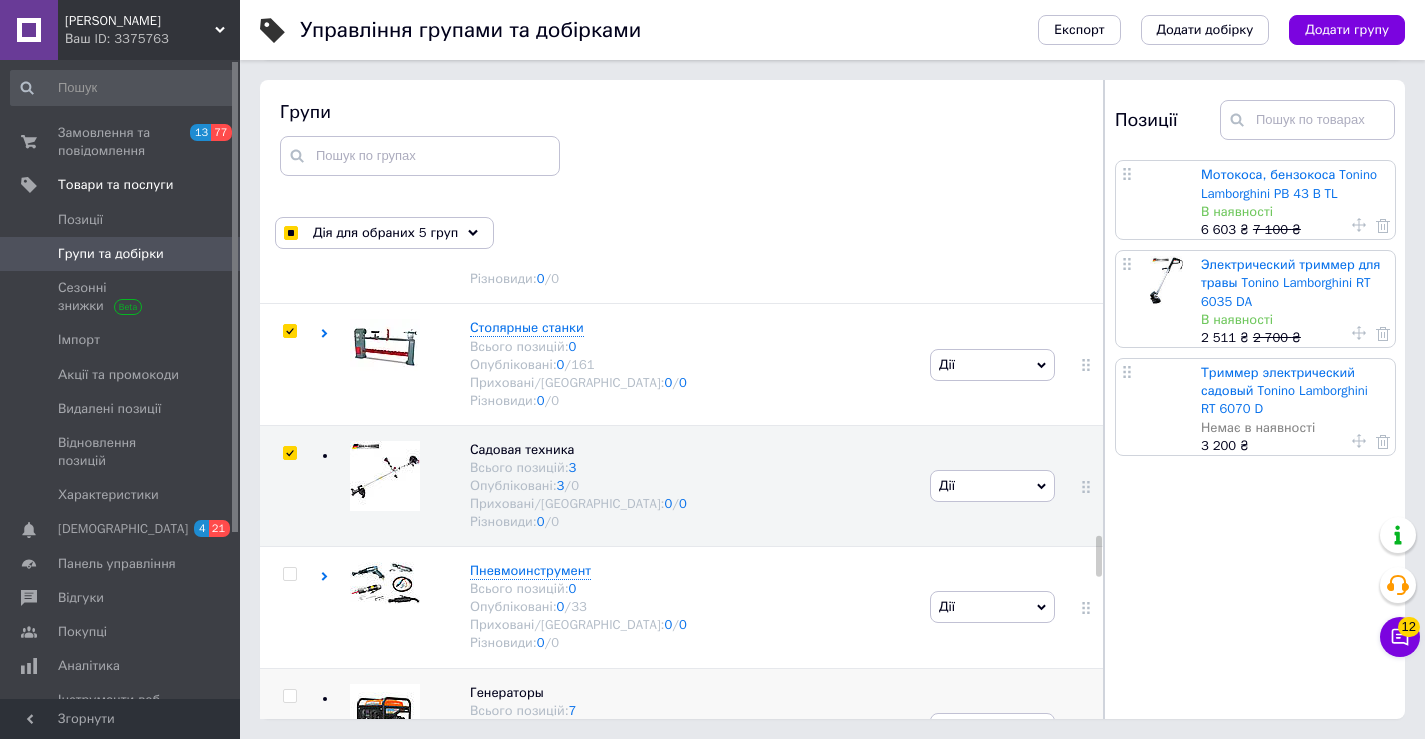 scroll, scrollTop: 2839, scrollLeft: 0, axis: vertical 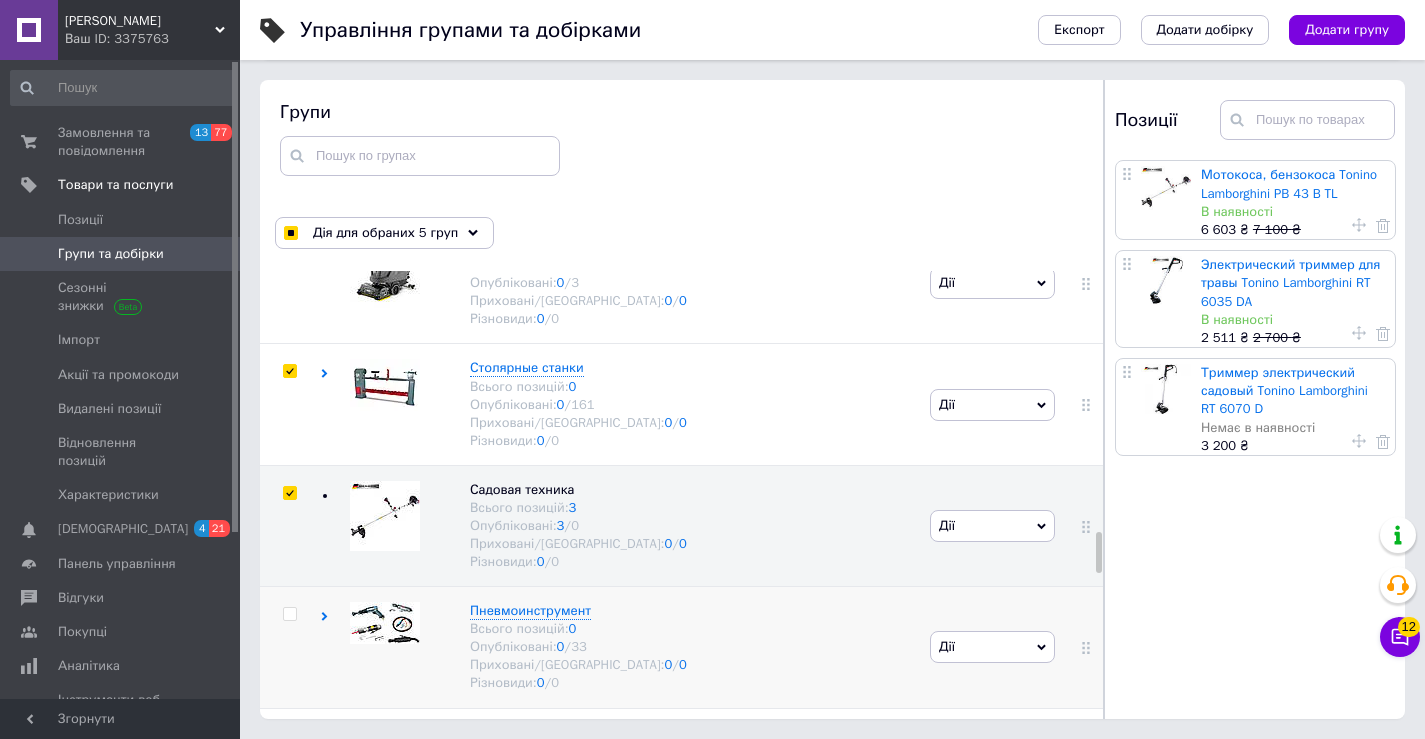 click at bounding box center (289, 614) 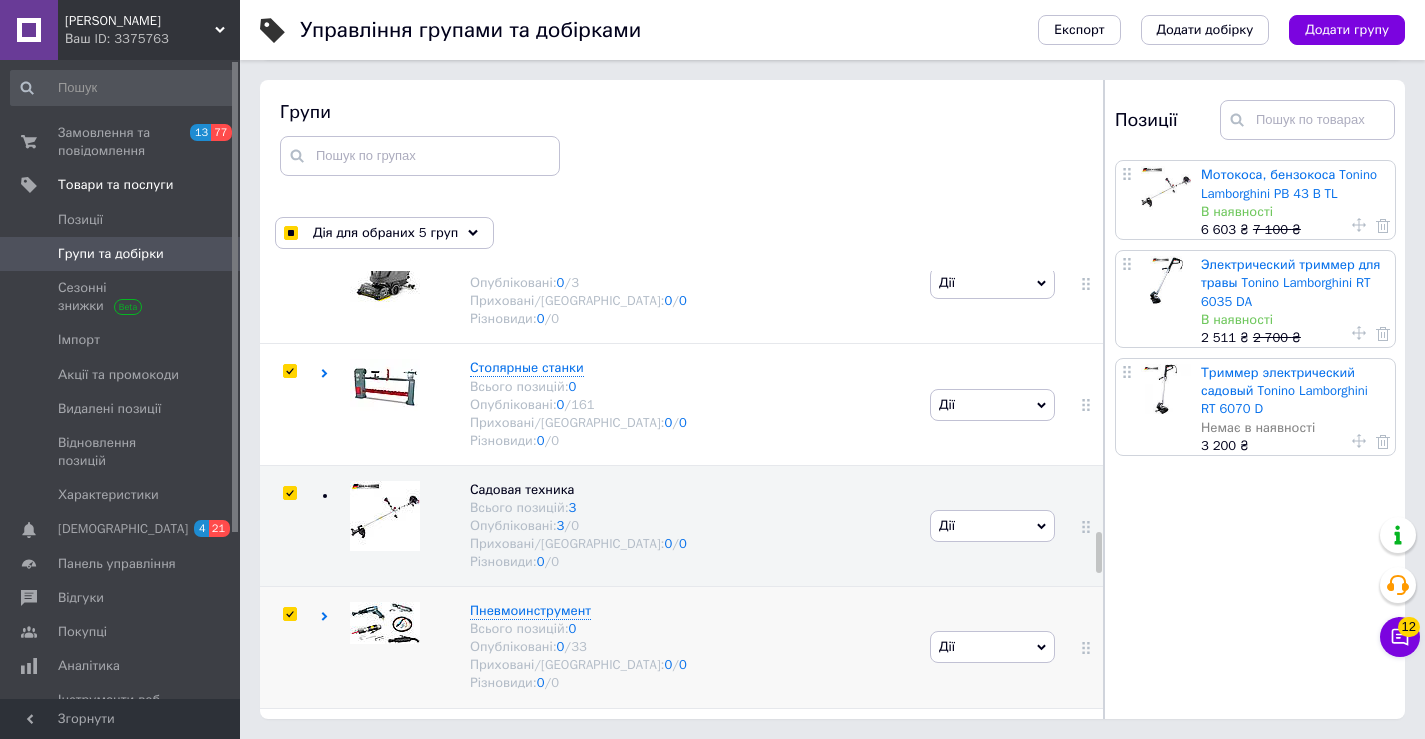 checkbox on "true" 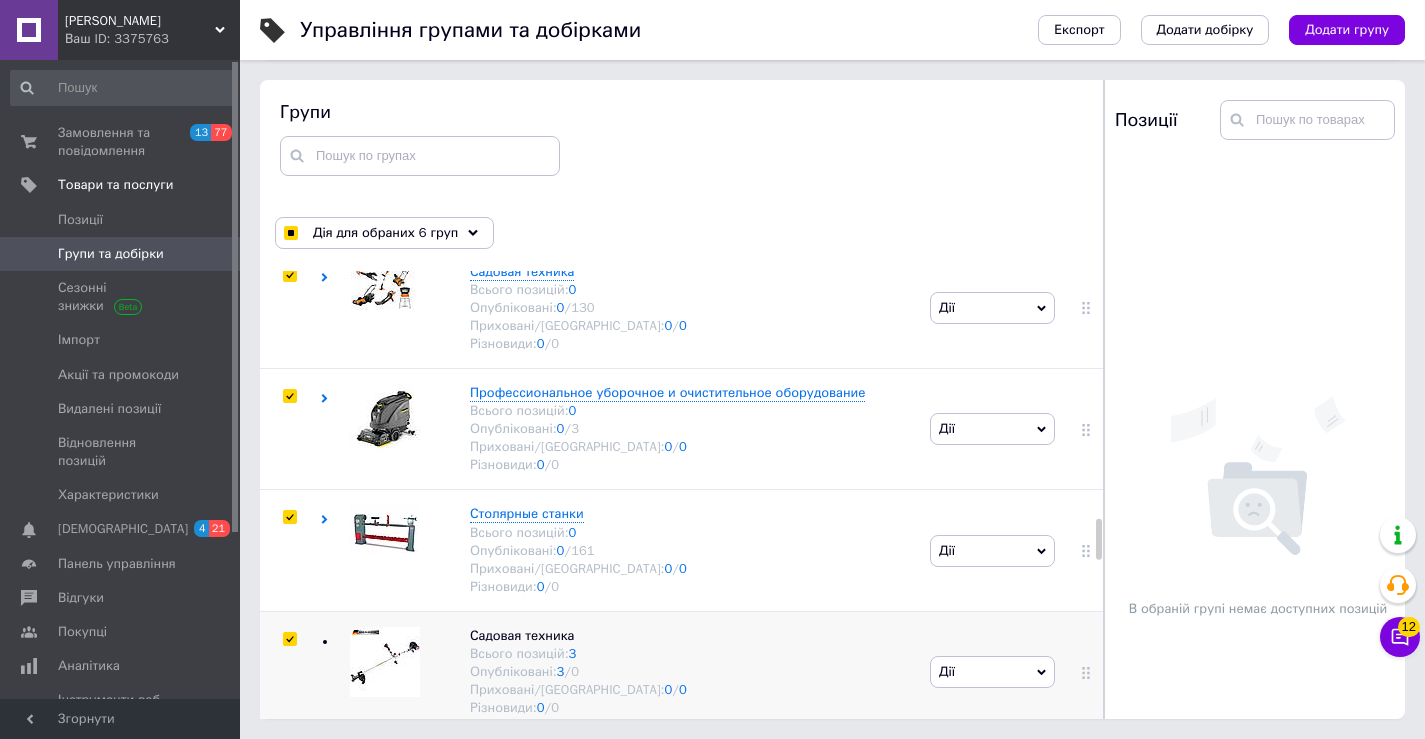 scroll, scrollTop: 2815, scrollLeft: 0, axis: vertical 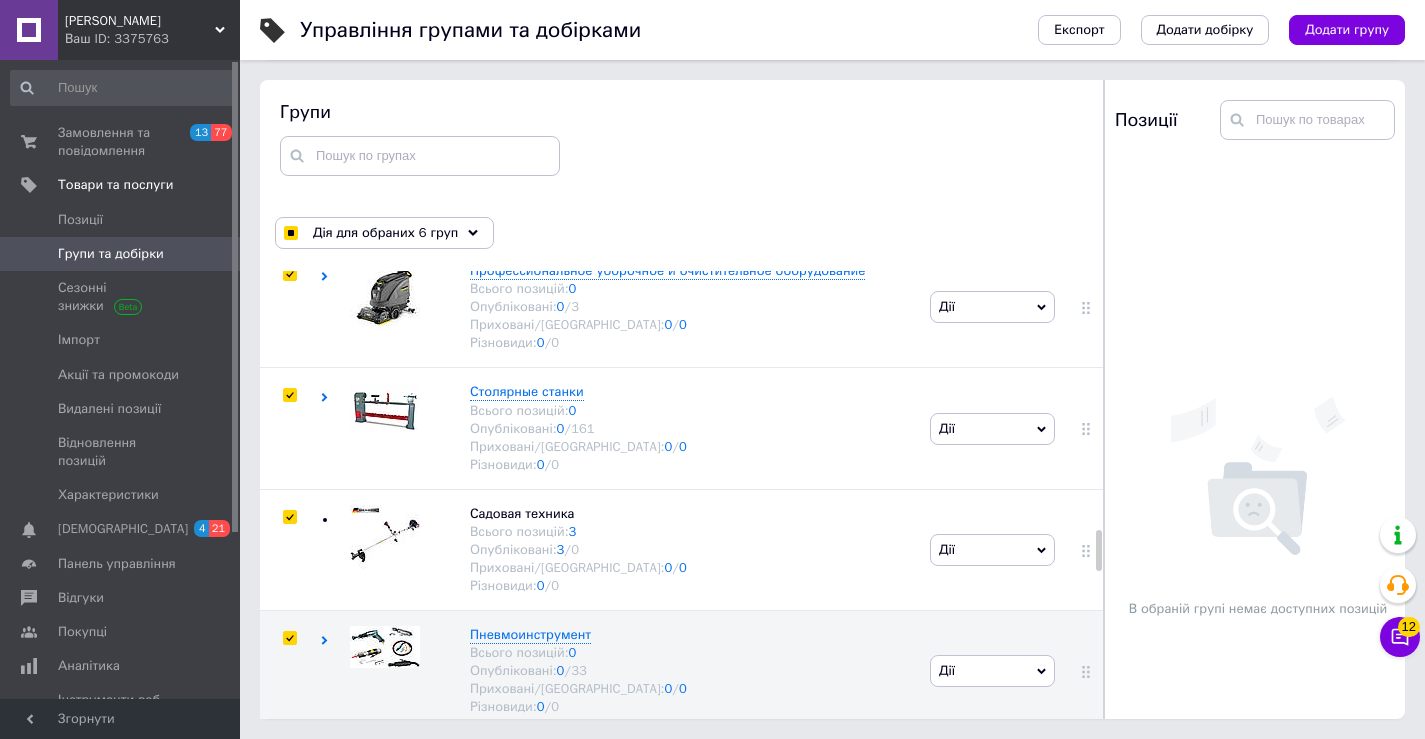 click at bounding box center (289, 760) 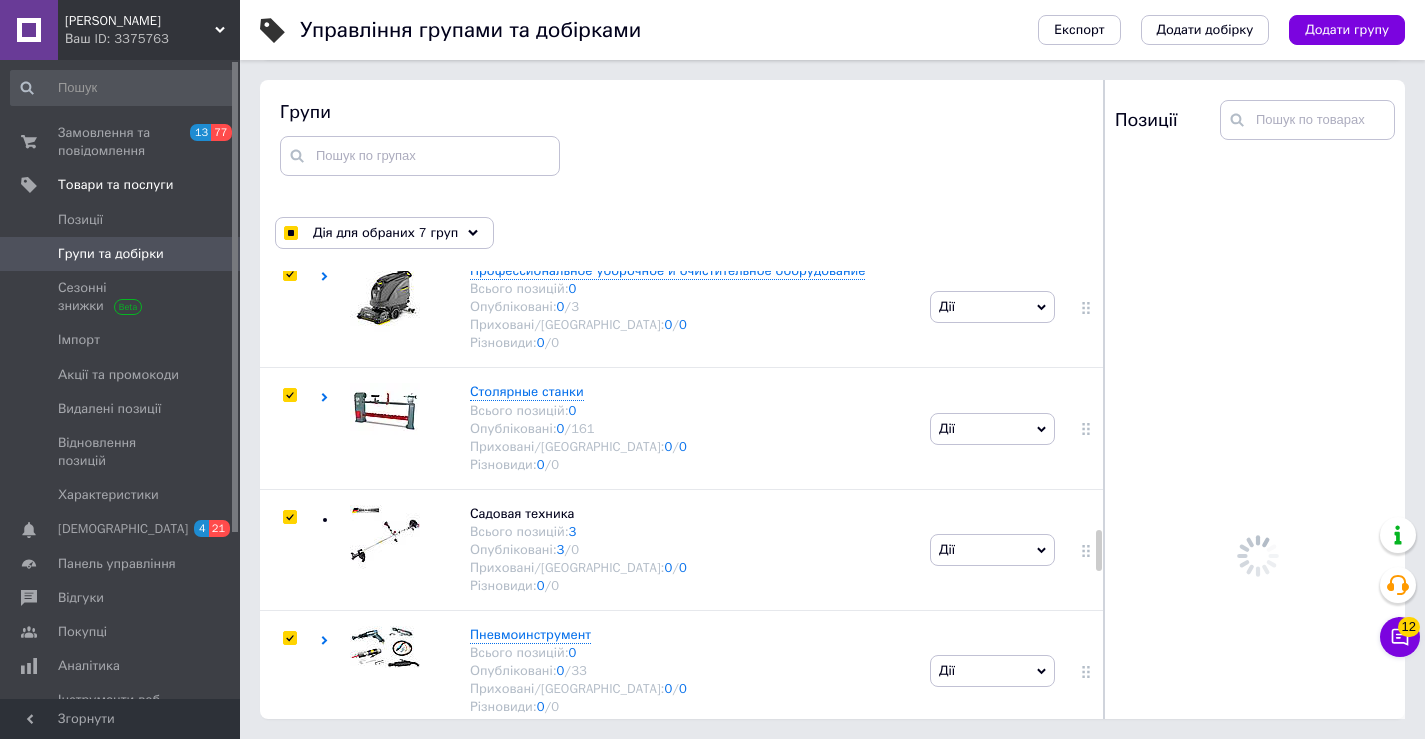 click at bounding box center (289, 881) 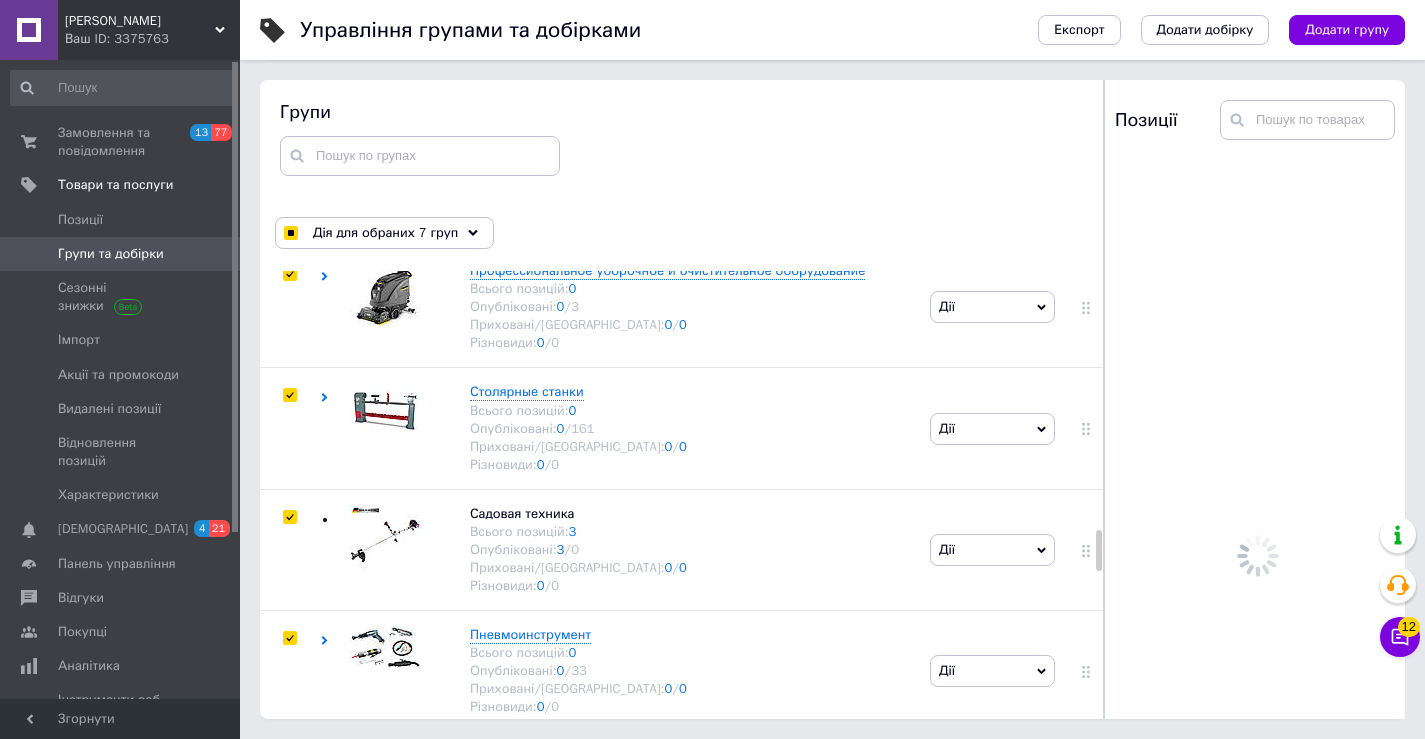 checkbox on "true" 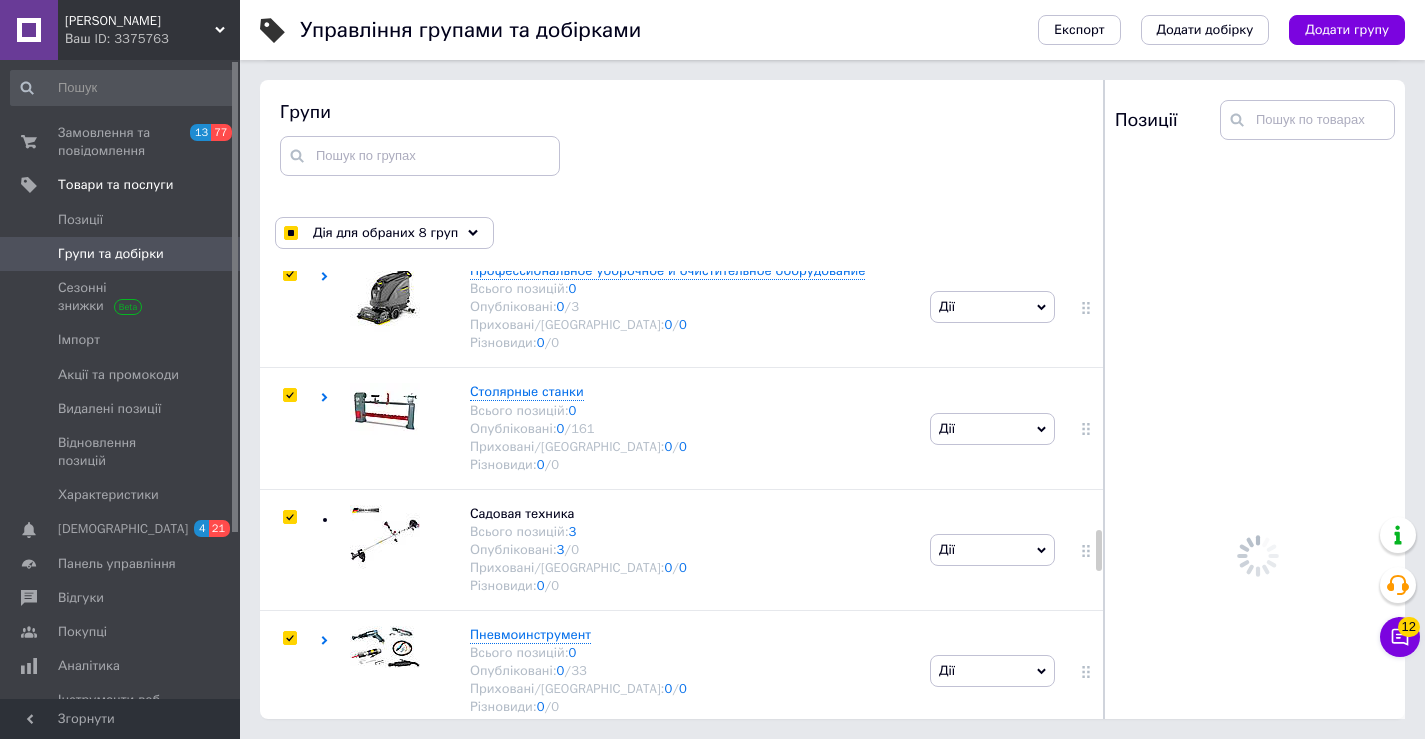 scroll, scrollTop: 3136, scrollLeft: 0, axis: vertical 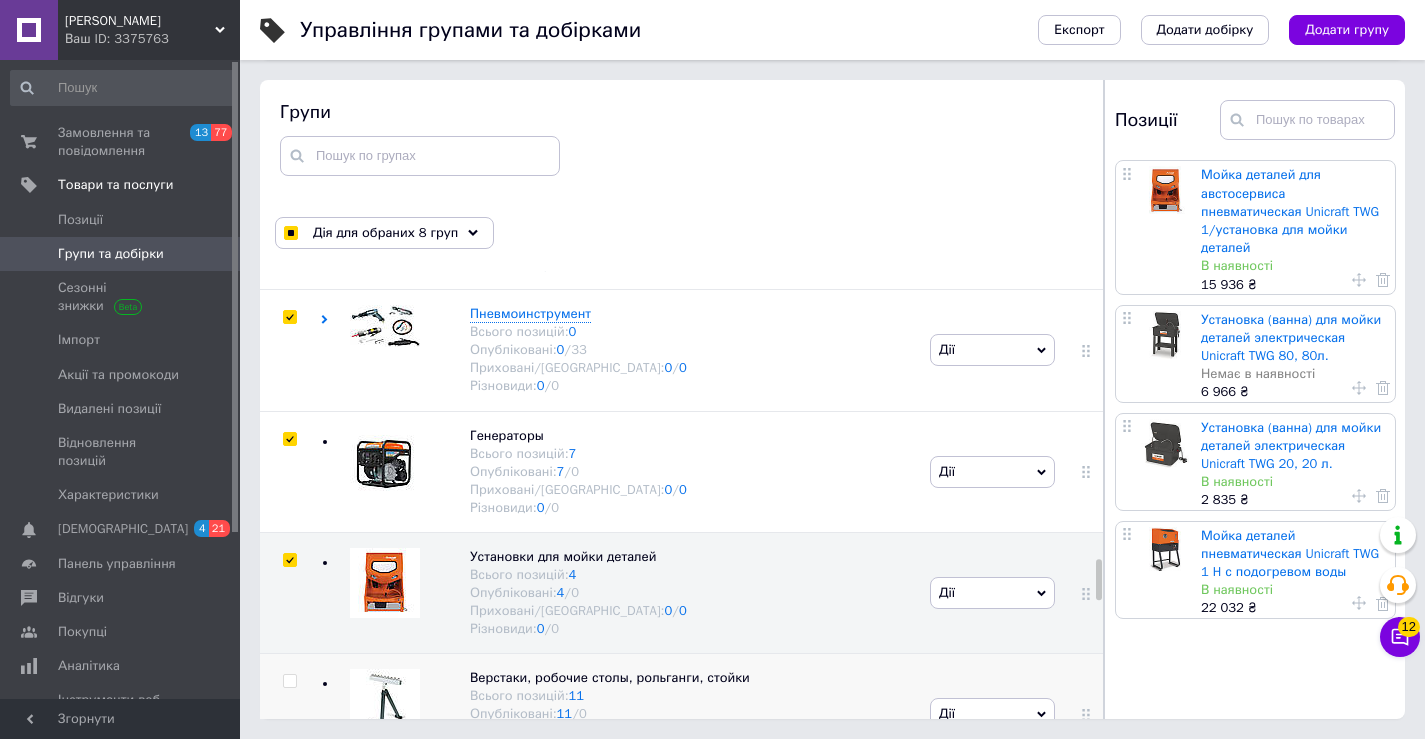 click at bounding box center (289, 681) 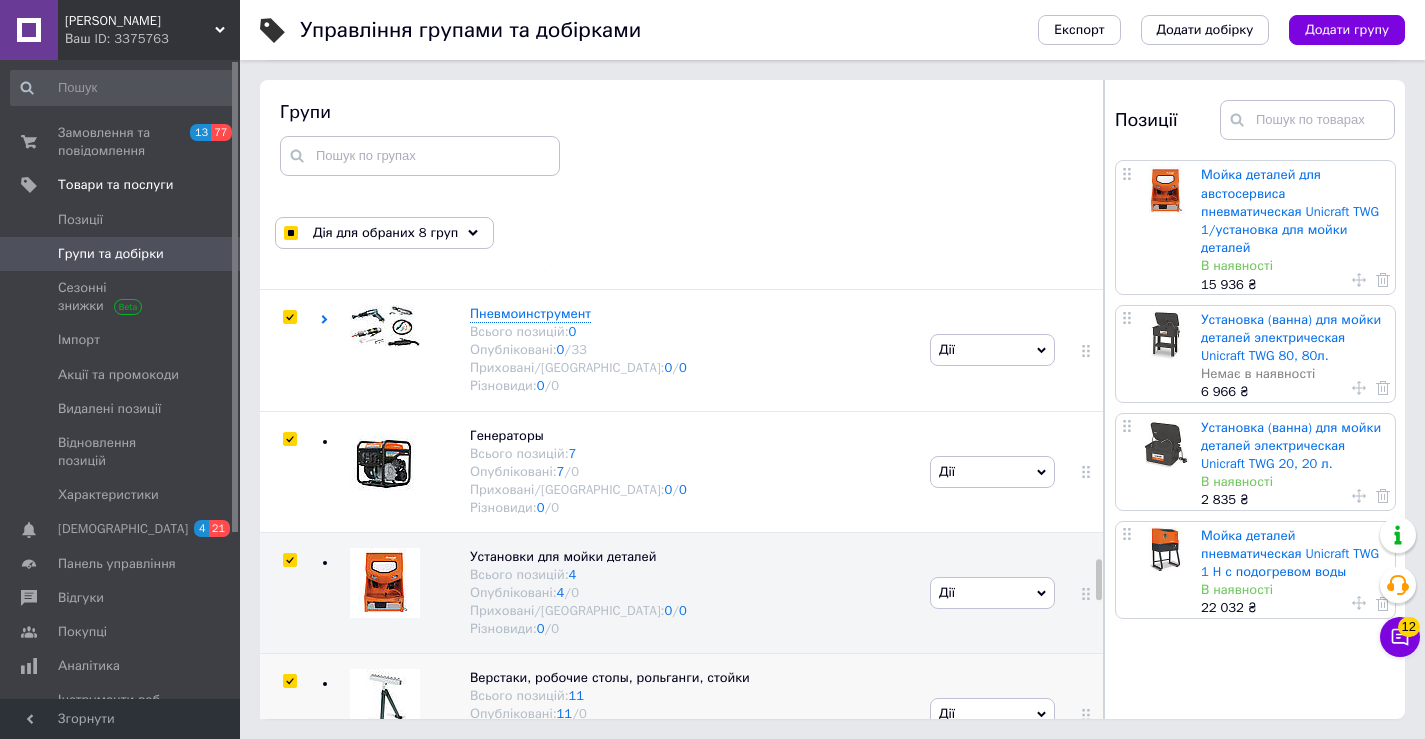 checkbox on "true" 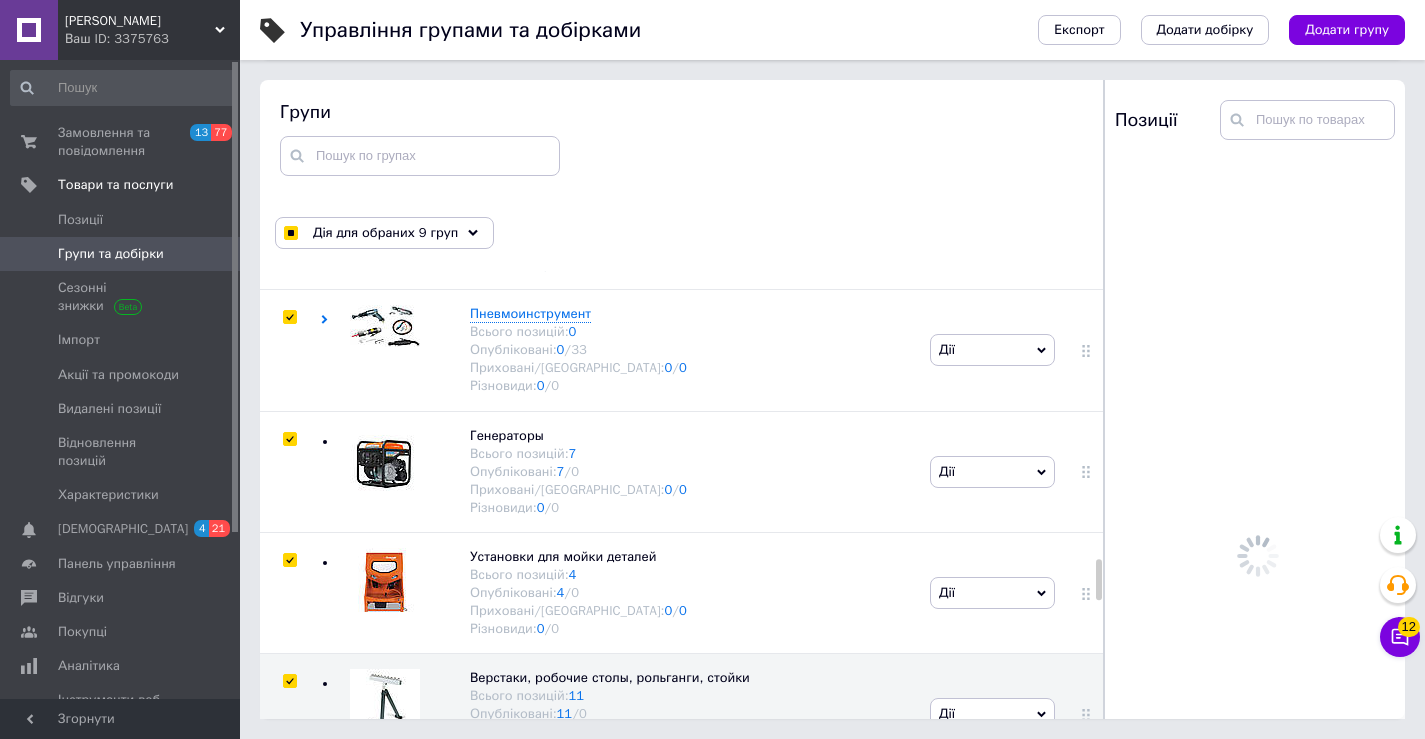 click at bounding box center (289, 803) 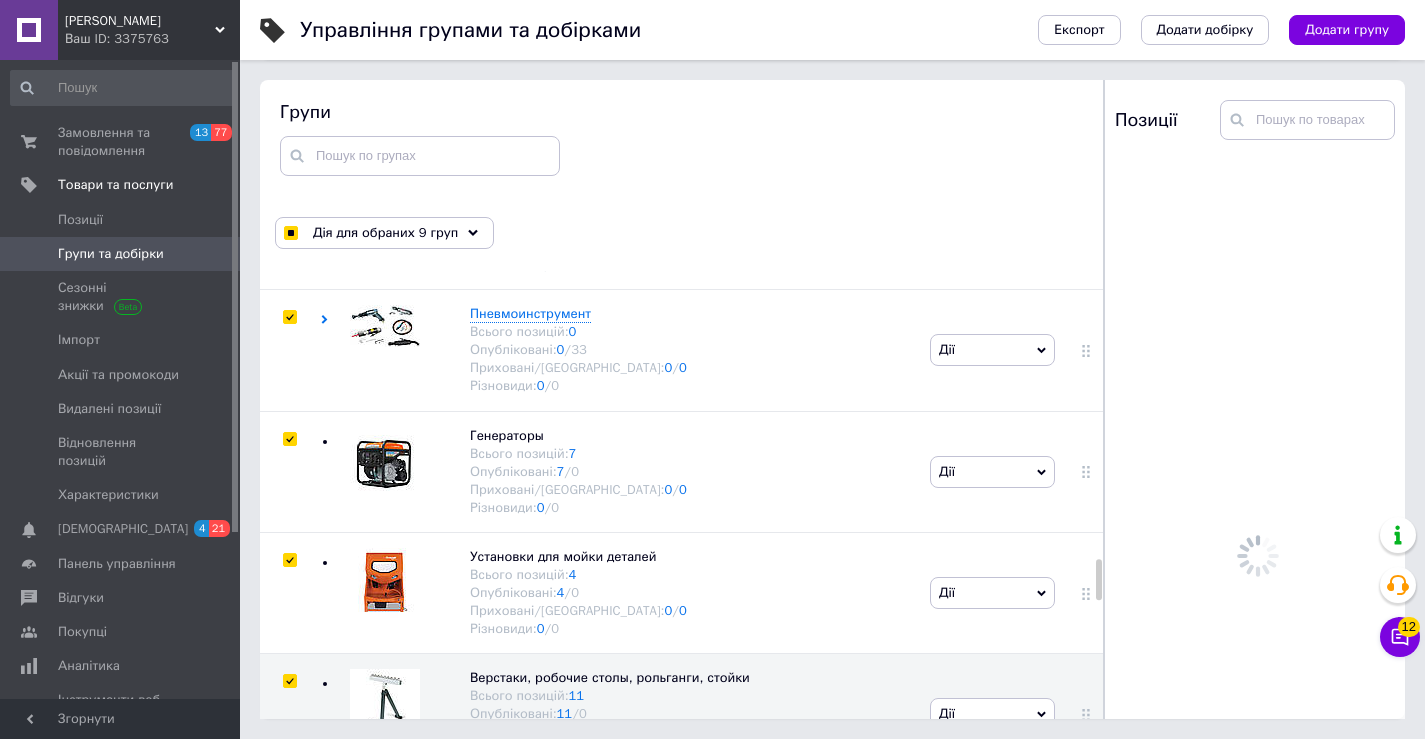 checkbox on "true" 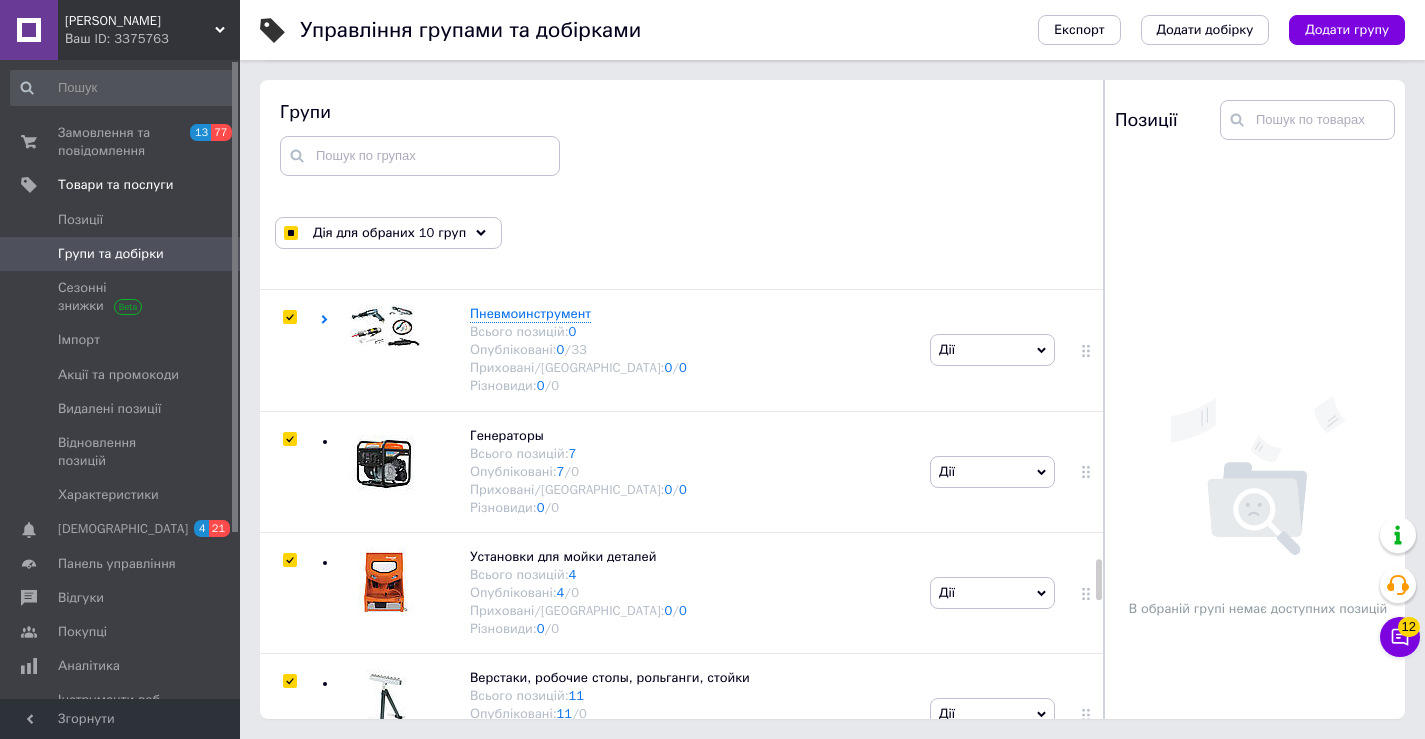 click at bounding box center [289, 924] 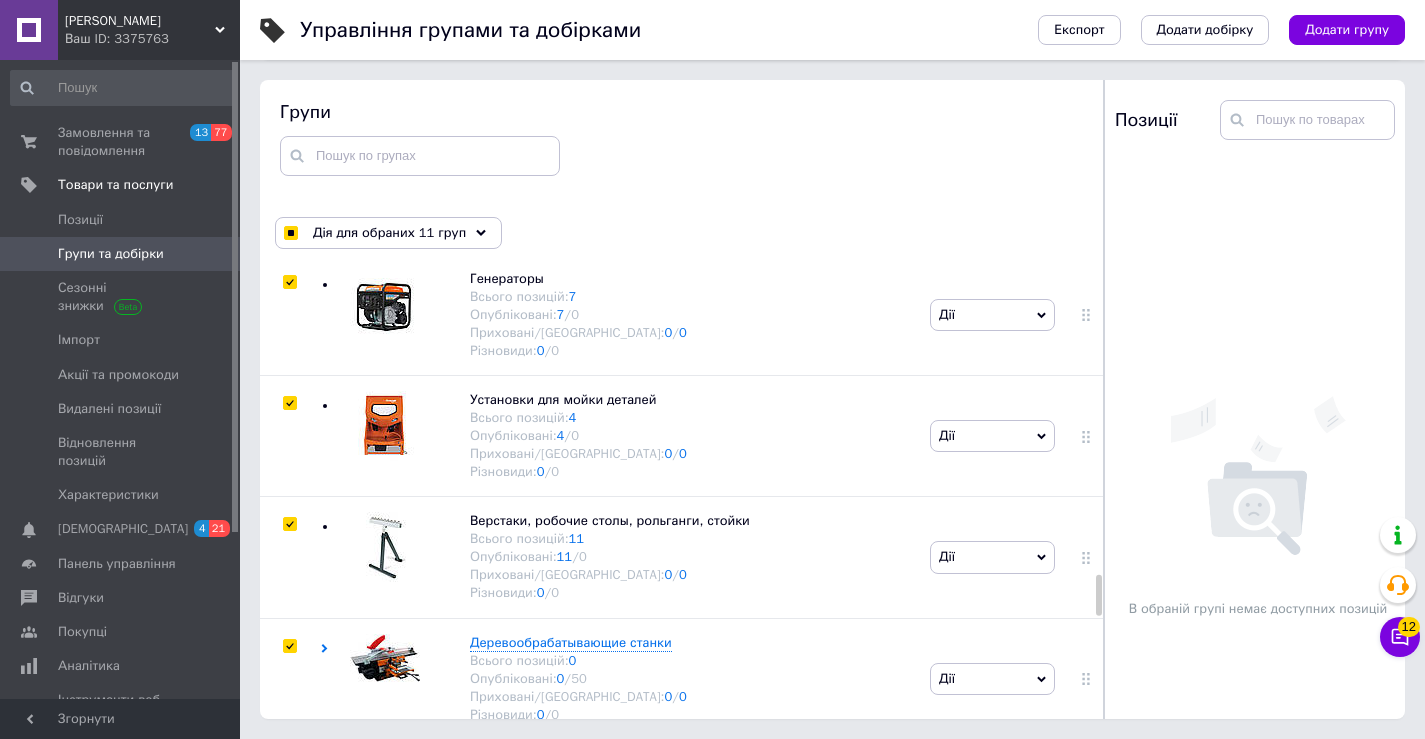 scroll, scrollTop: 3306, scrollLeft: 0, axis: vertical 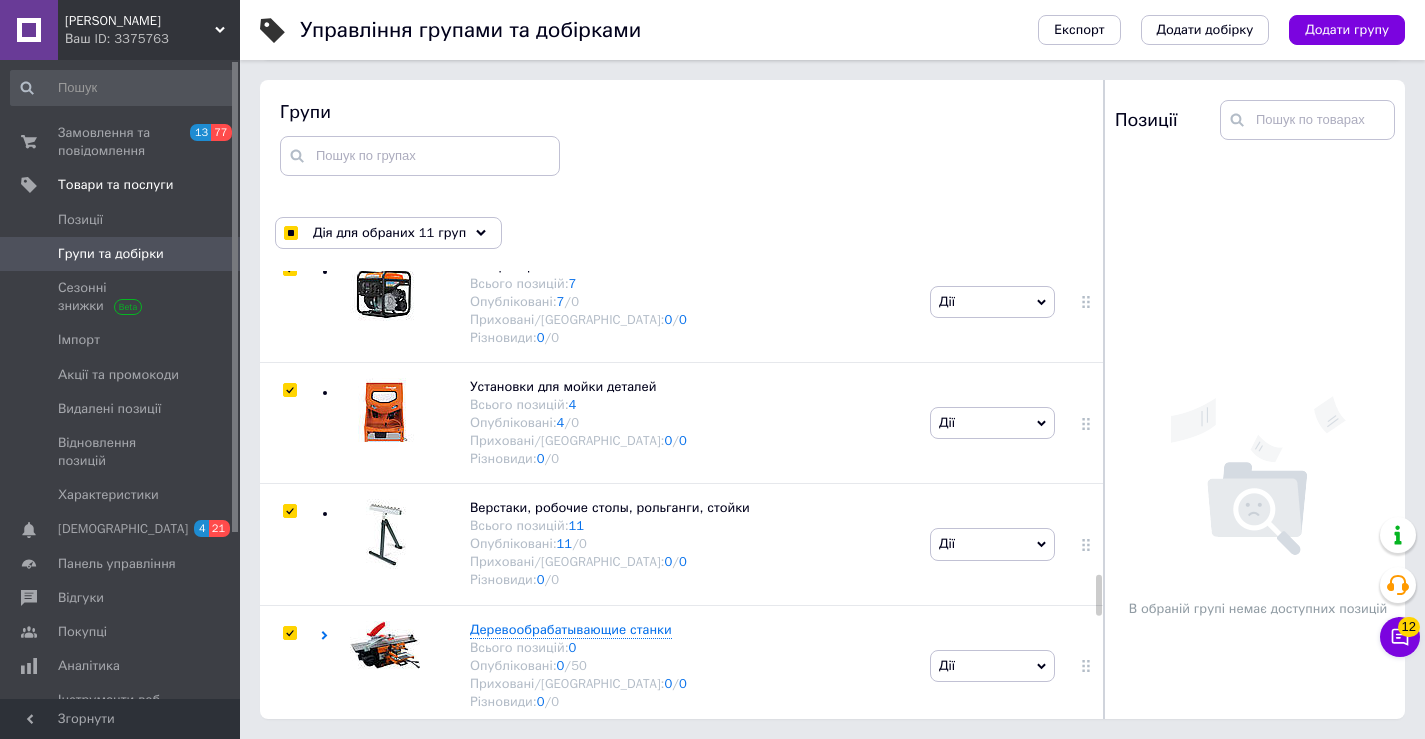 click at bounding box center [289, 875] 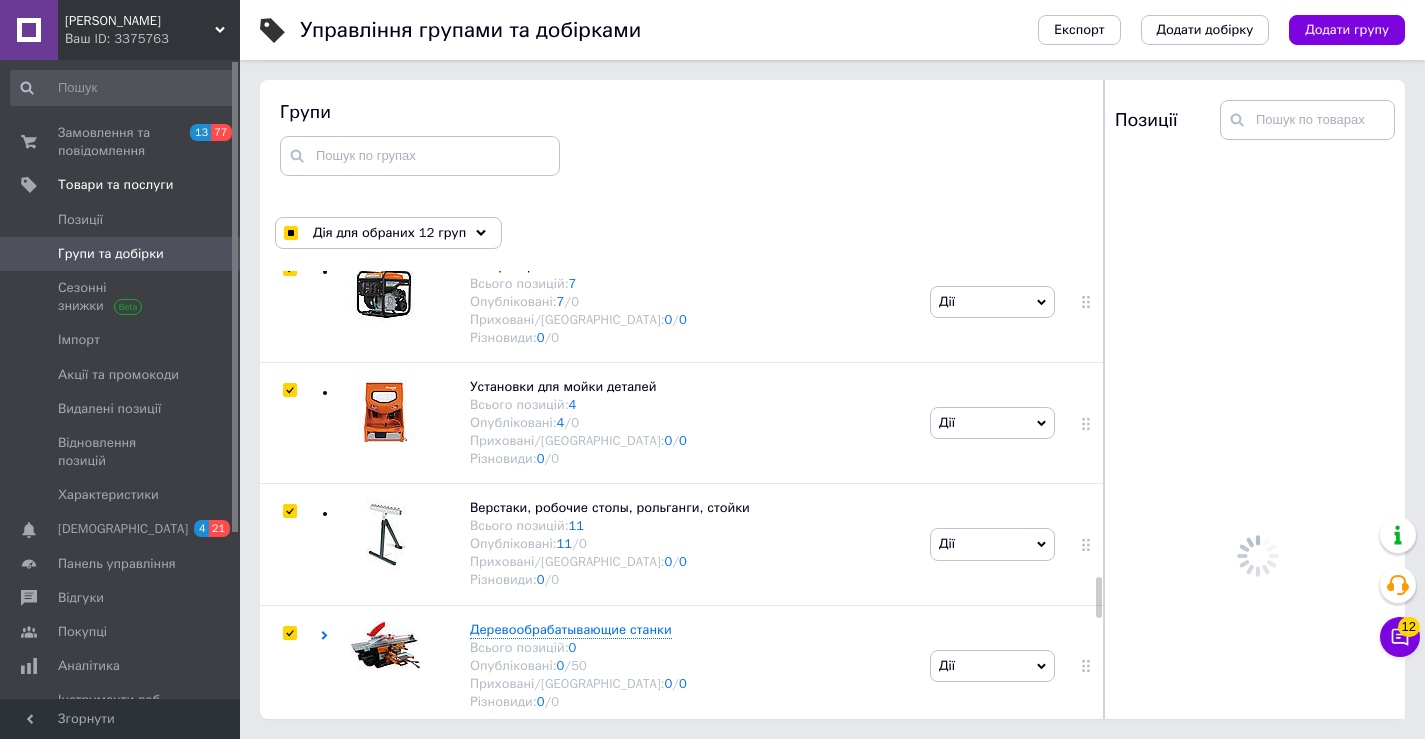 scroll, scrollTop: 3345, scrollLeft: 0, axis: vertical 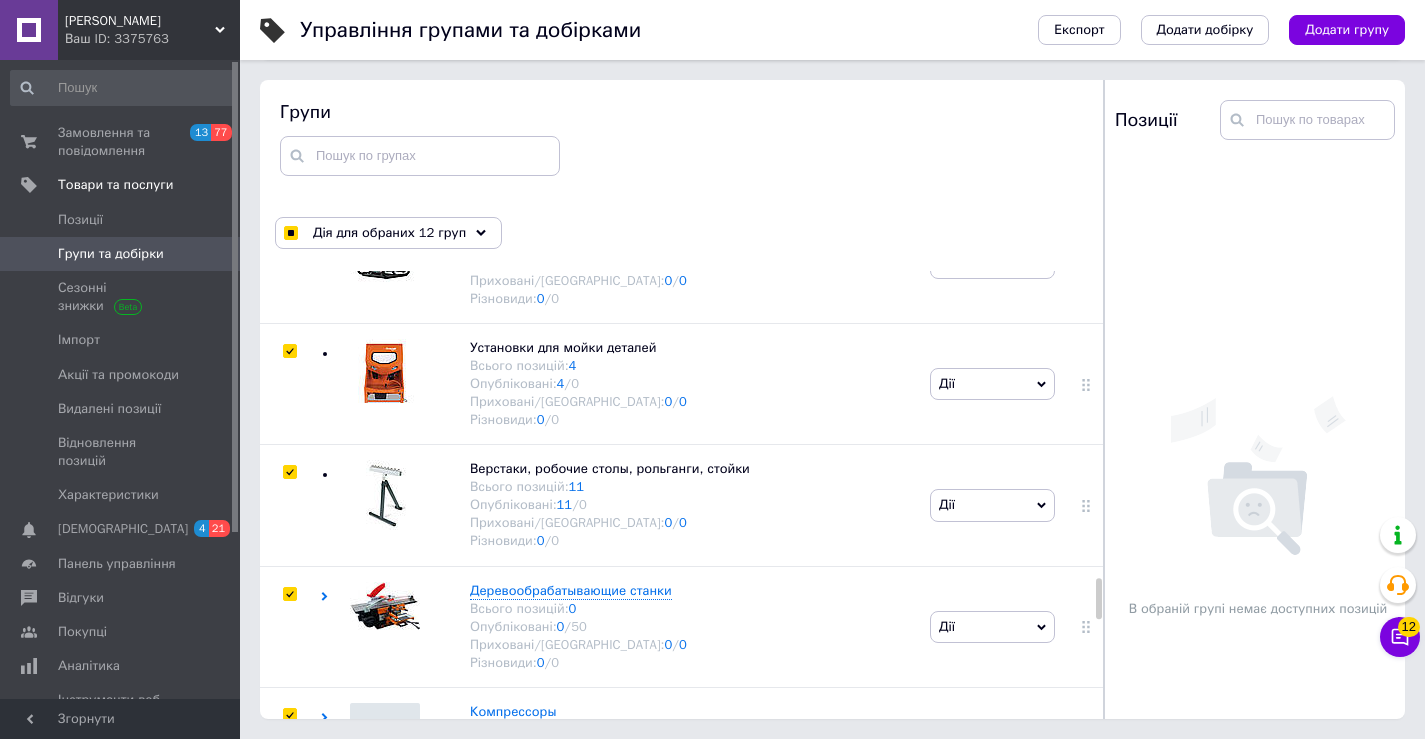 click at bounding box center [289, 958] 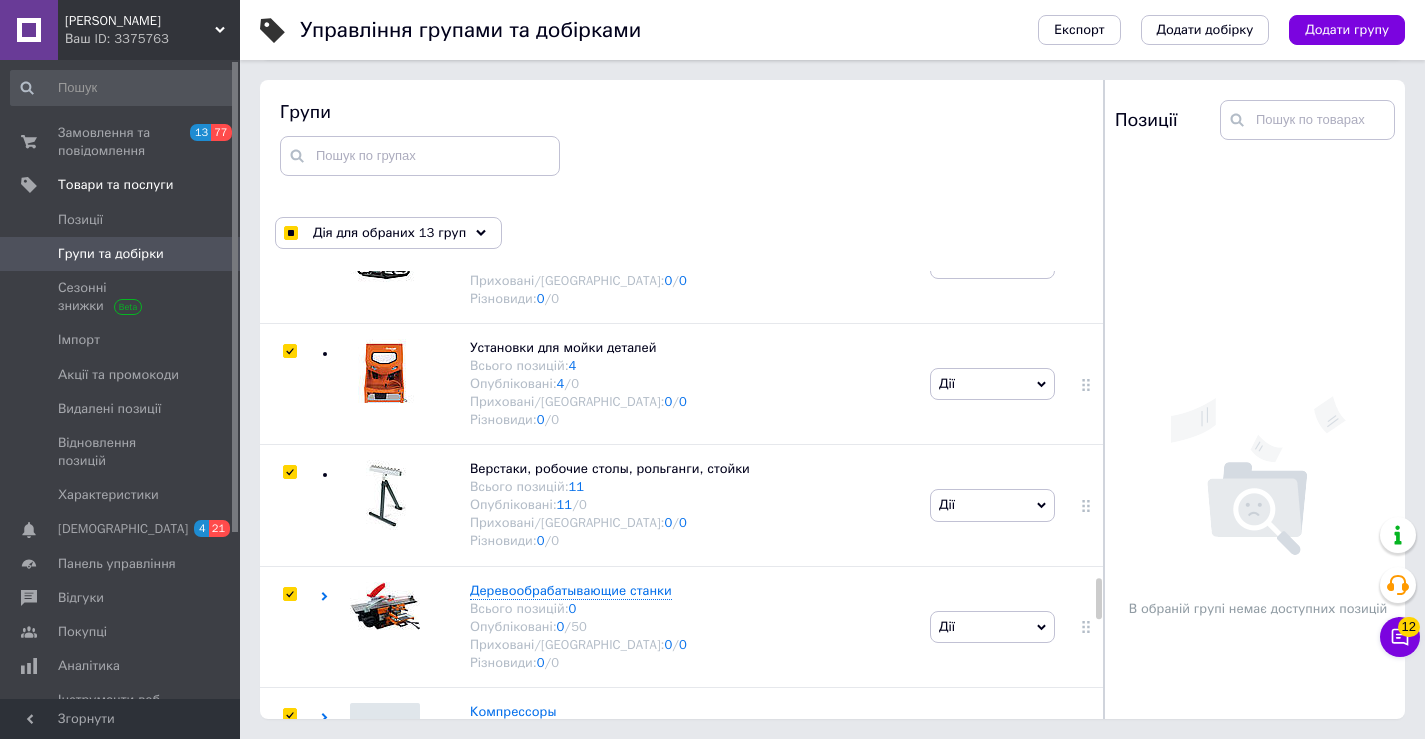scroll, scrollTop: 3616, scrollLeft: 0, axis: vertical 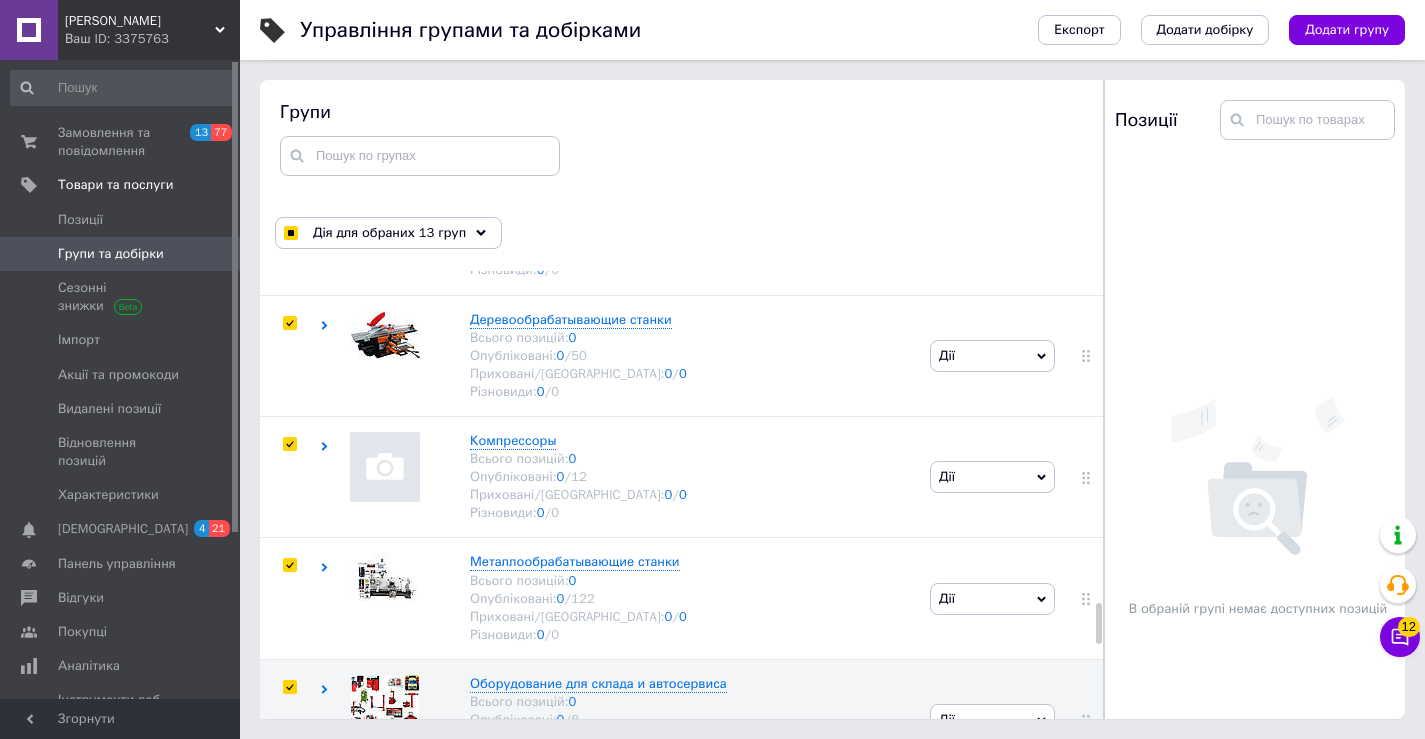 click at bounding box center (289, 808) 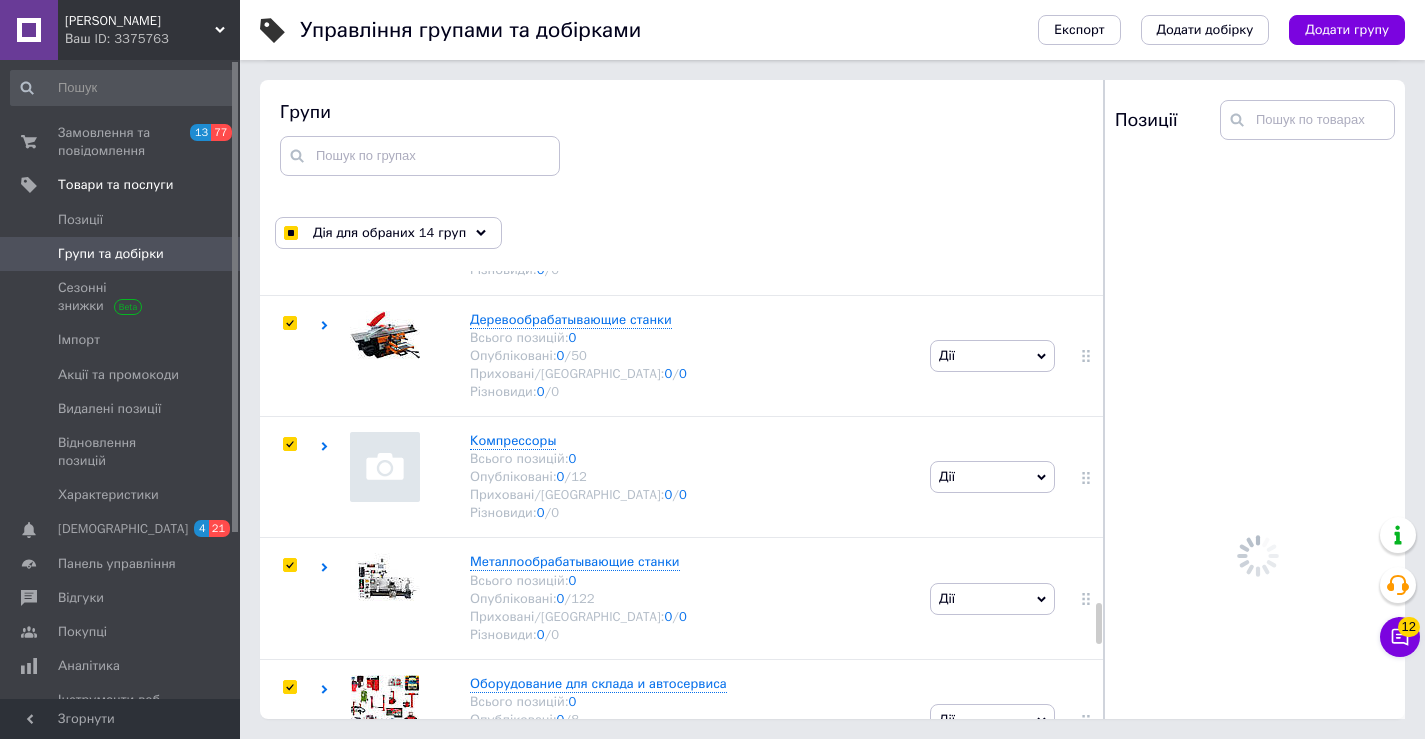 scroll, scrollTop: 3655, scrollLeft: 0, axis: vertical 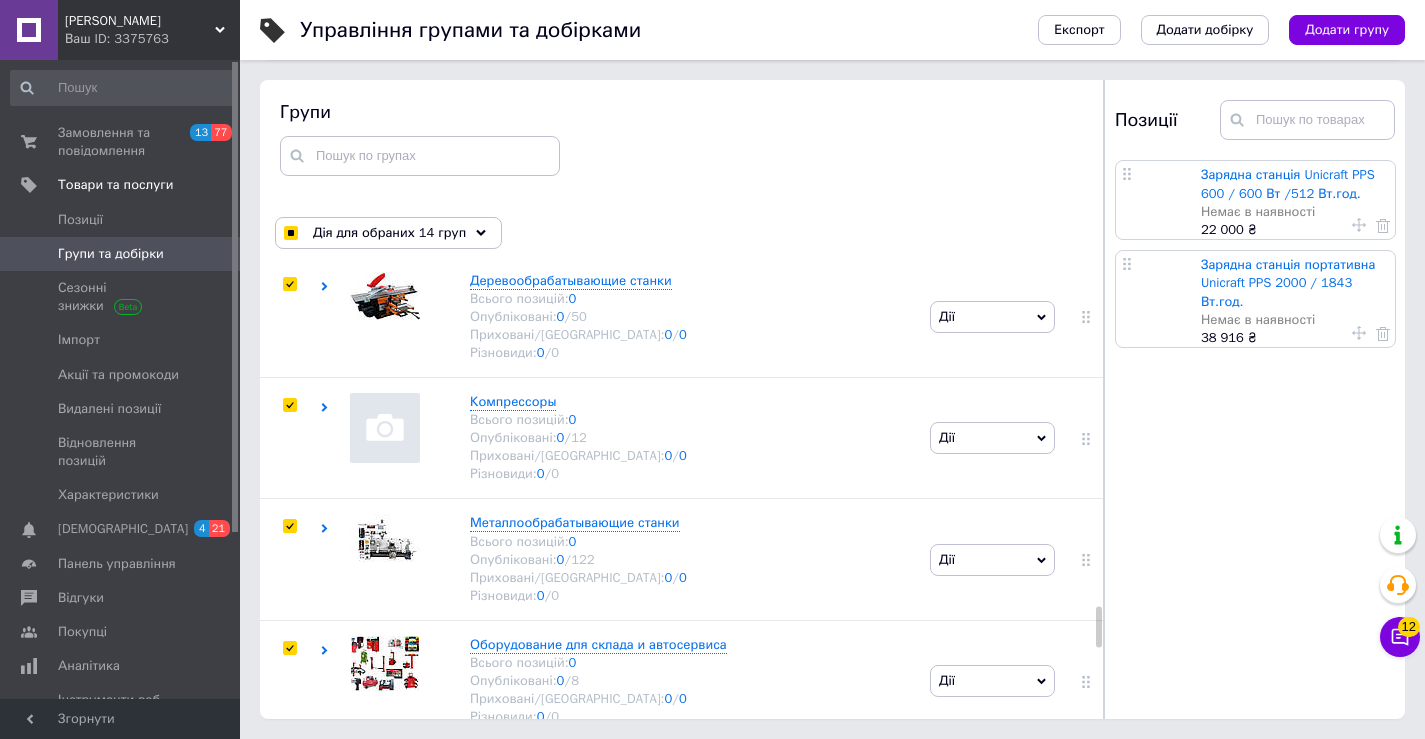 click at bounding box center (289, 891) 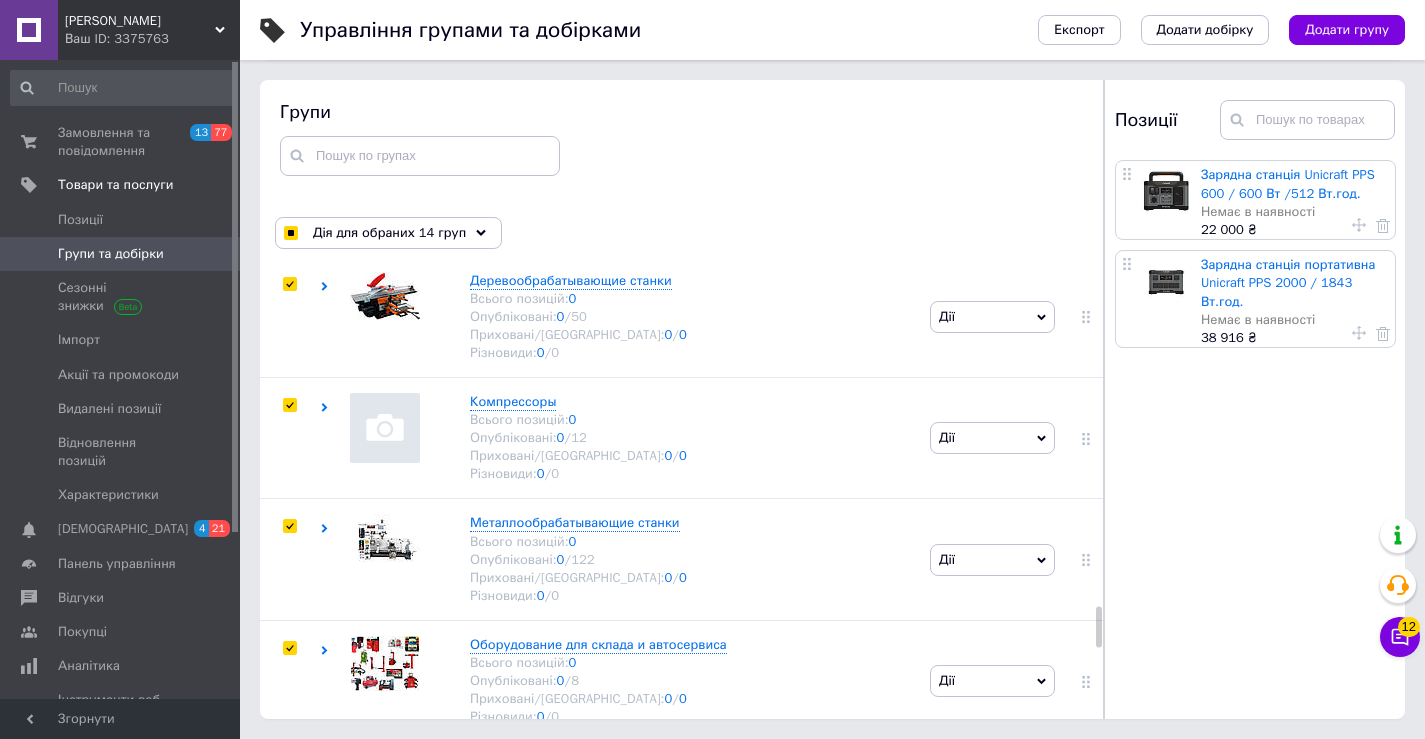 checkbox on "true" 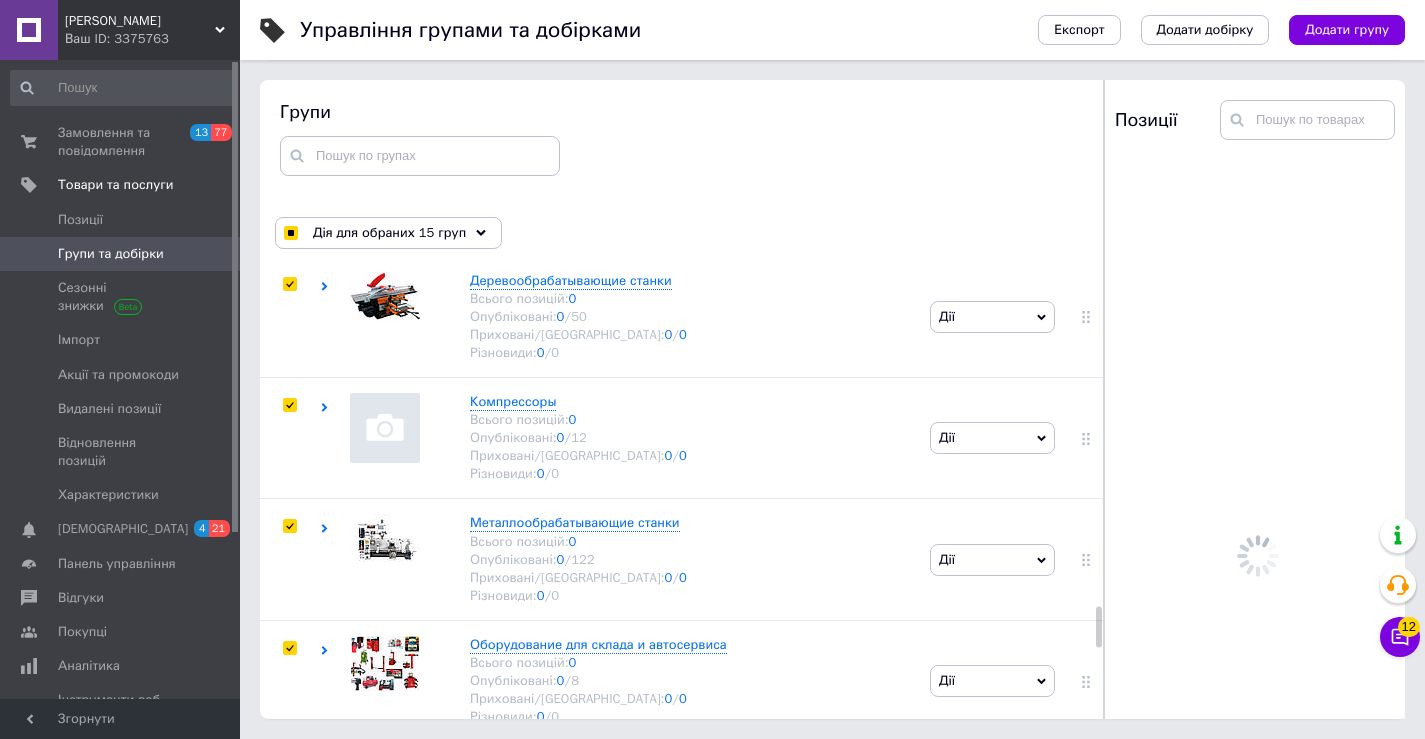 scroll, scrollTop: 3749, scrollLeft: 0, axis: vertical 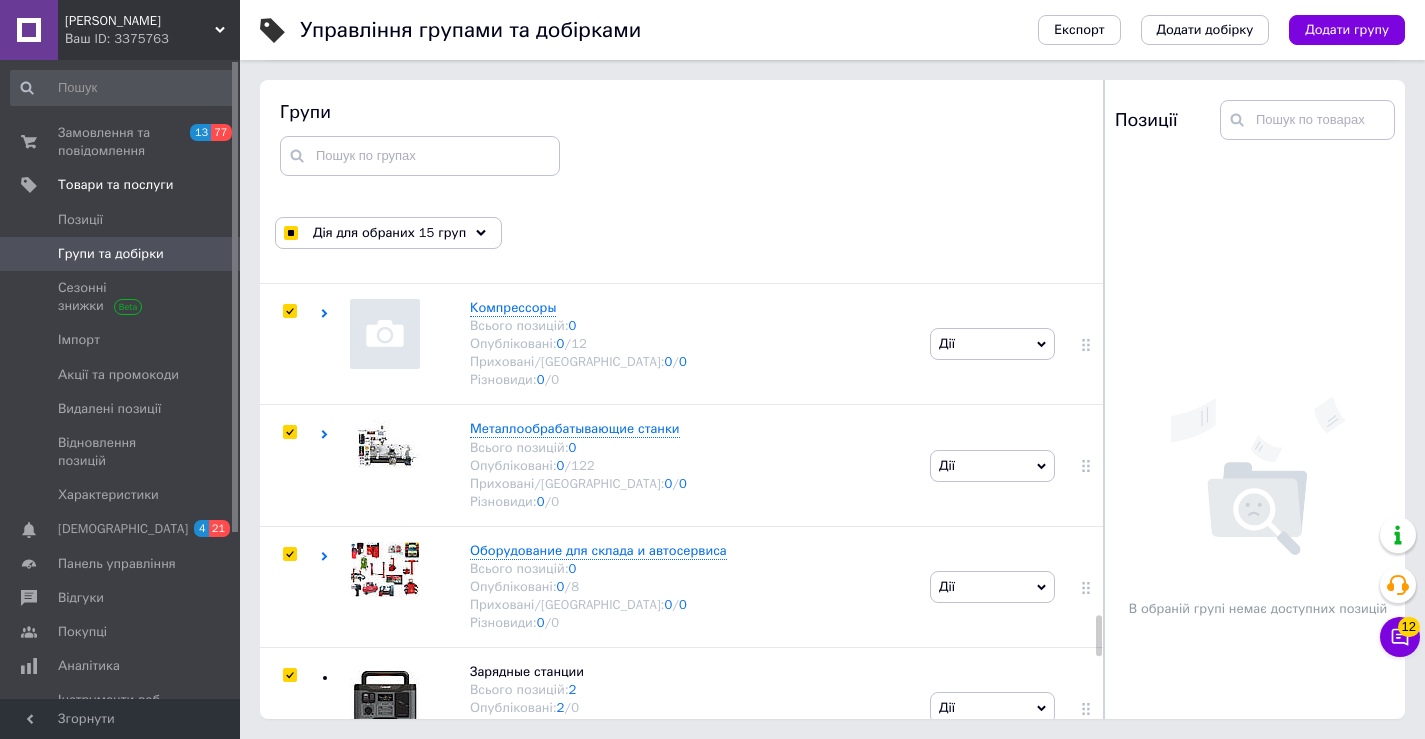 click at bounding box center (289, 918) 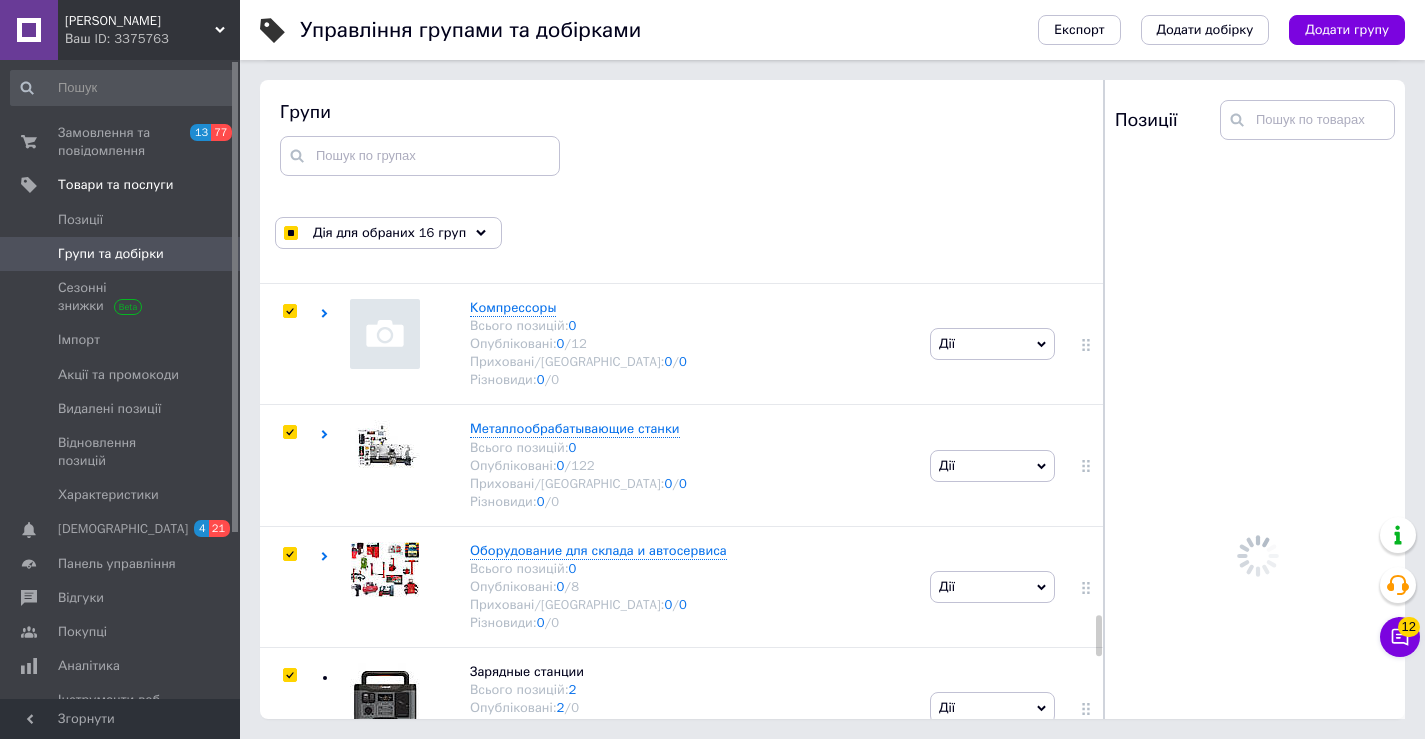 scroll, scrollTop: 3840, scrollLeft: 0, axis: vertical 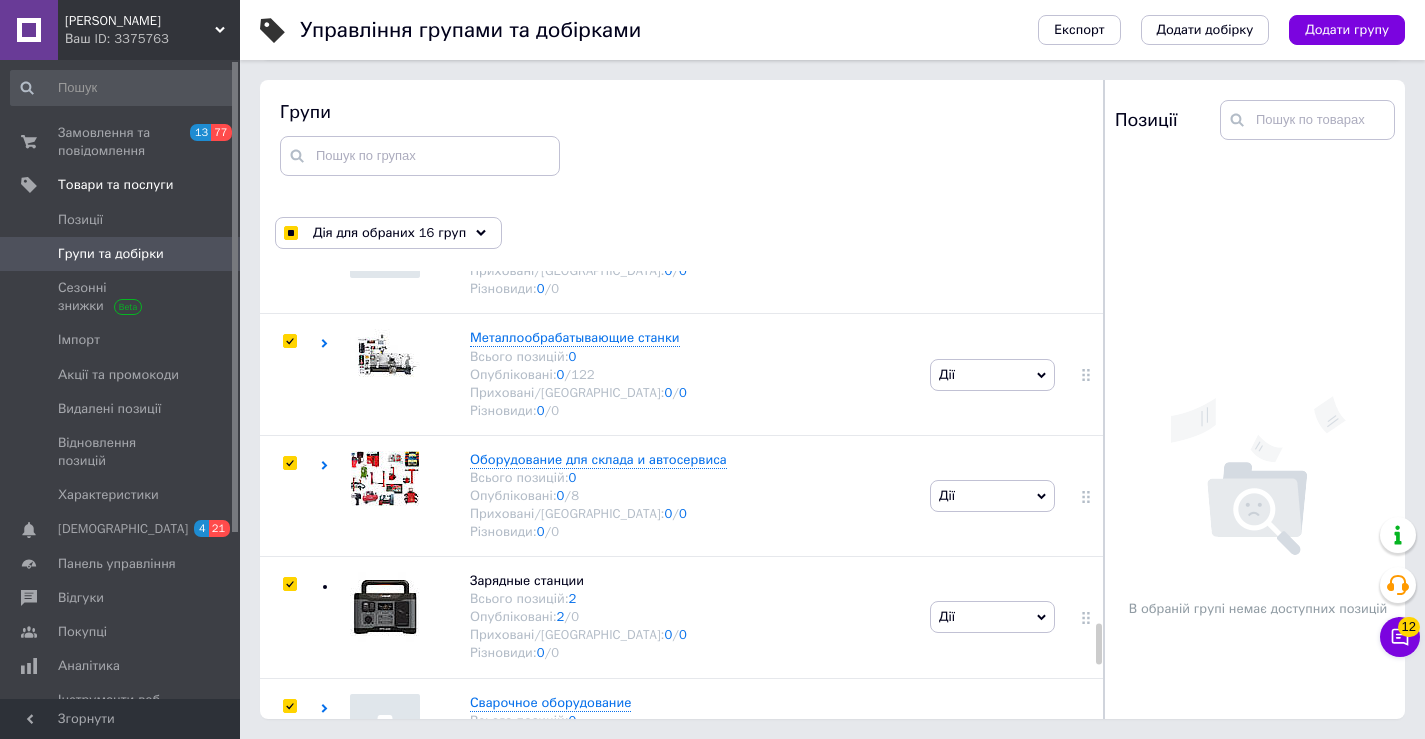 click at bounding box center (289, 948) 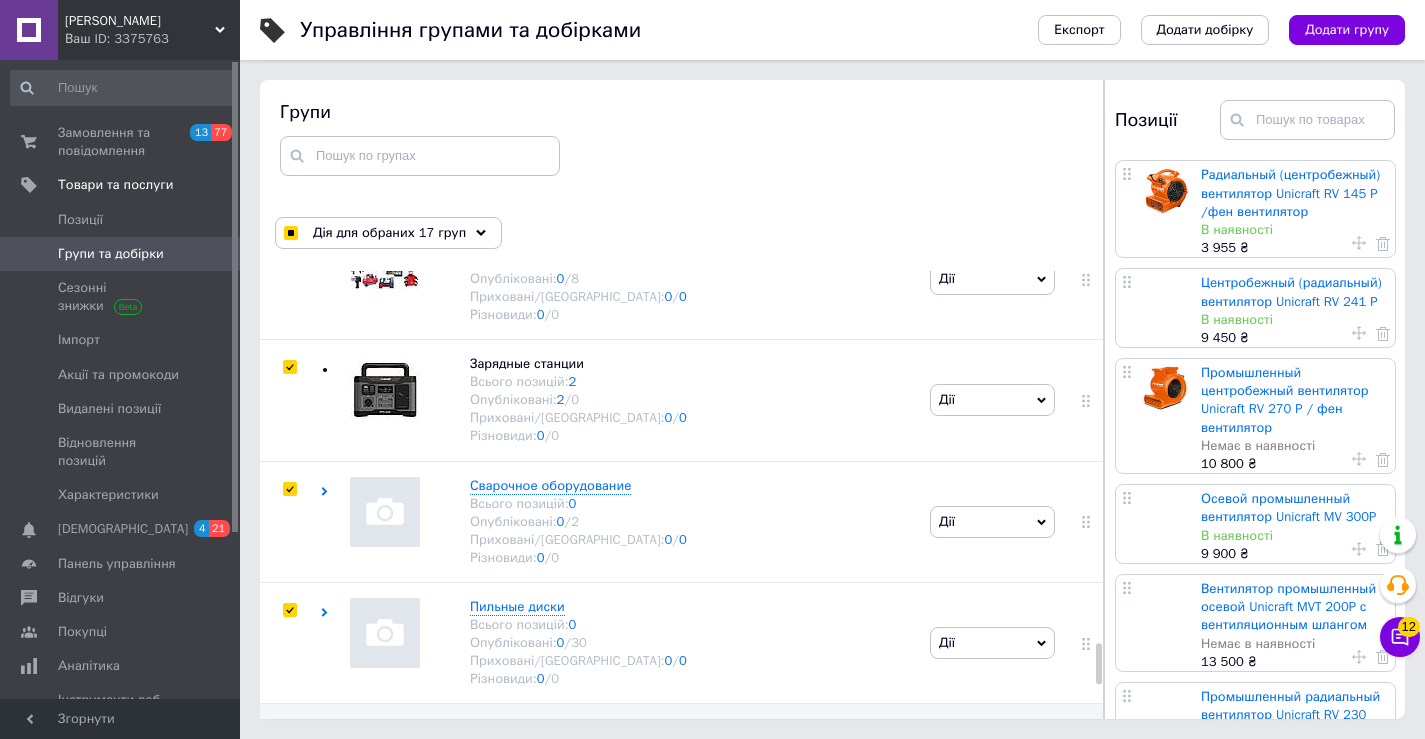 scroll, scrollTop: 4427, scrollLeft: 0, axis: vertical 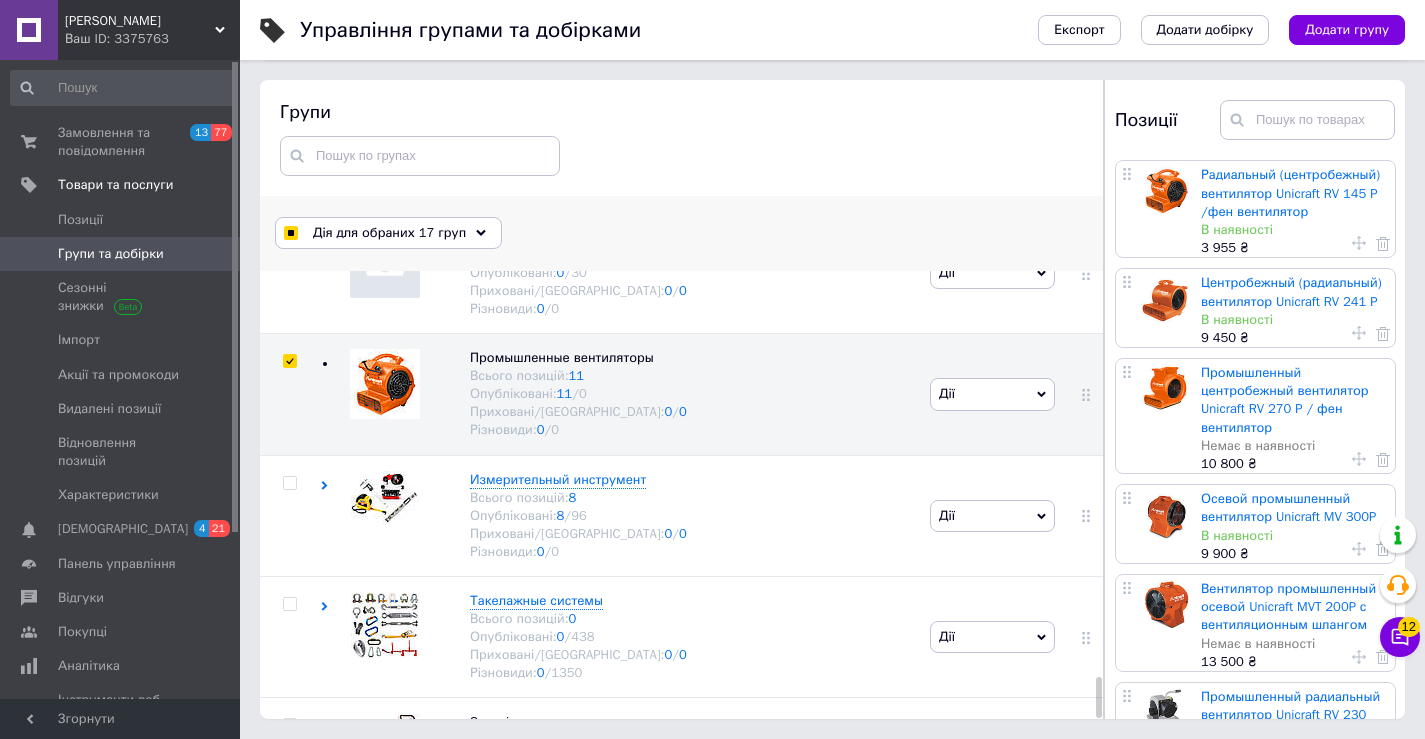 click on "Дія для обраних 17 груп" at bounding box center [389, 233] 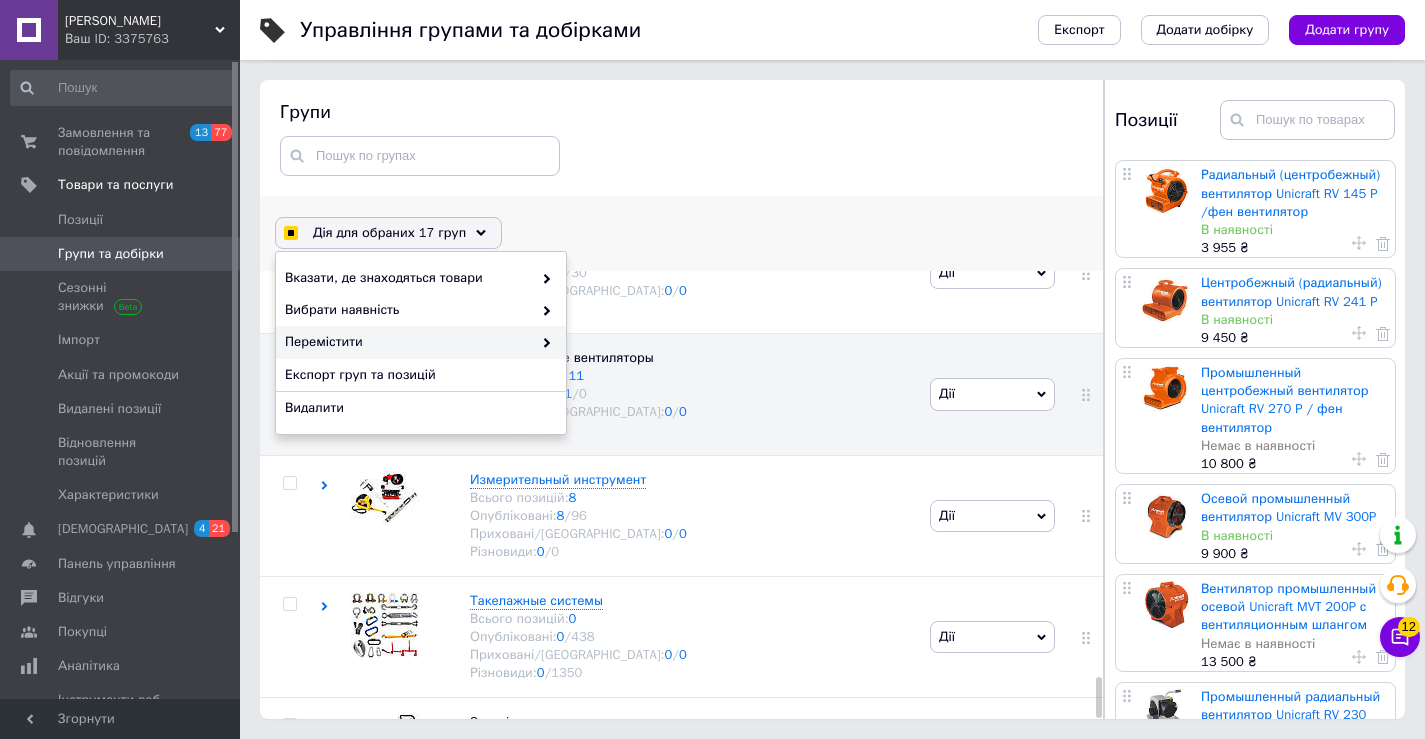 click on "Перемістити" at bounding box center (421, 342) 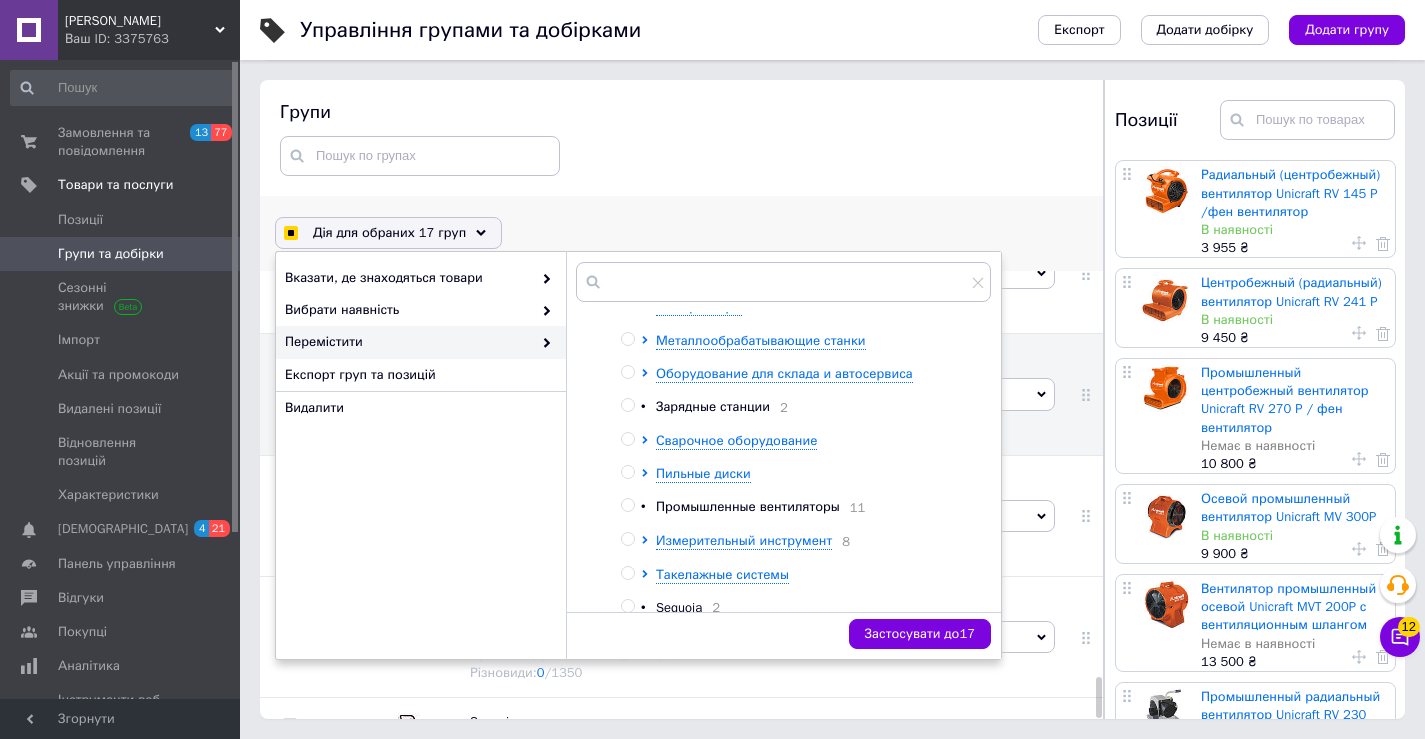 scroll, scrollTop: 1104, scrollLeft: 0, axis: vertical 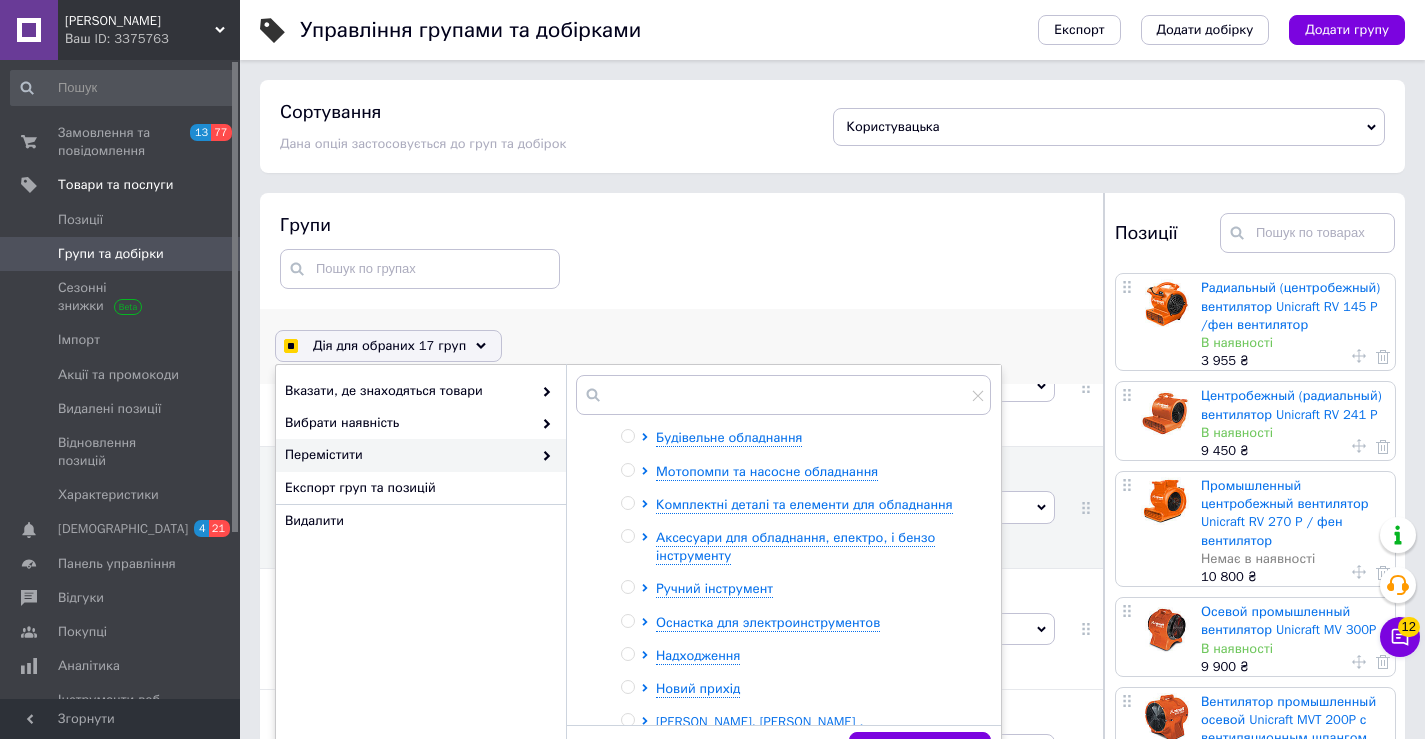 click on "Новий прихід" at bounding box center (818, 689) 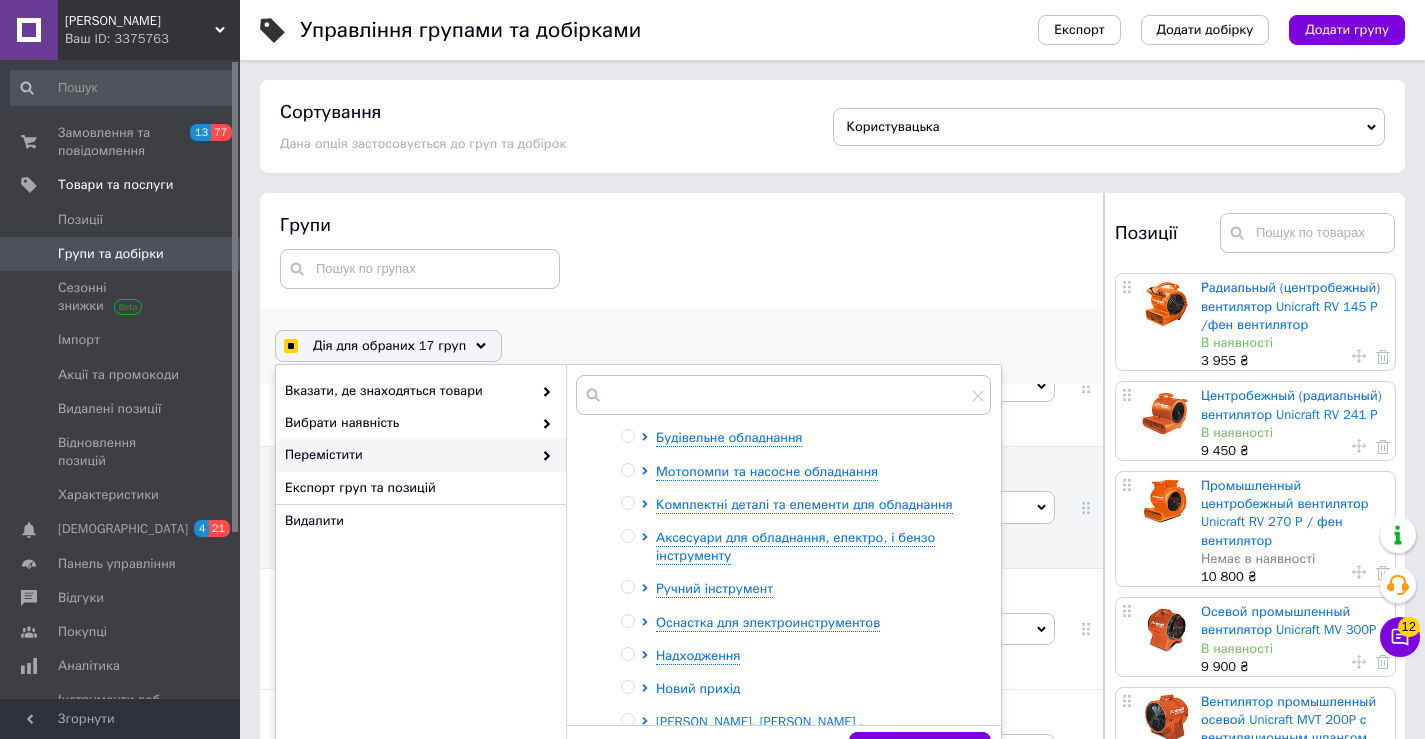 click on "Новий прихід" at bounding box center [698, 688] 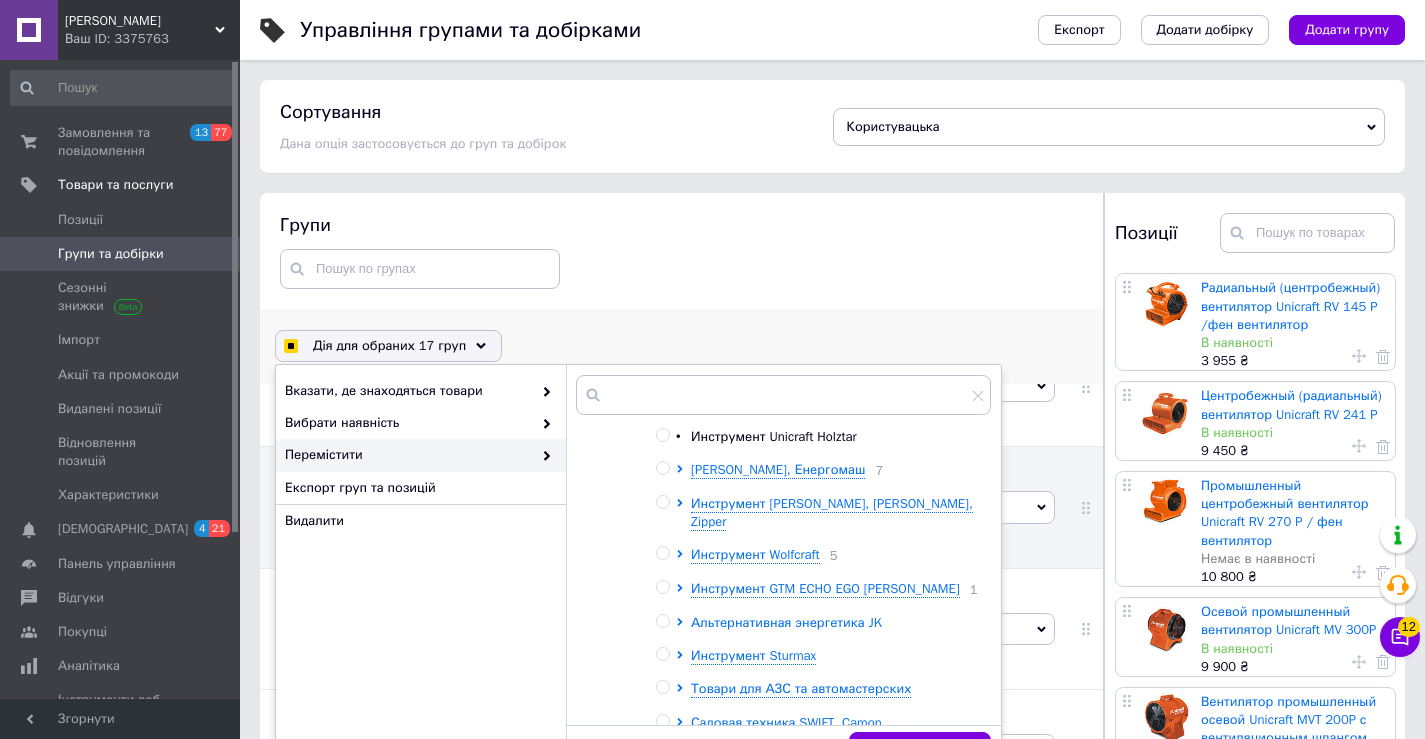 scroll, scrollTop: 517, scrollLeft: 0, axis: vertical 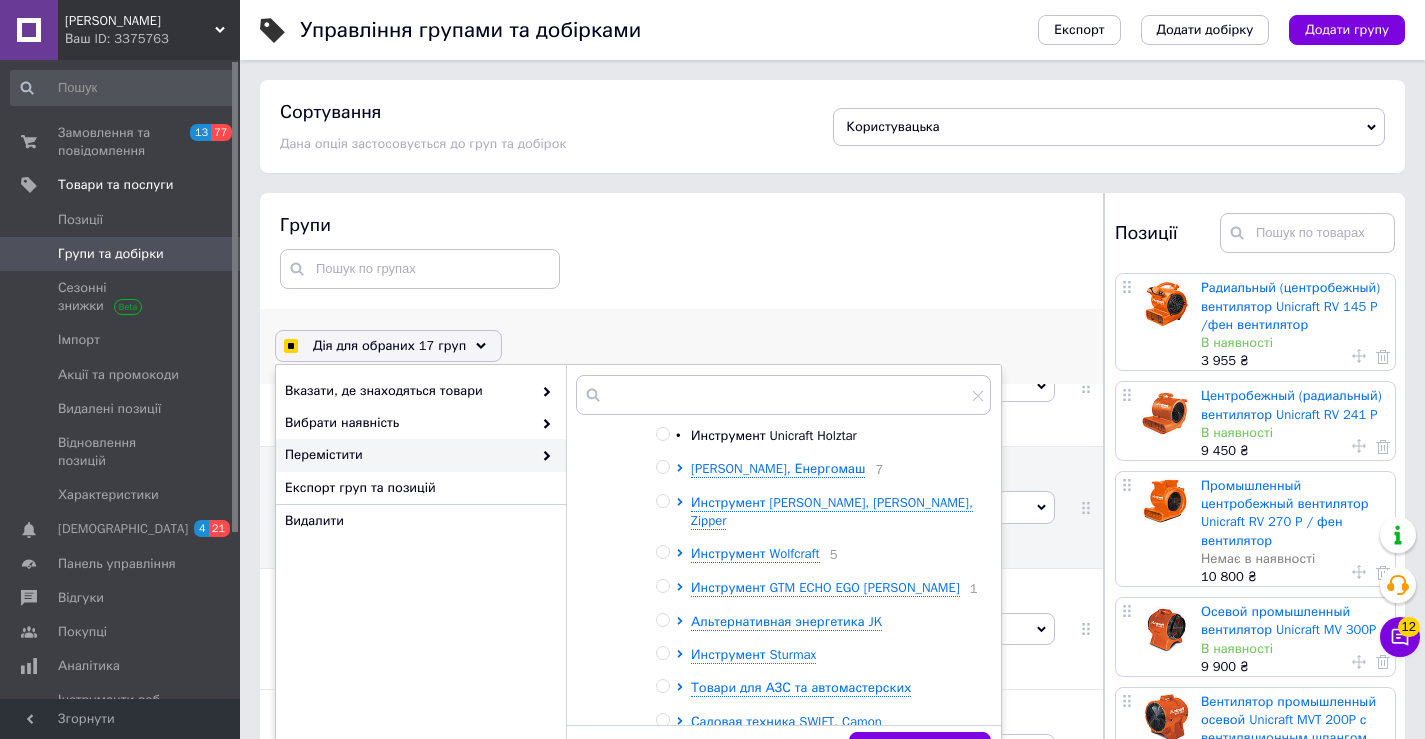 click at bounding box center (666, 436) 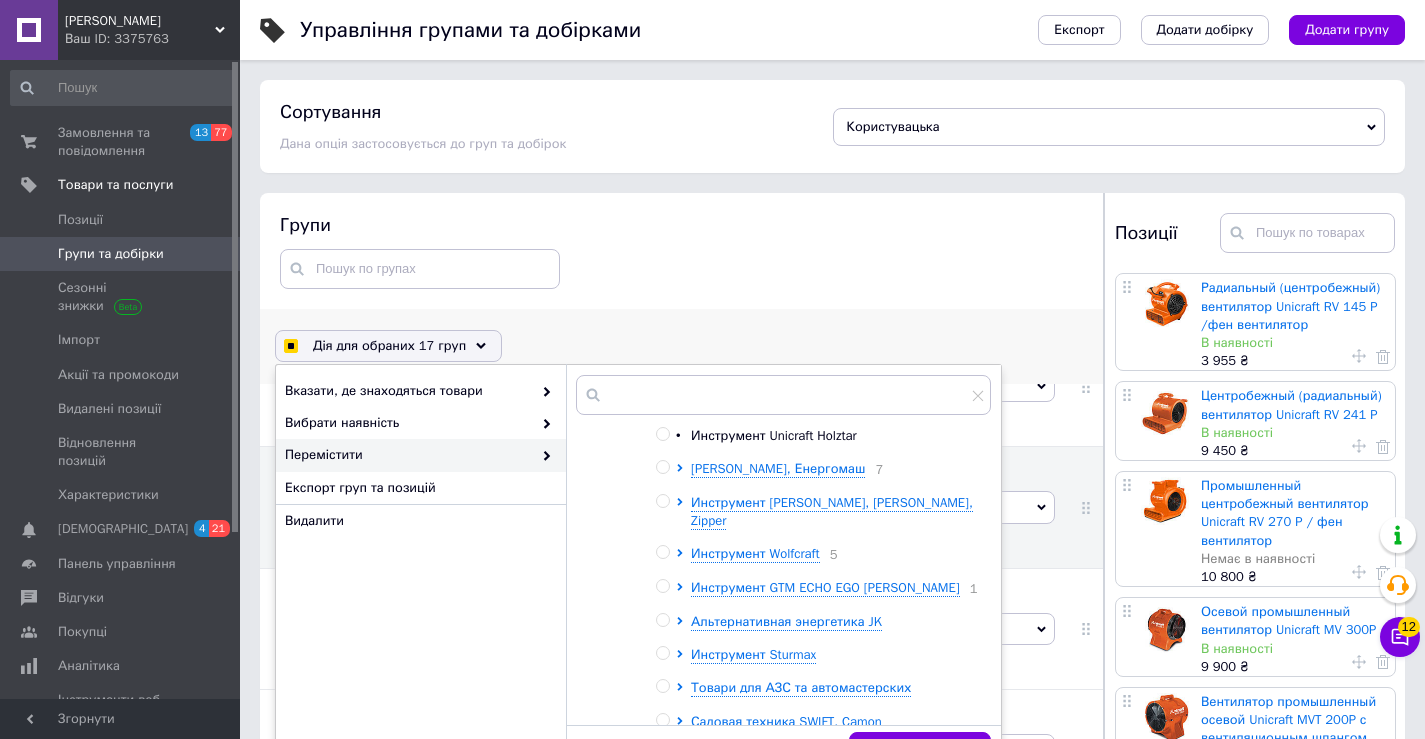 click at bounding box center (662, 434) 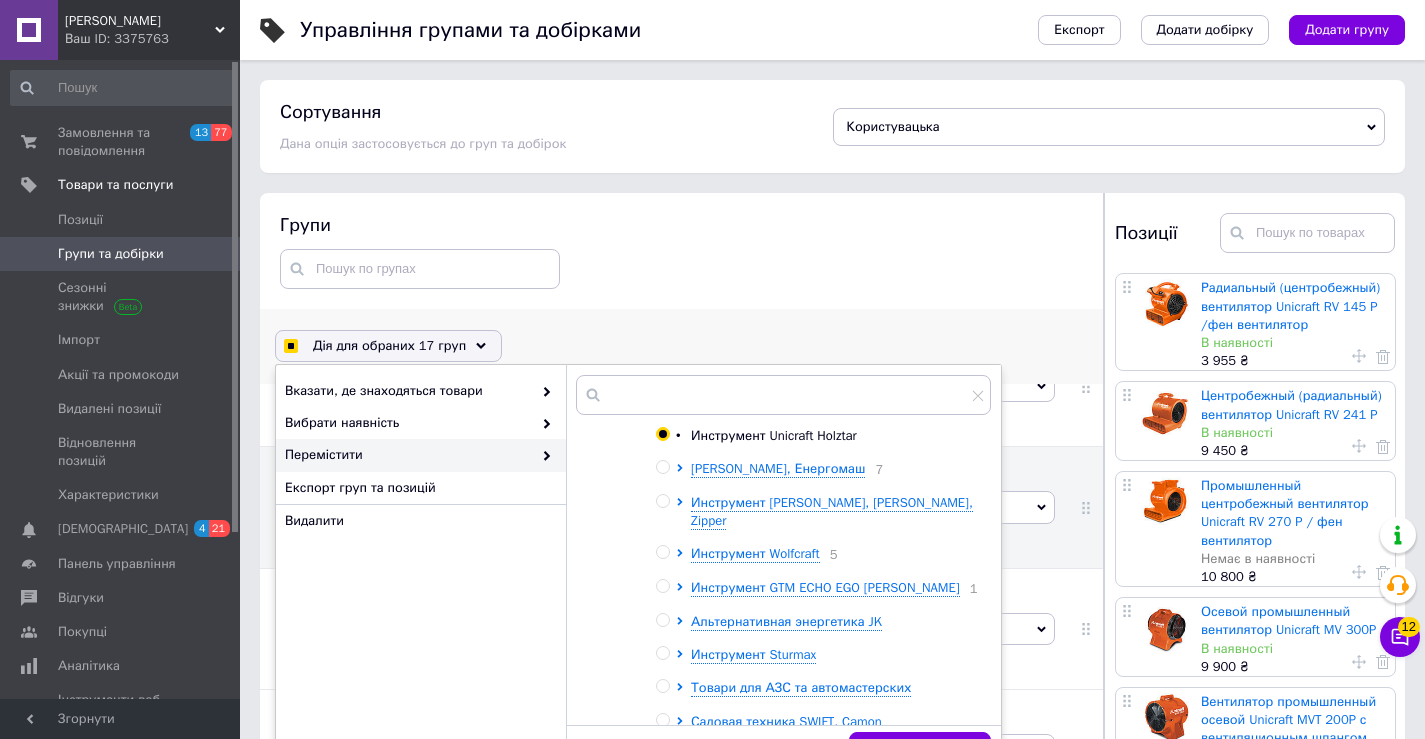 radio on "true" 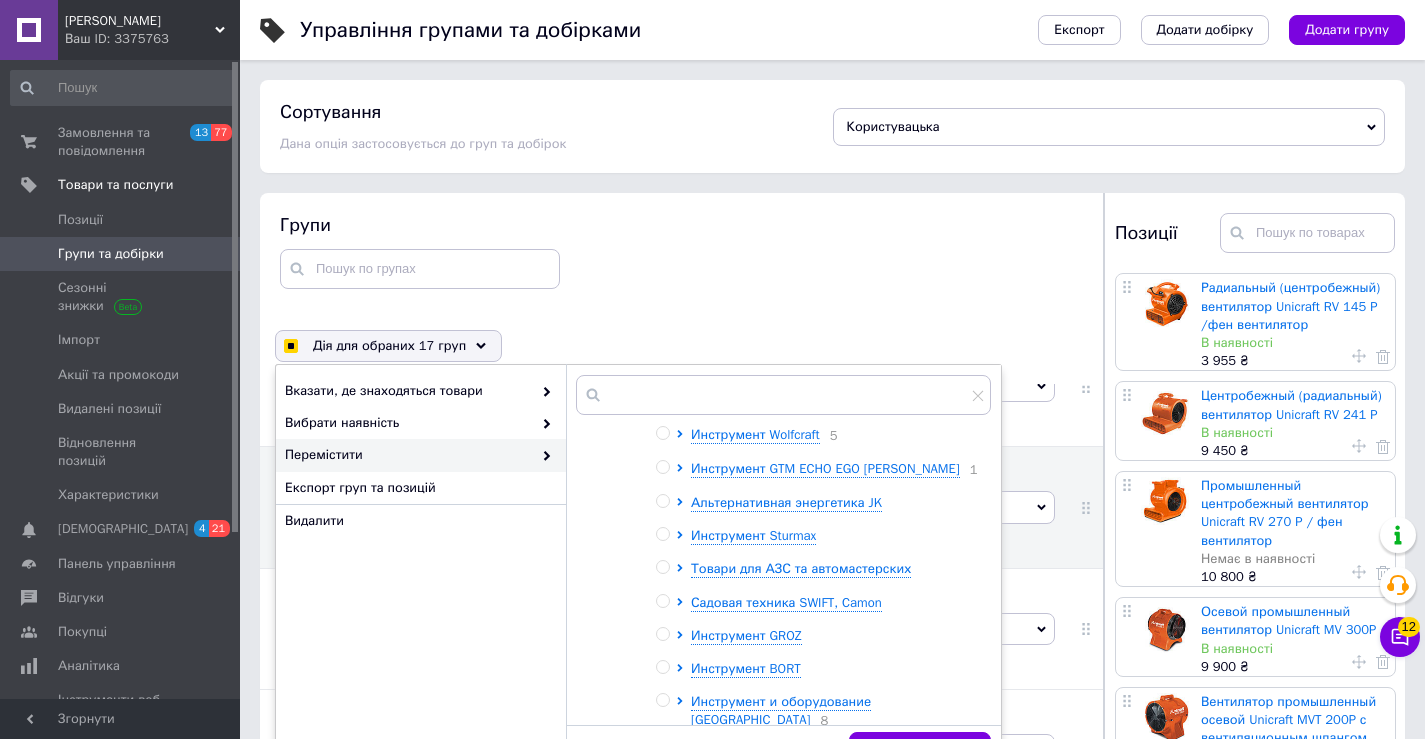 scroll, scrollTop: 113, scrollLeft: 0, axis: vertical 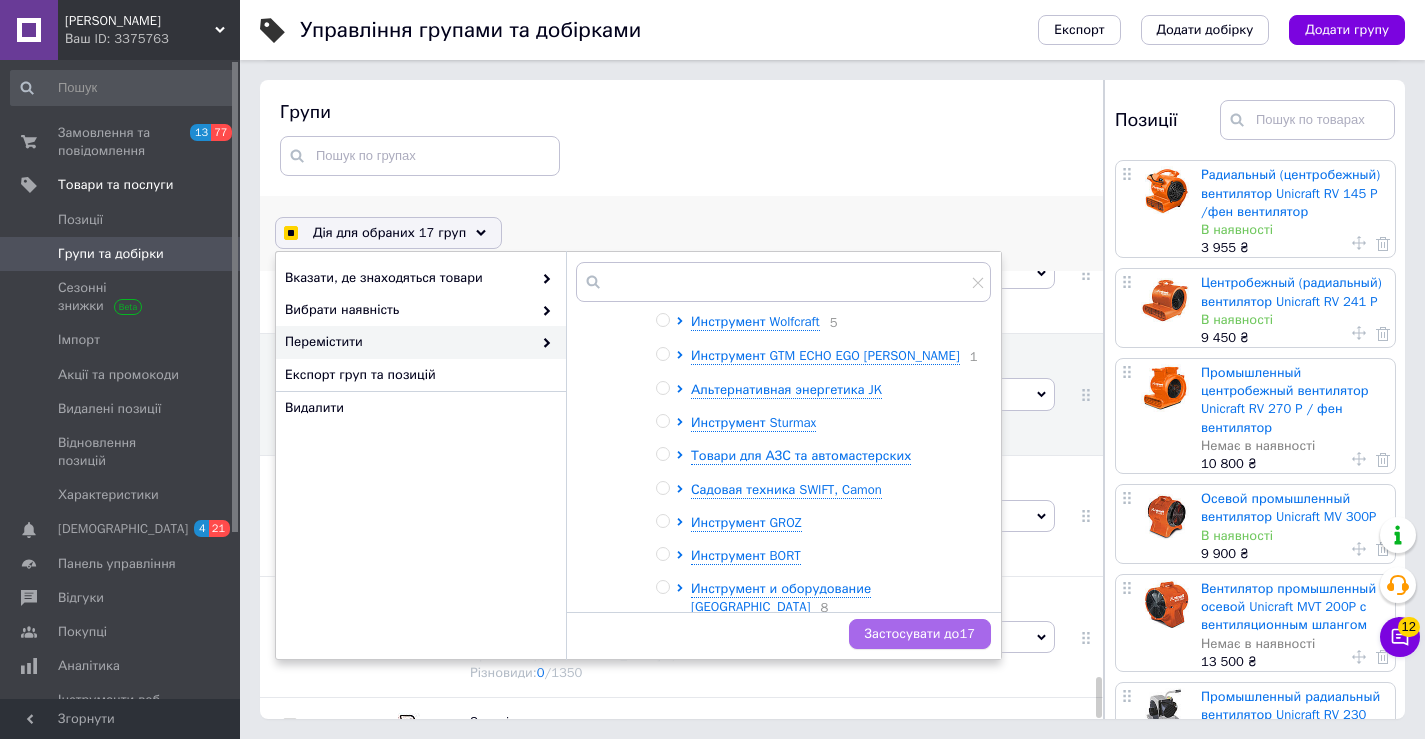 click on "Застосувати до  17" at bounding box center [920, 634] 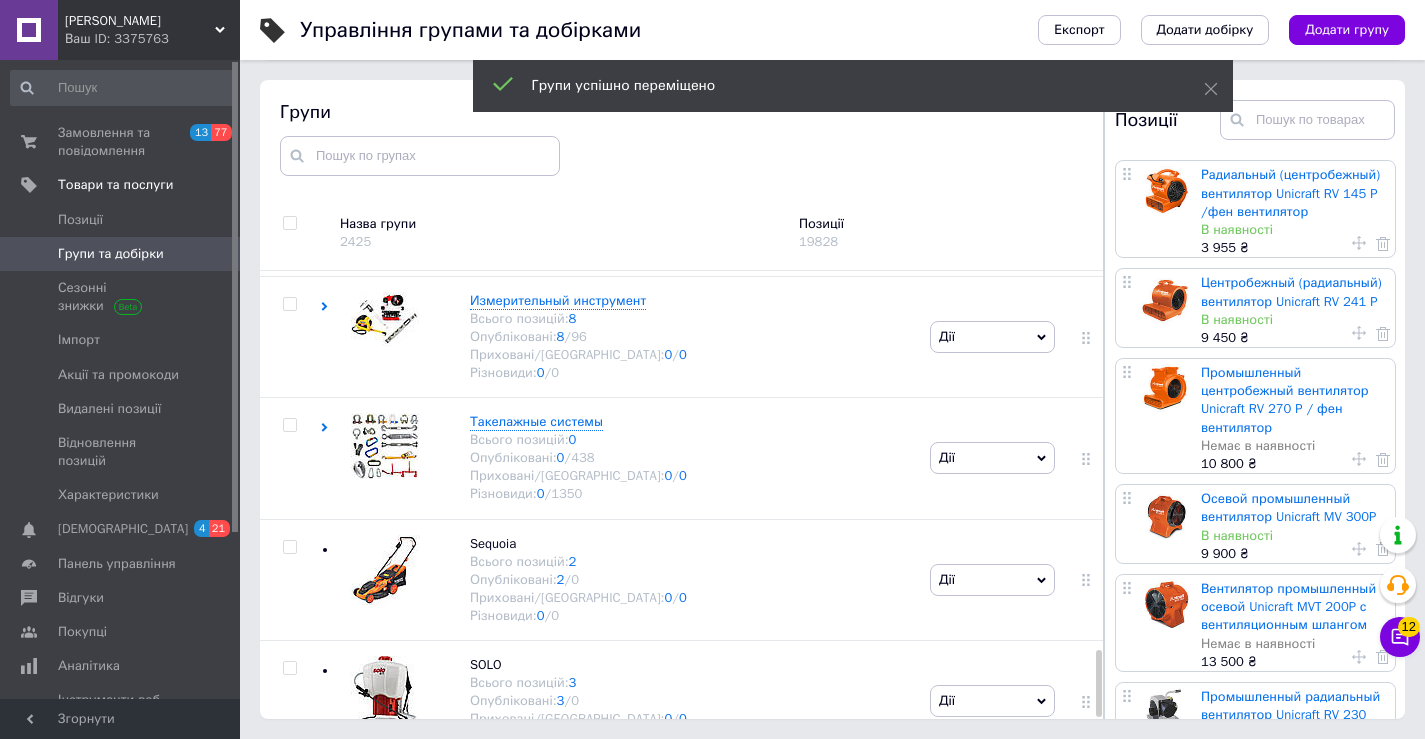 click at bounding box center [289, 911] 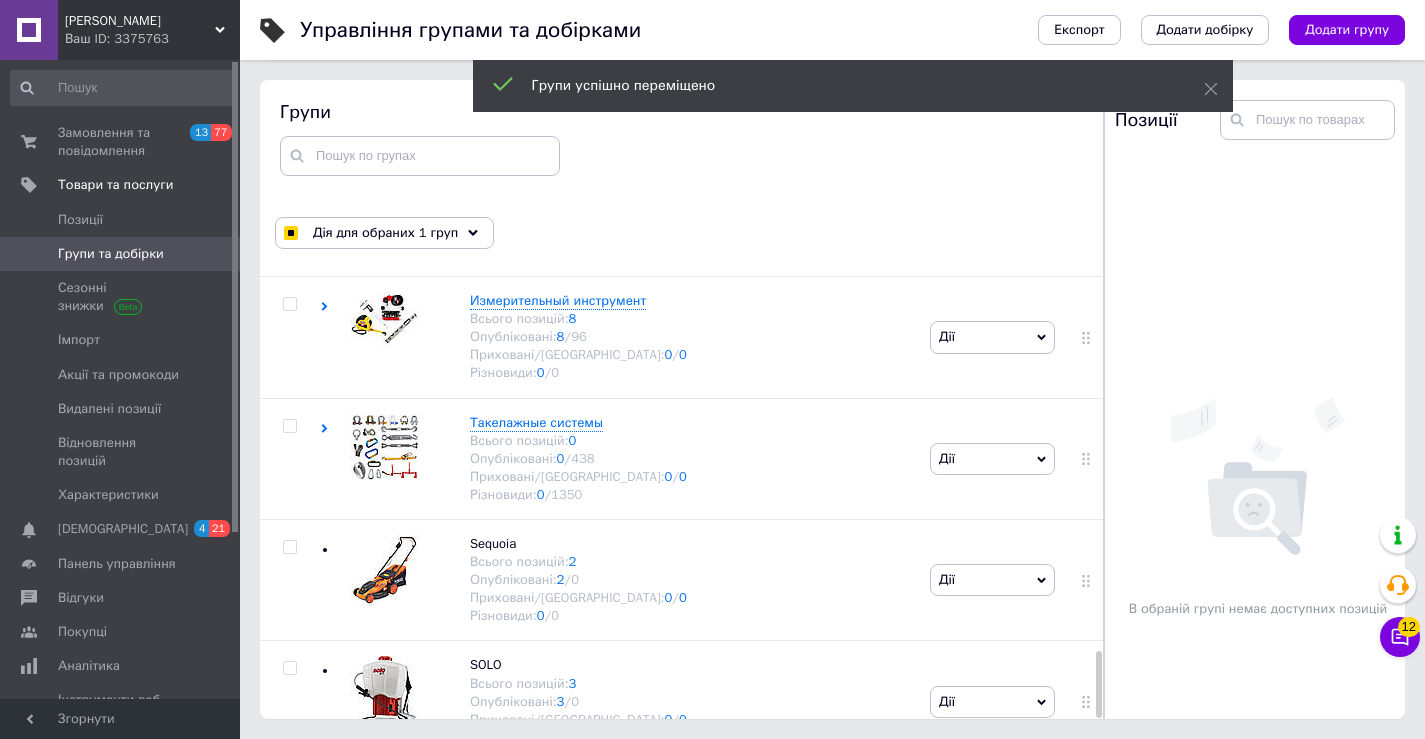 click at bounding box center (1085, 944) 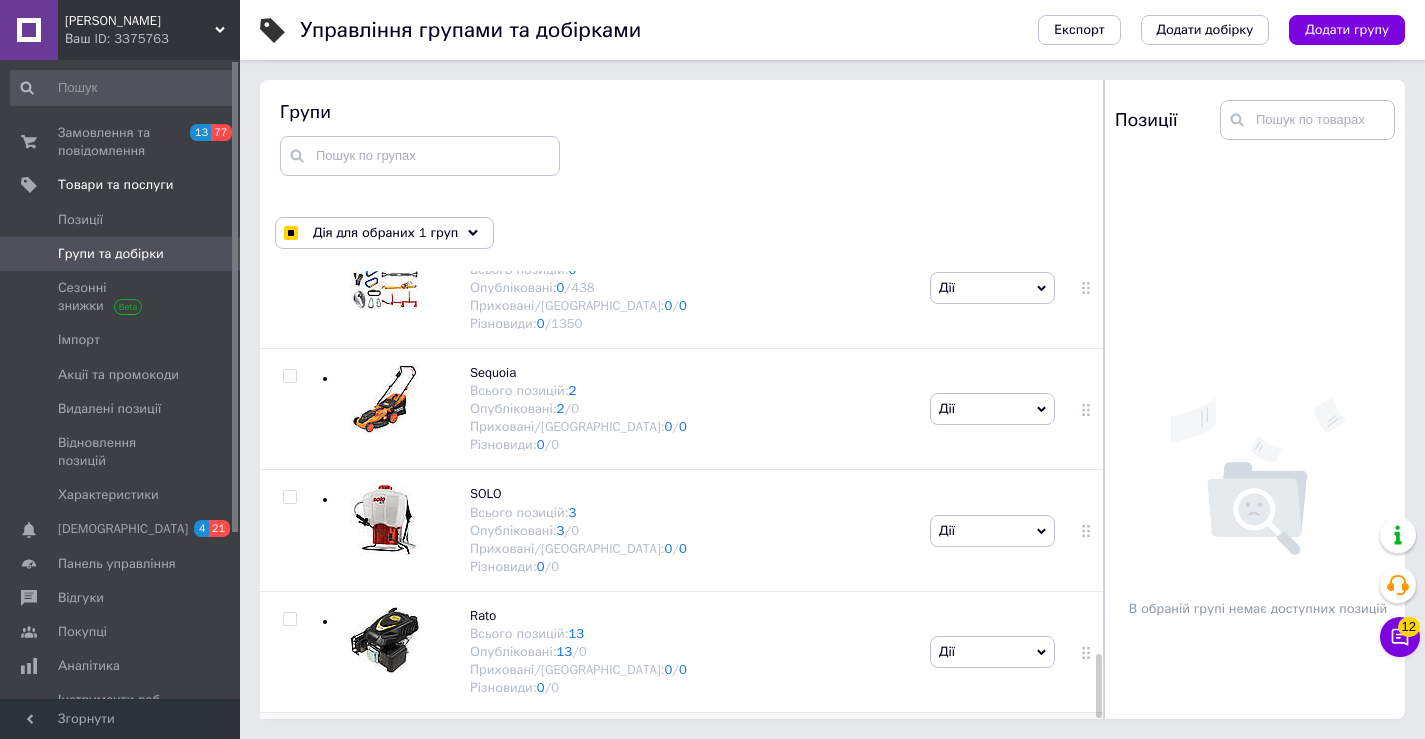 click on "Видалити групу" at bounding box center (992, 961) 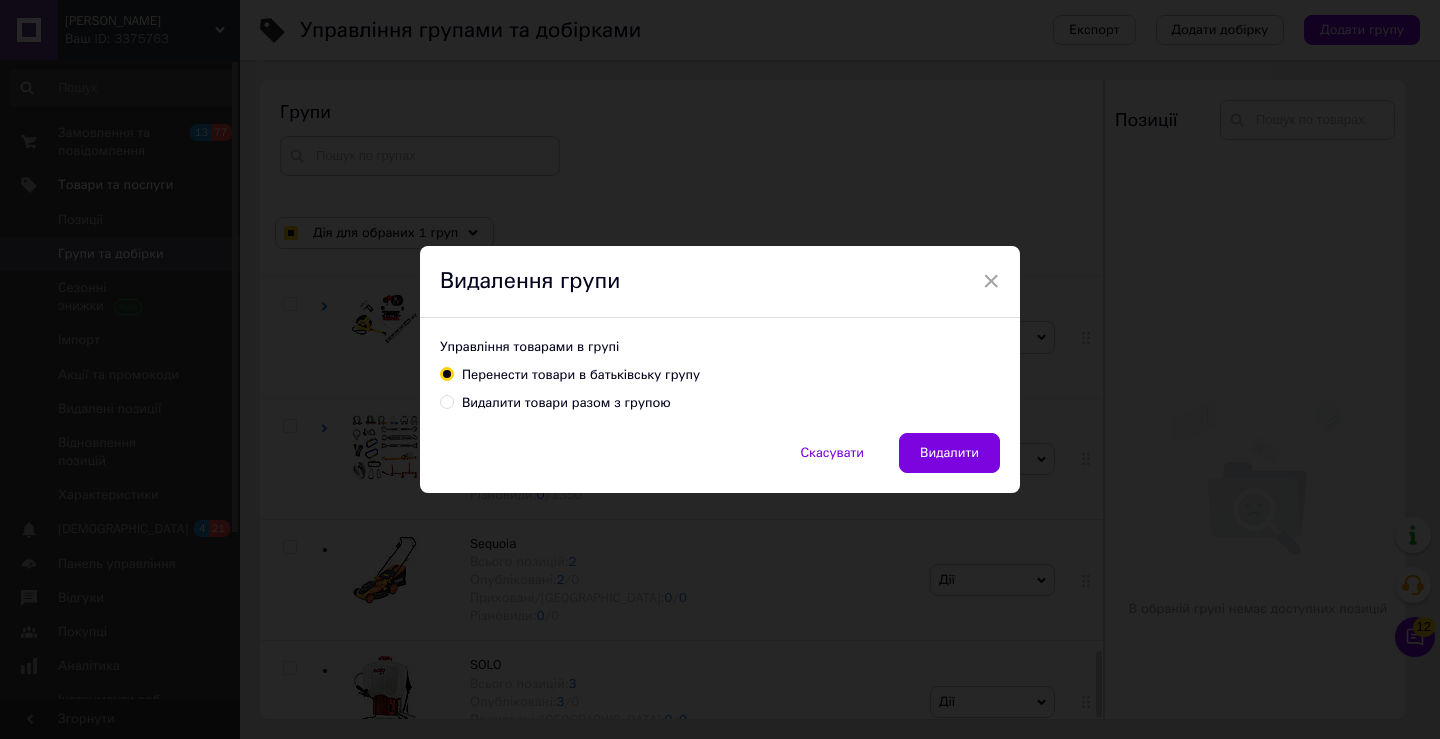 click on "Видалити товари разом з групою" at bounding box center (566, 403) 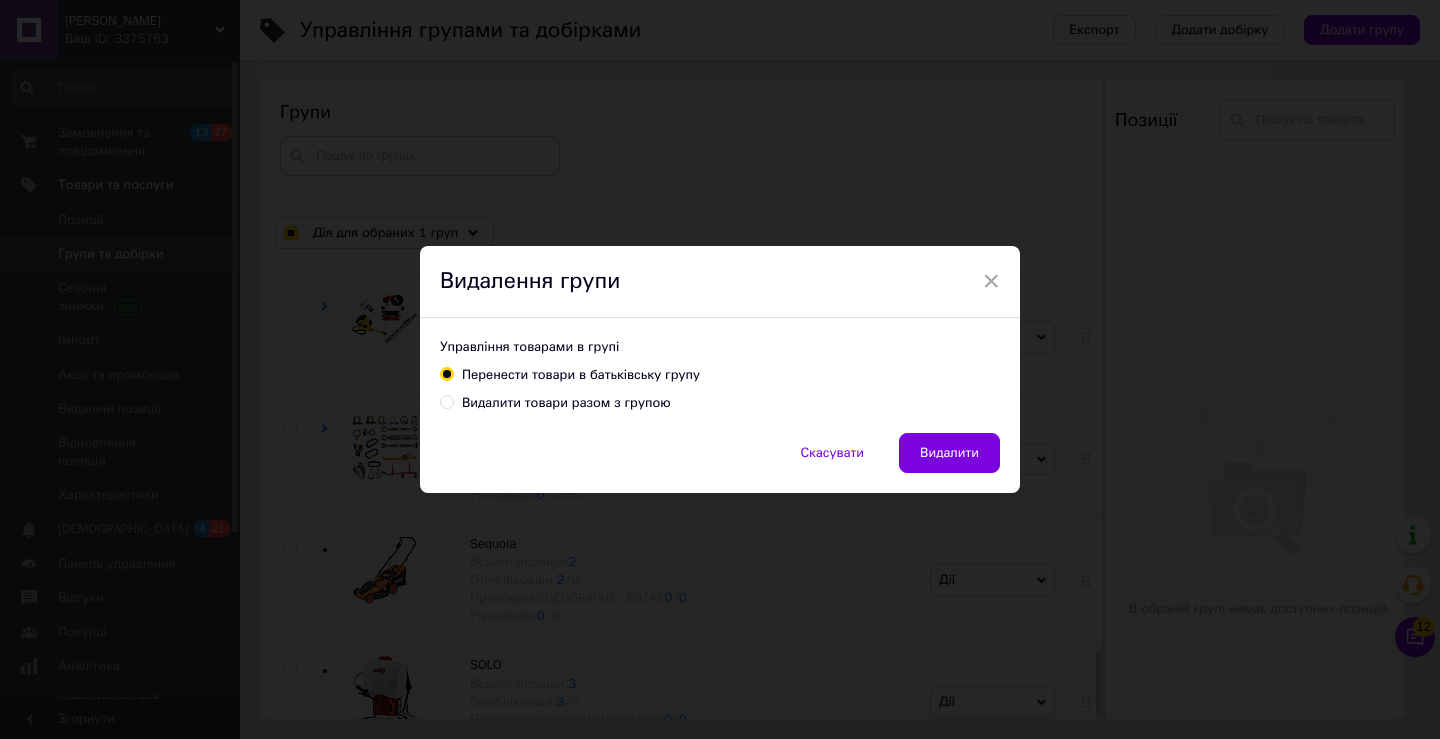 click on "Видалити товари разом з групою" at bounding box center (446, 401) 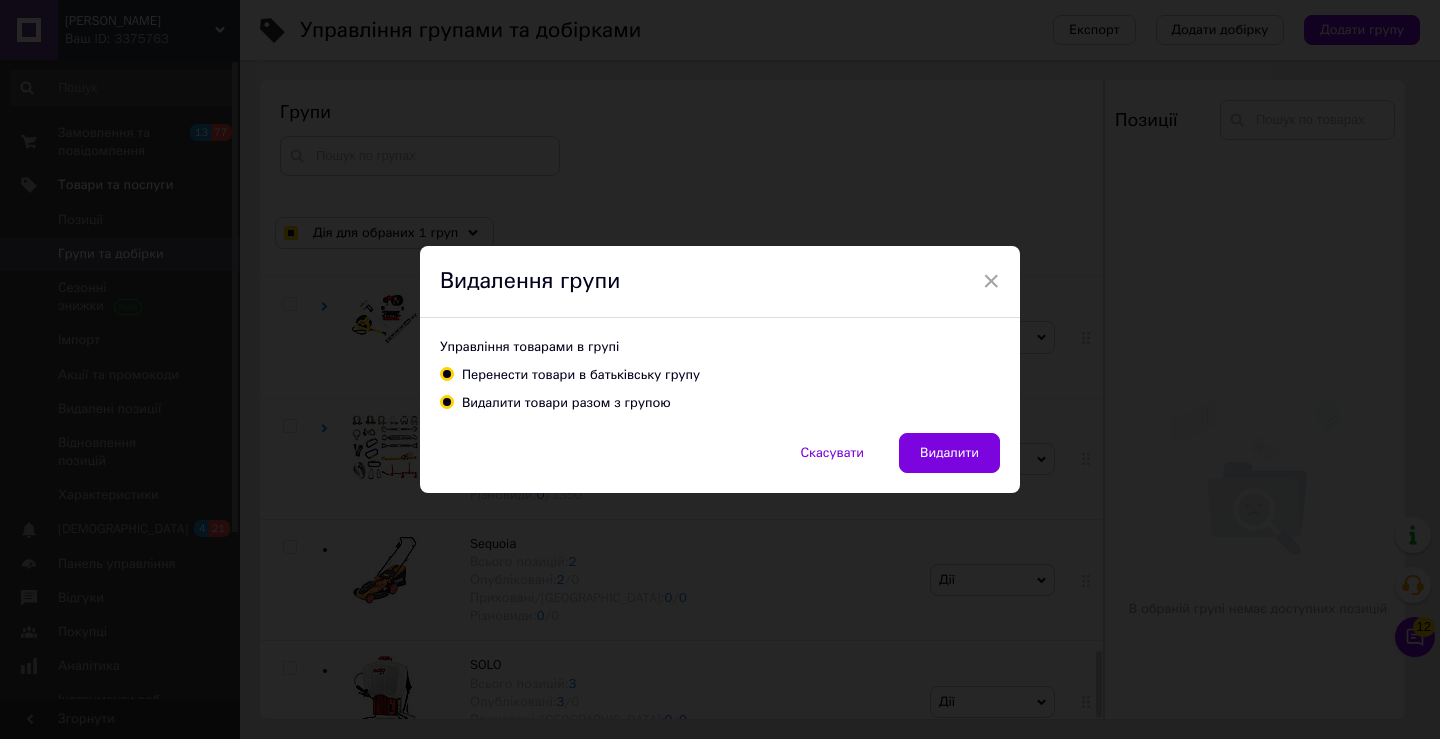 radio on "true" 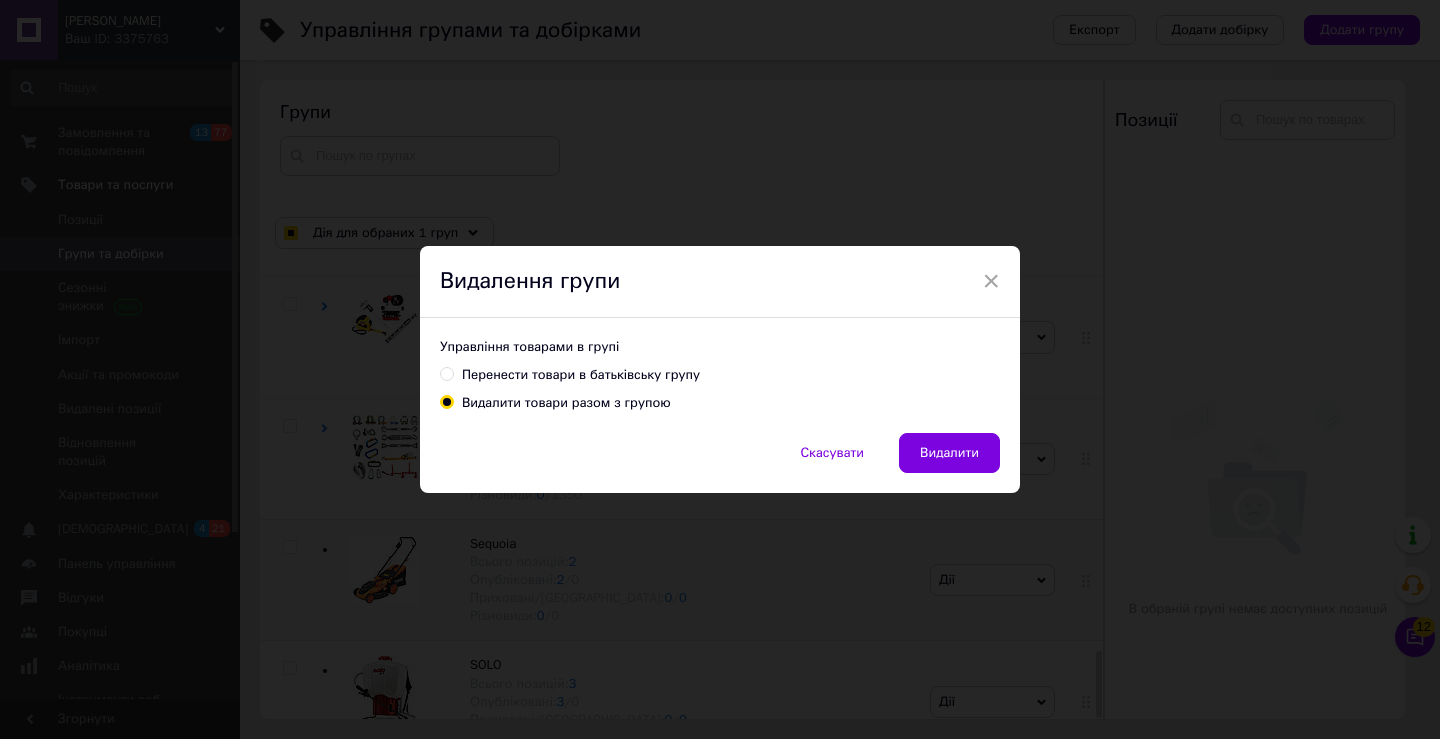 click on "Видалити" at bounding box center (949, 453) 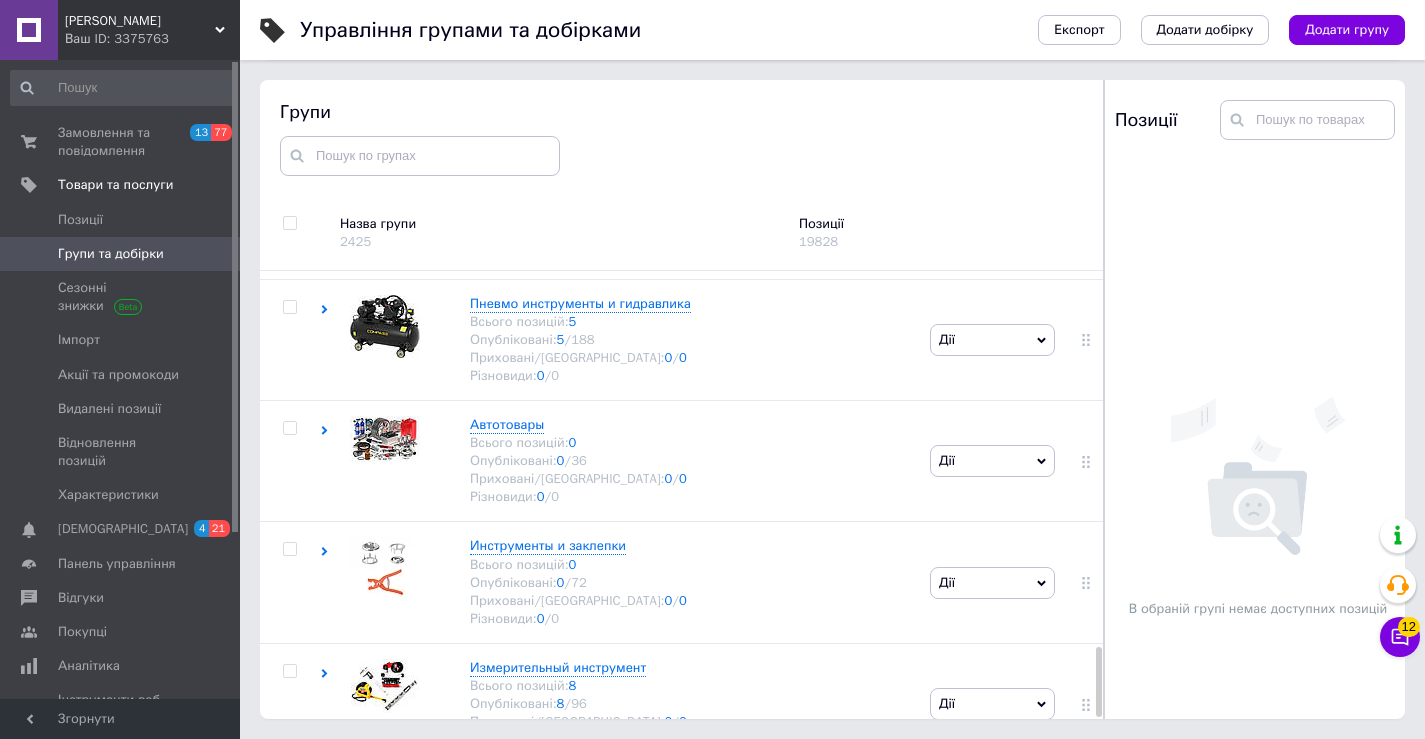 scroll, scrollTop: 2432, scrollLeft: 0, axis: vertical 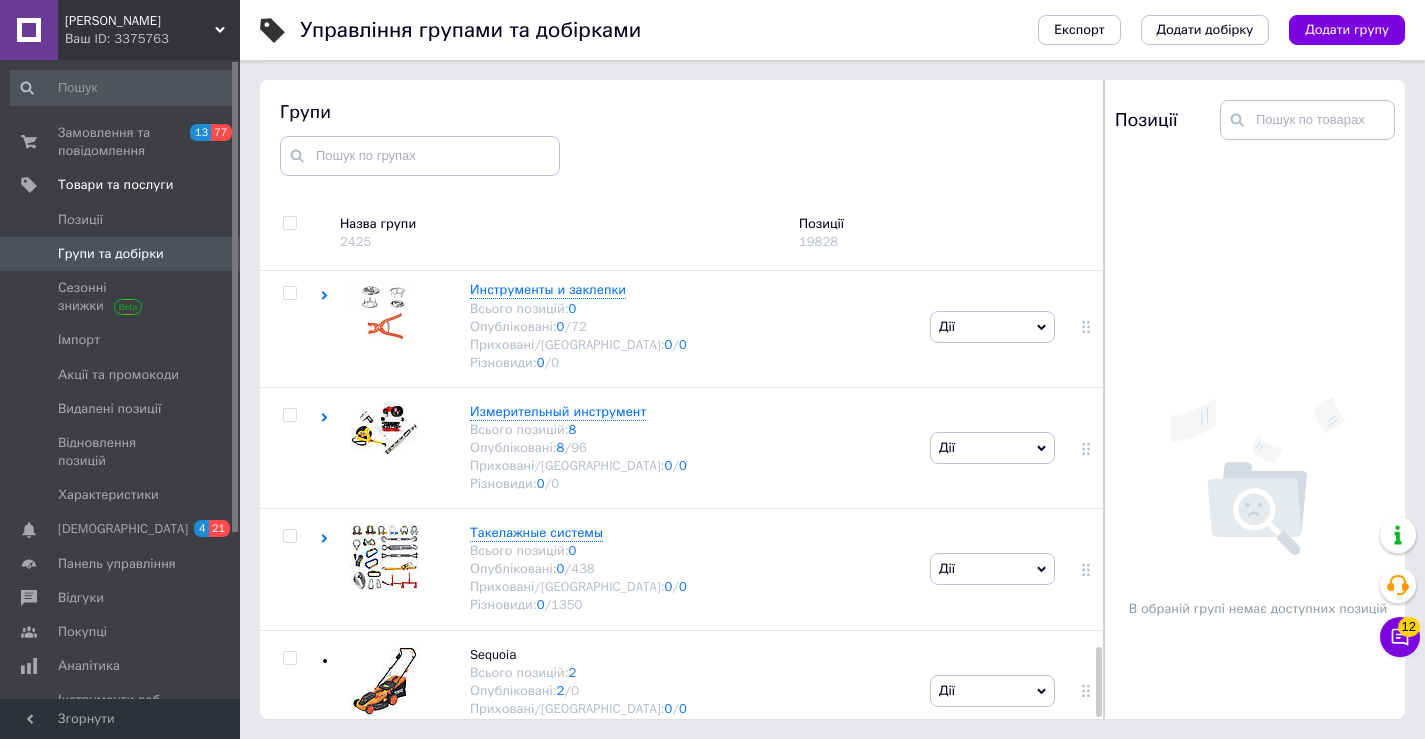 click on "Групи та добірки" at bounding box center [123, 254] 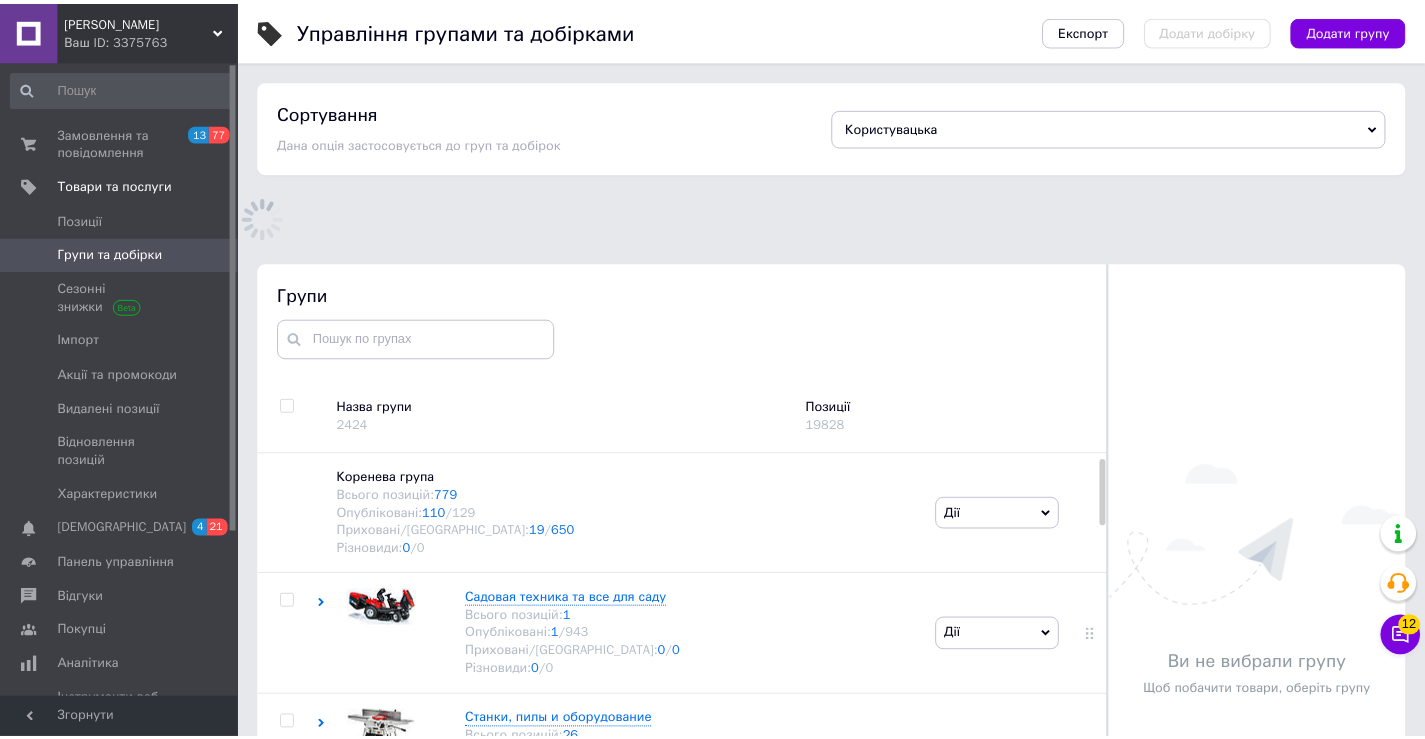 scroll, scrollTop: 37, scrollLeft: 0, axis: vertical 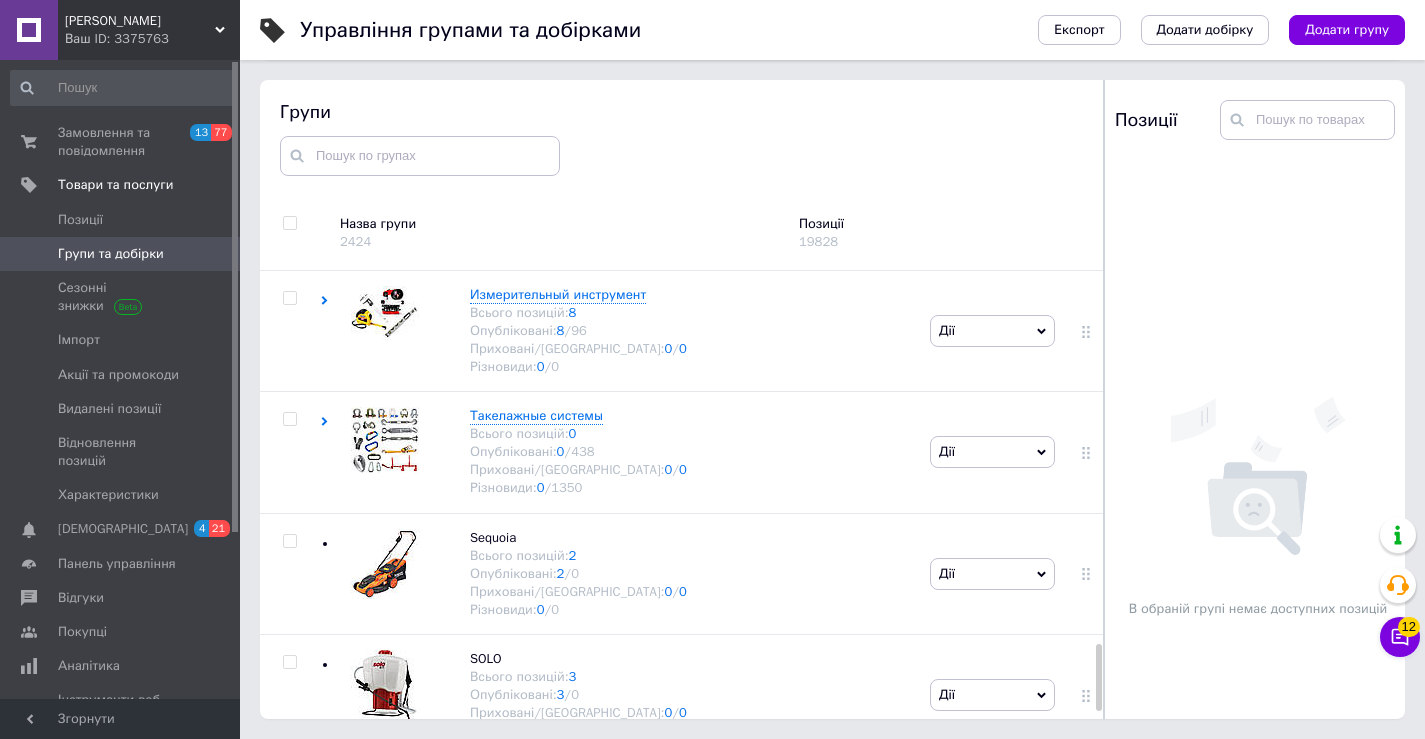 click at bounding box center (290, 905) 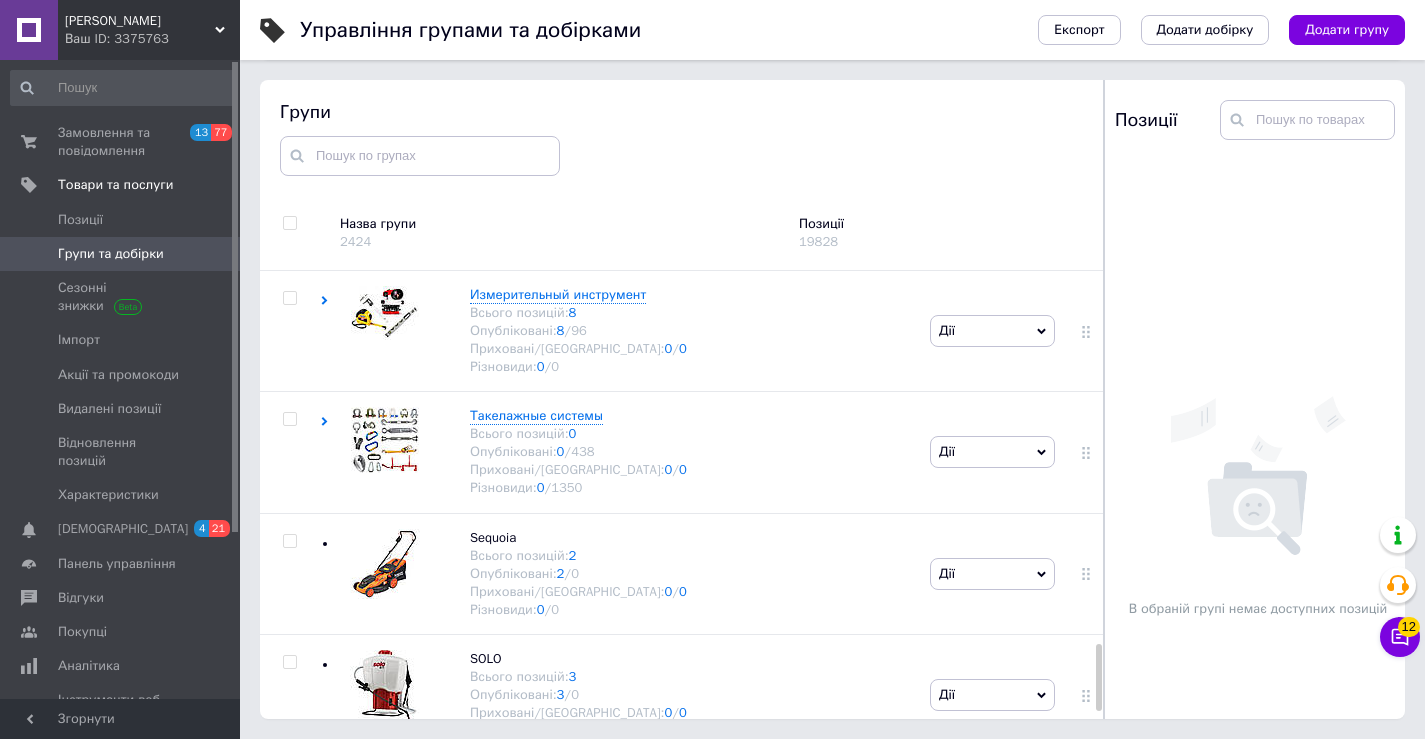 click at bounding box center (289, 905) 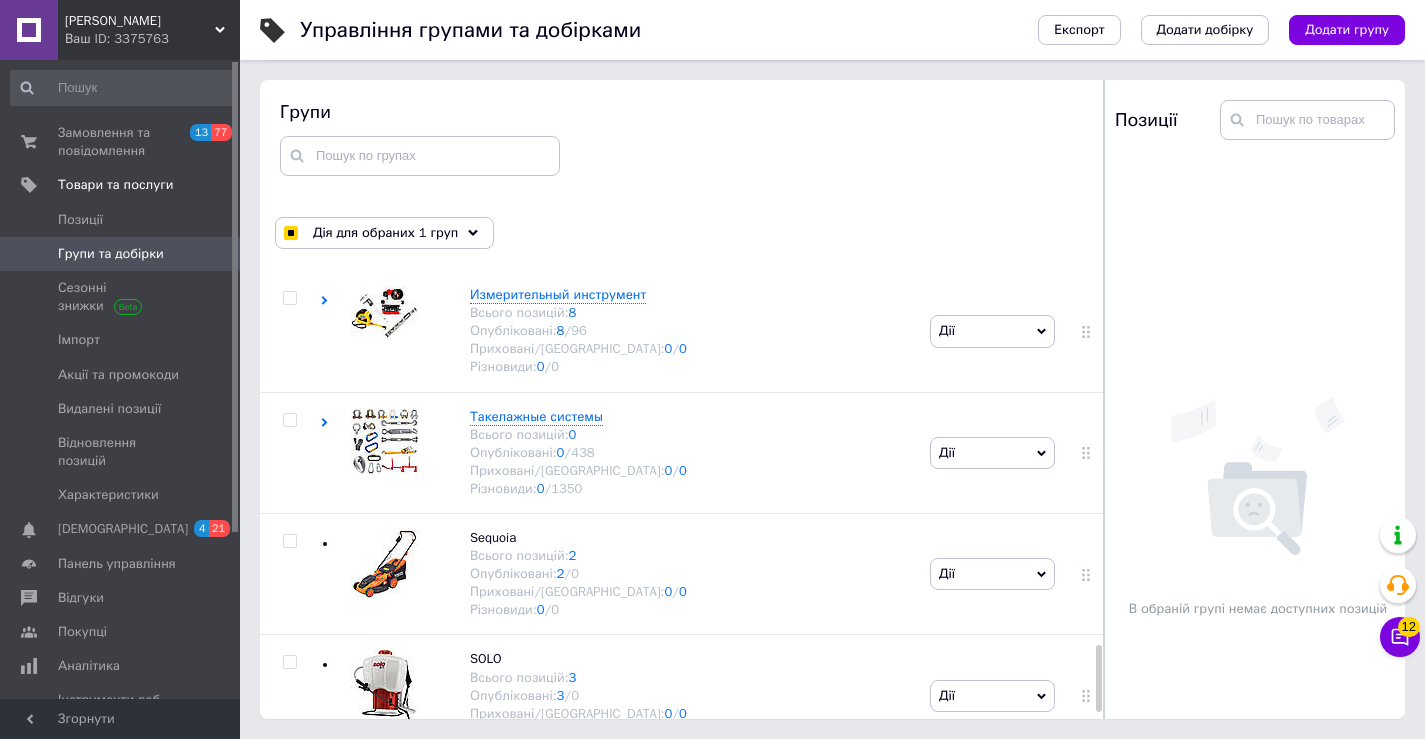 click on "Дії" at bounding box center (992, 938) 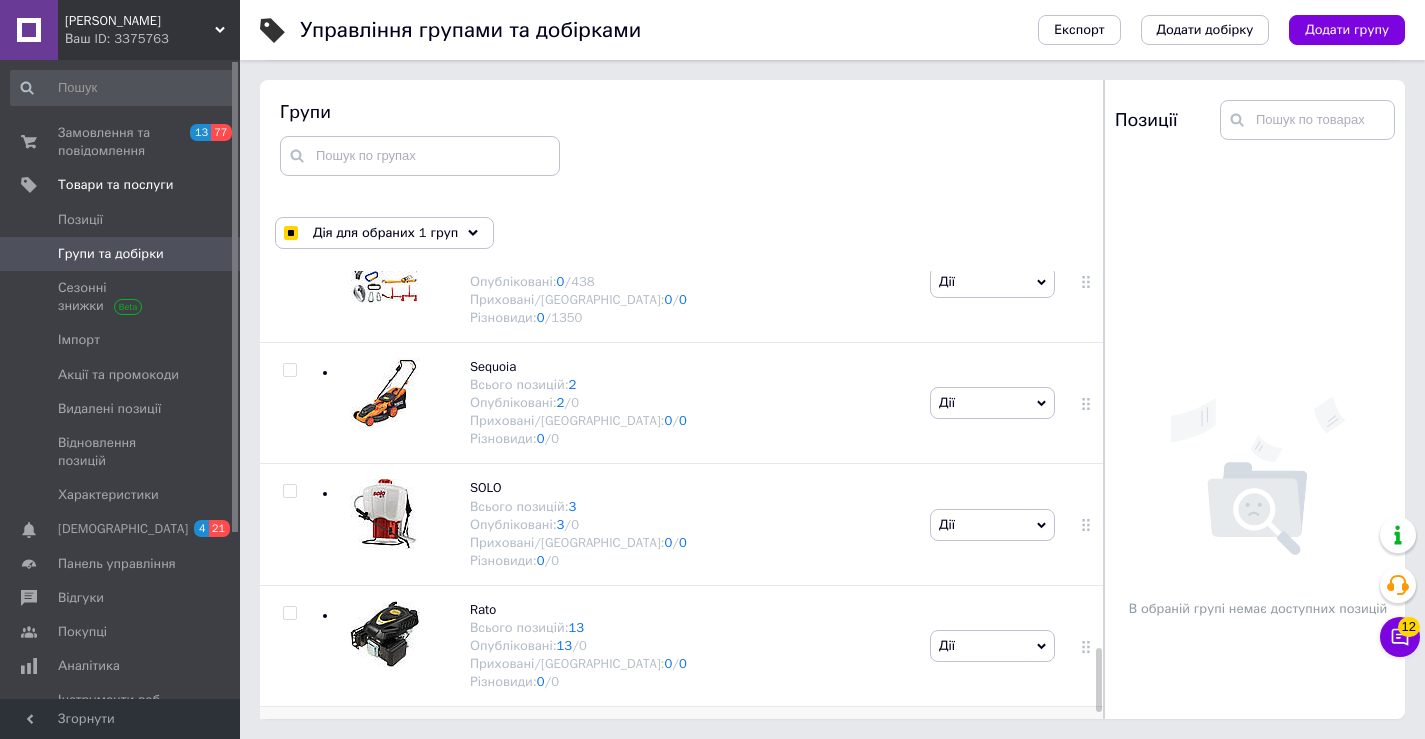 click on "Додати товар" at bounding box center (992, 926) 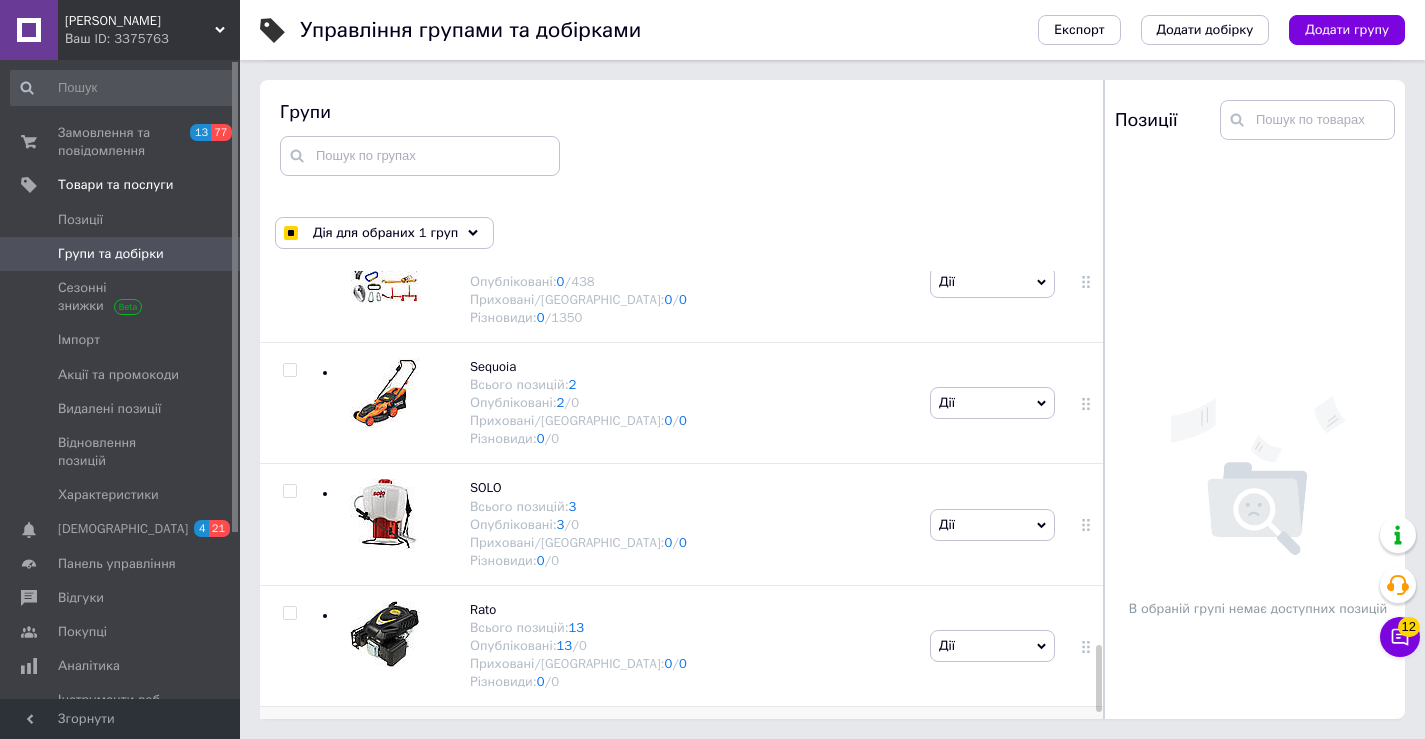 scroll, scrollTop: 2542, scrollLeft: 0, axis: vertical 